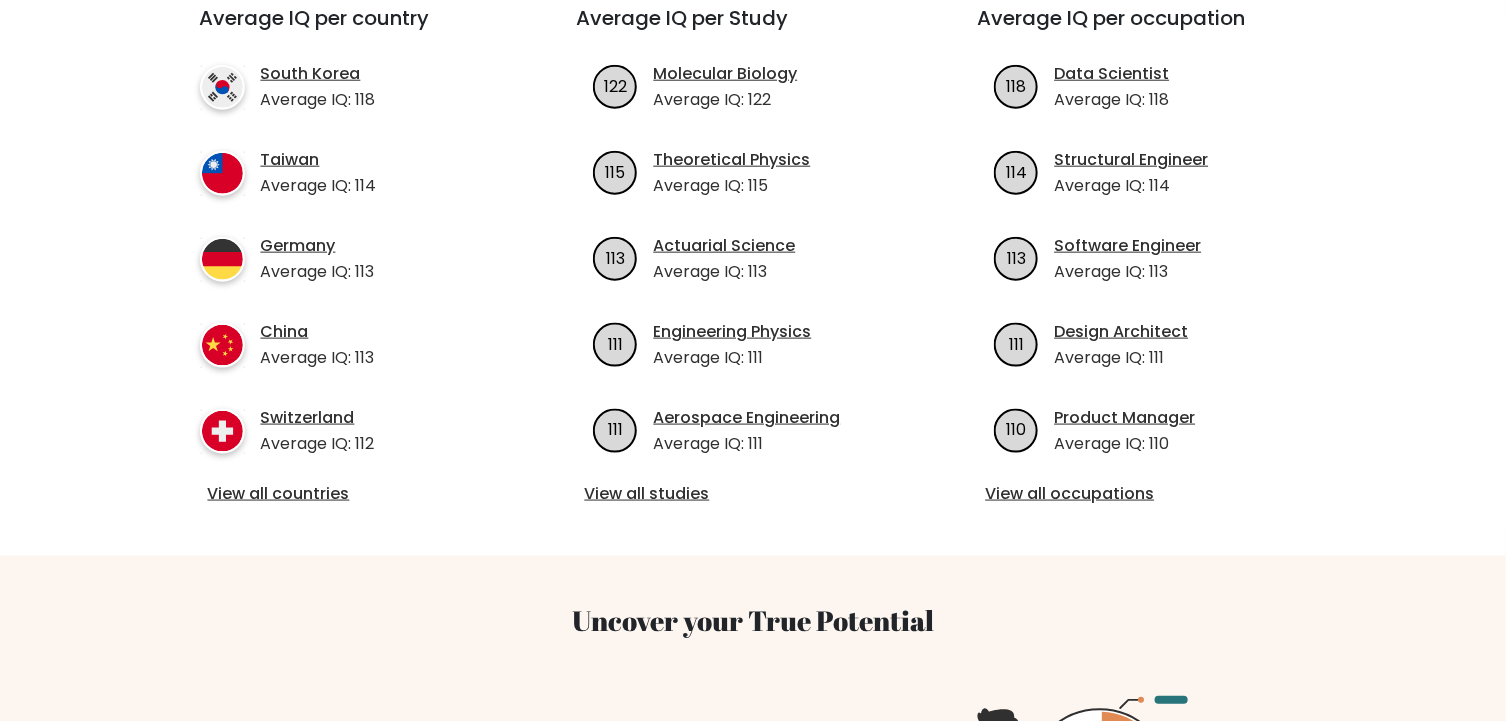 scroll, scrollTop: 0, scrollLeft: 0, axis: both 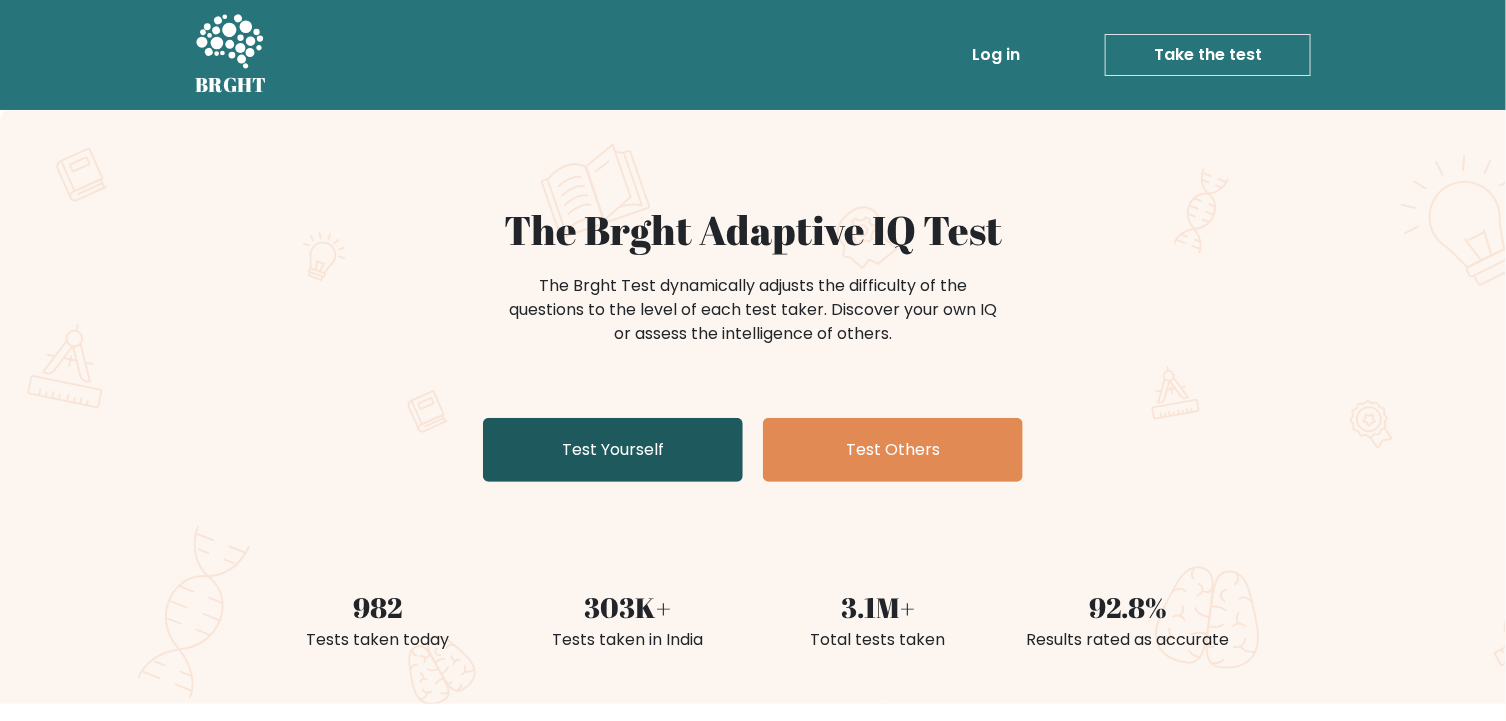 click on "Test Yourself" at bounding box center (613, 450) 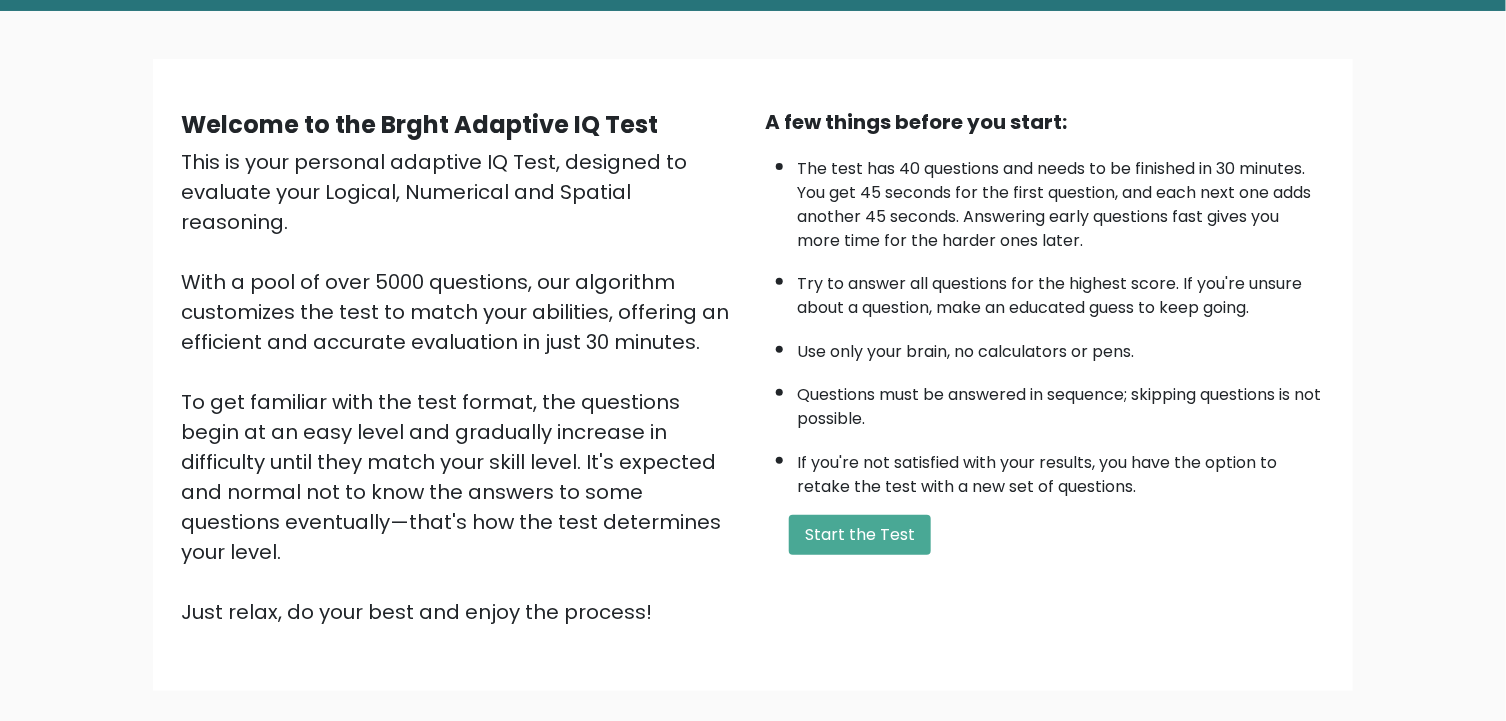 scroll, scrollTop: 99, scrollLeft: 0, axis: vertical 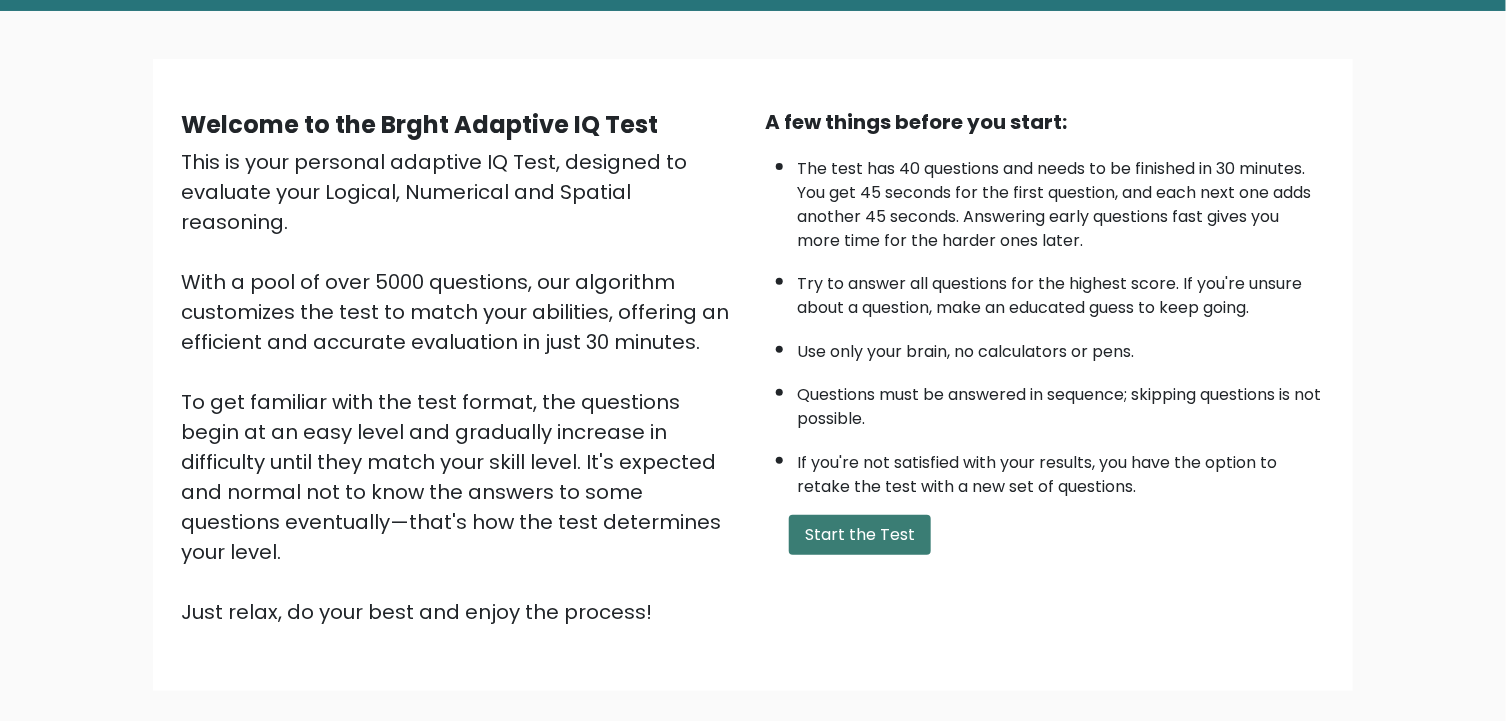 click on "Start the Test" at bounding box center [860, 535] 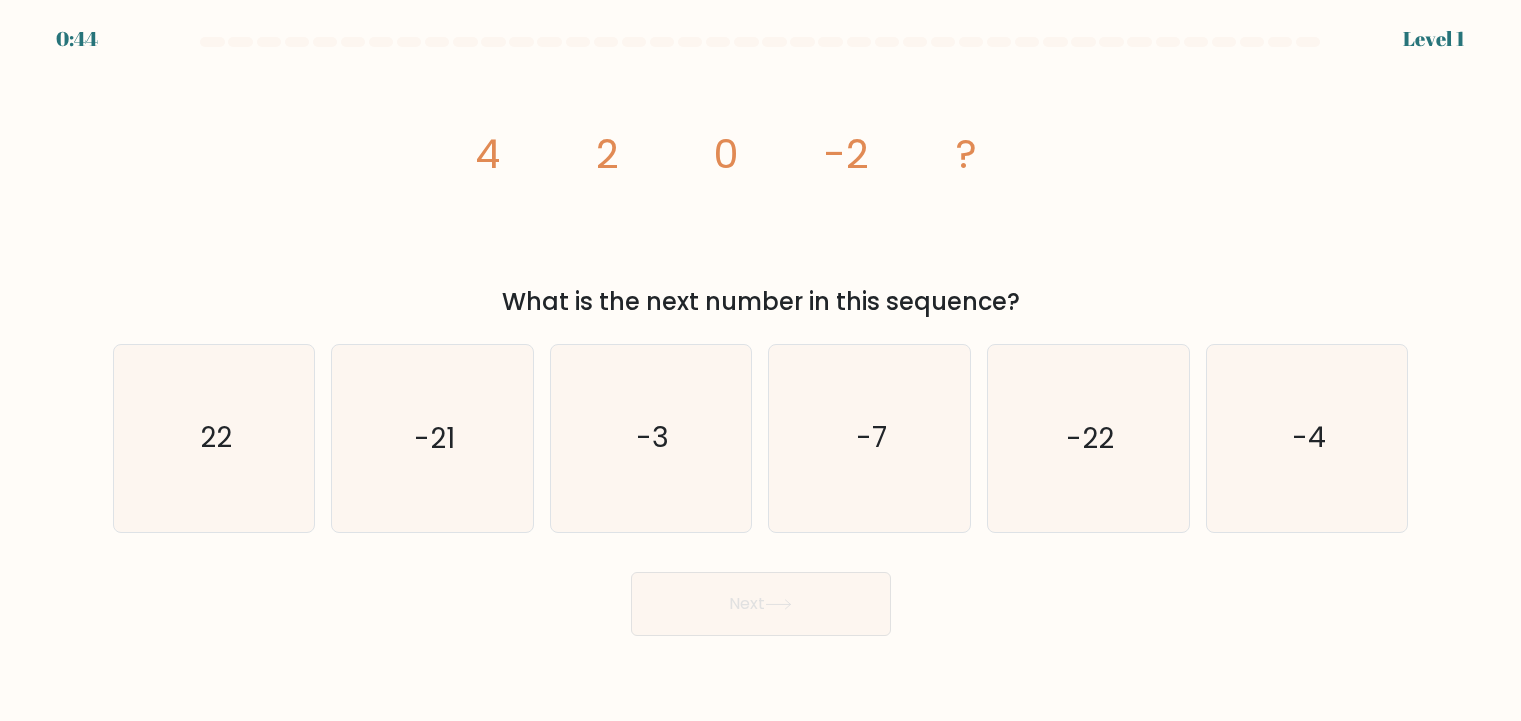 scroll, scrollTop: 0, scrollLeft: 0, axis: both 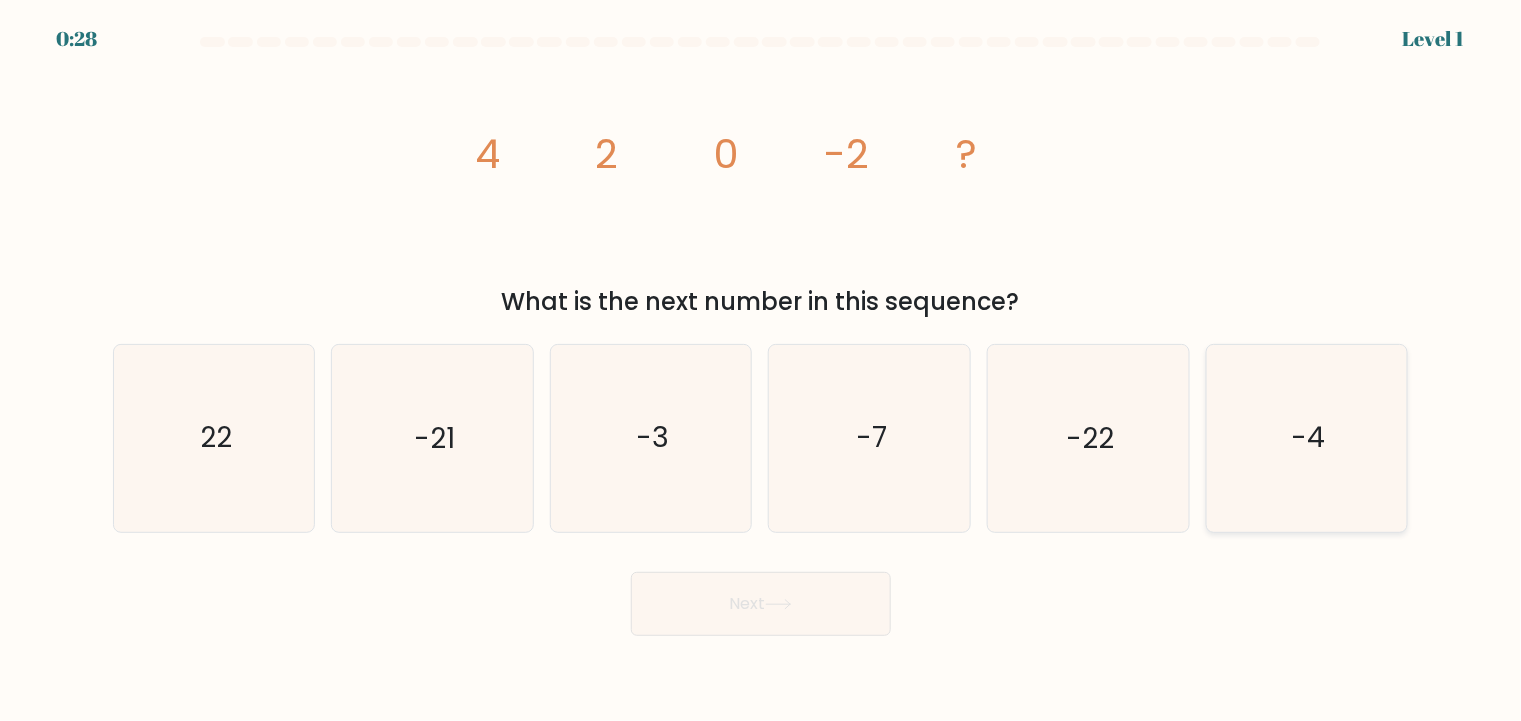 click on "-4" 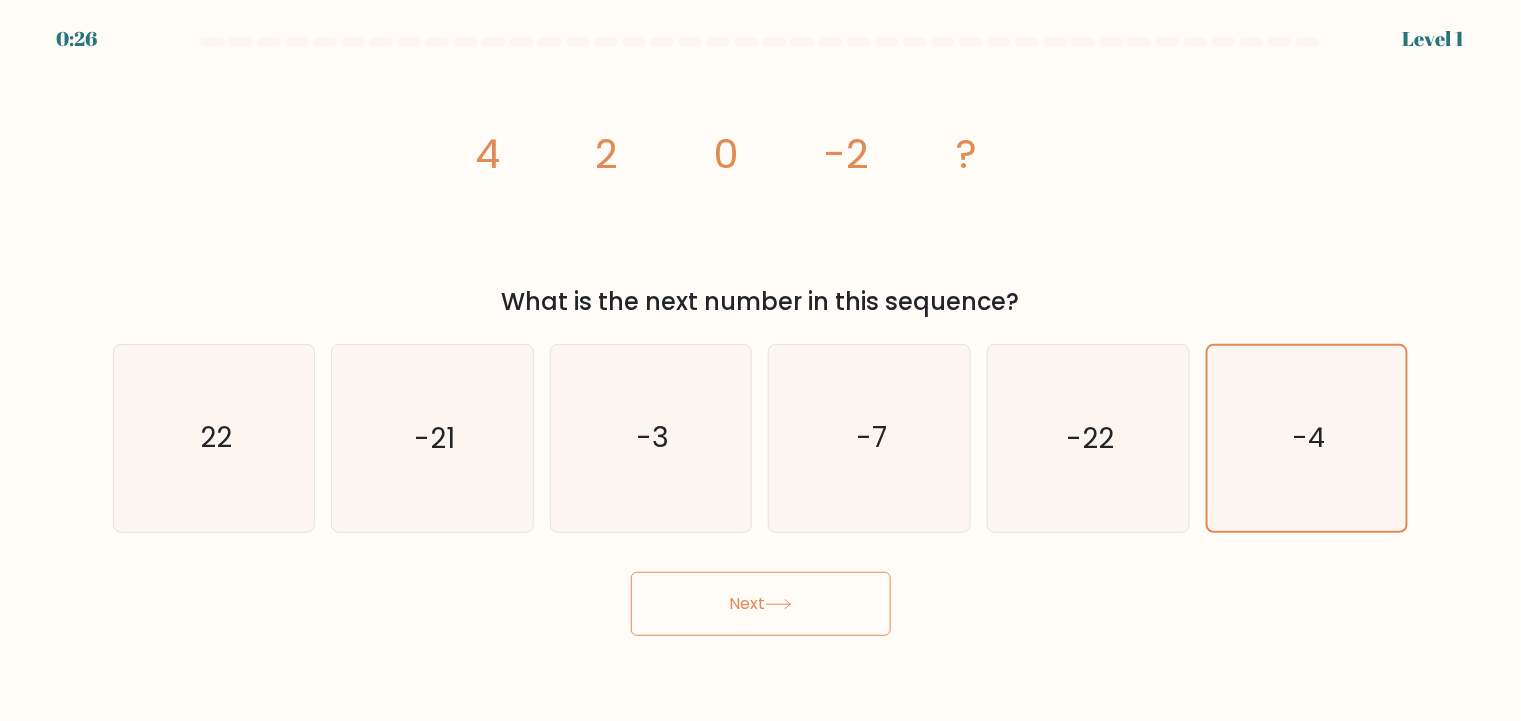 click on "Next" at bounding box center [761, 604] 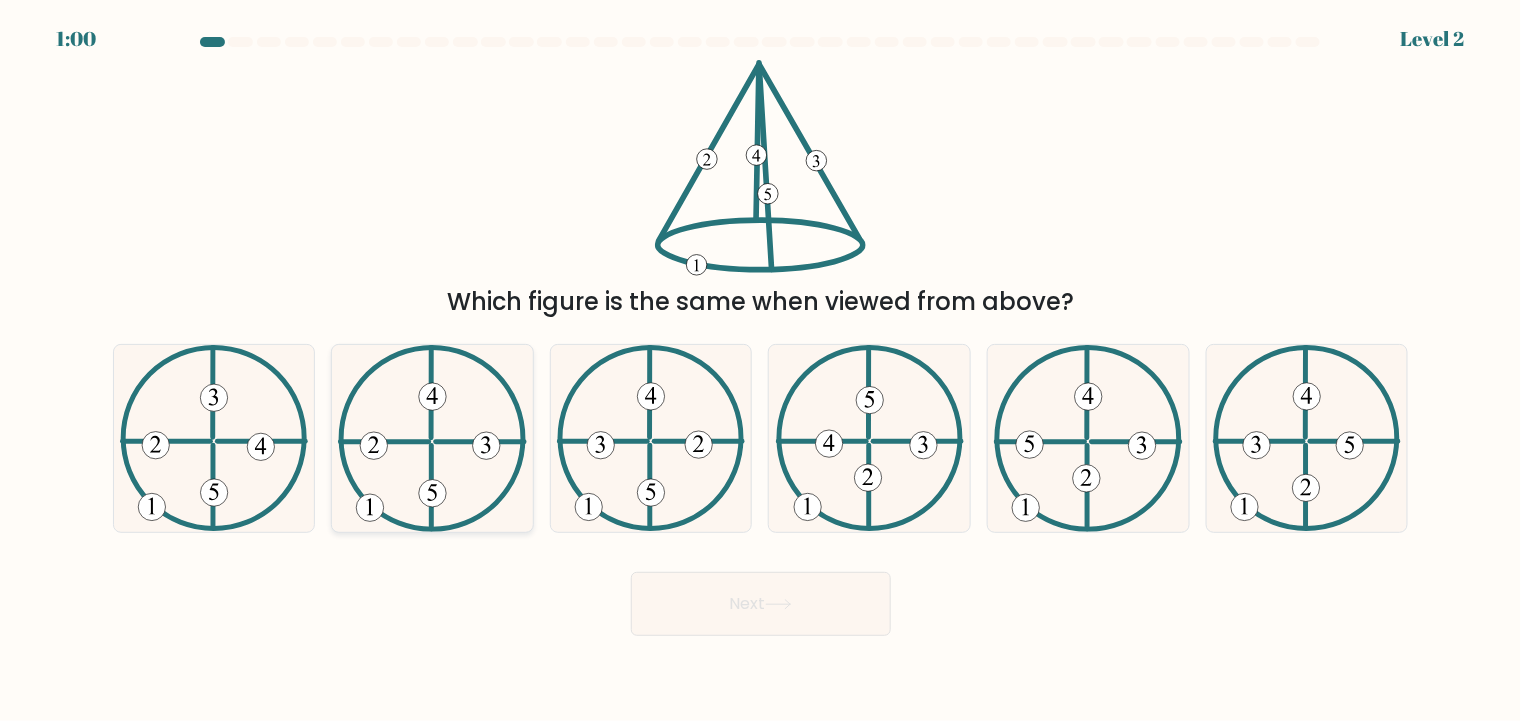 click 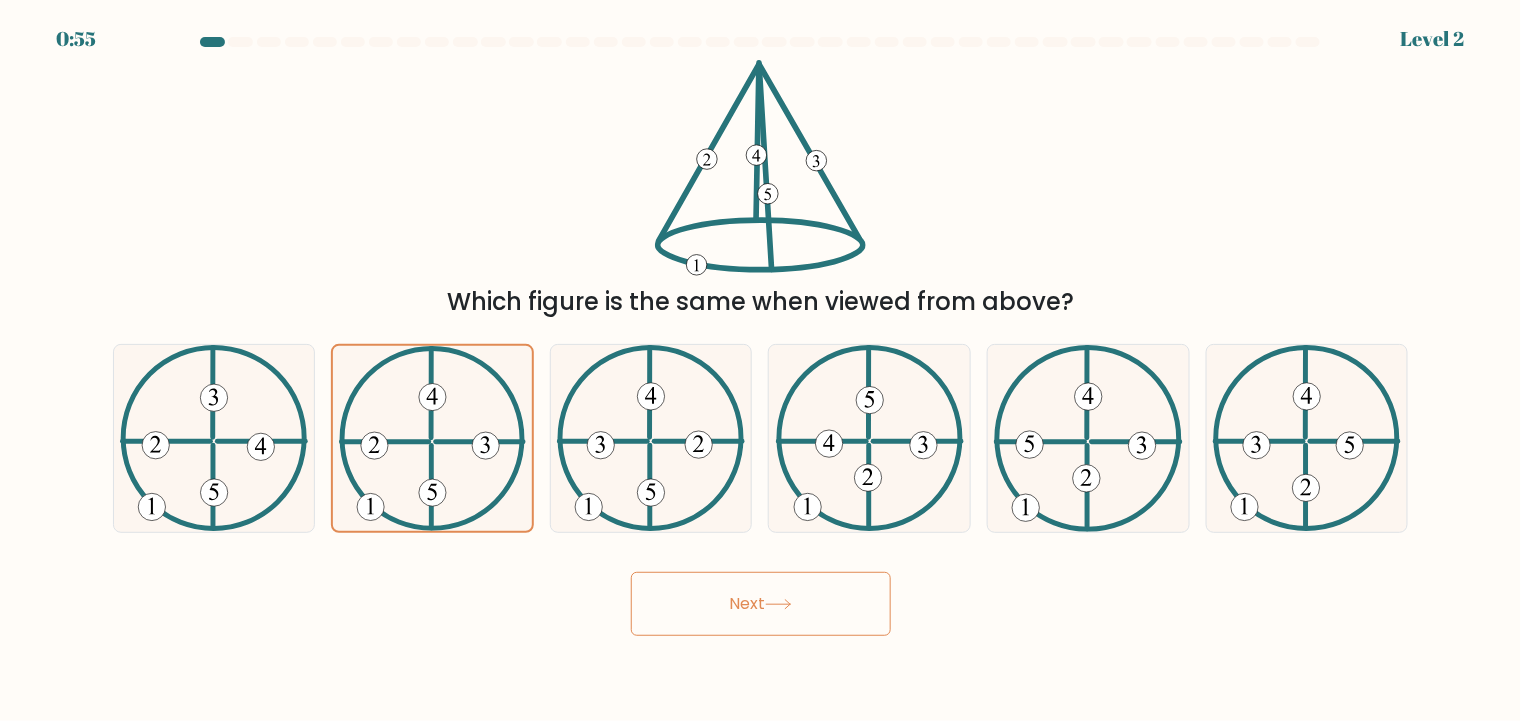 click on "Next" at bounding box center [761, 604] 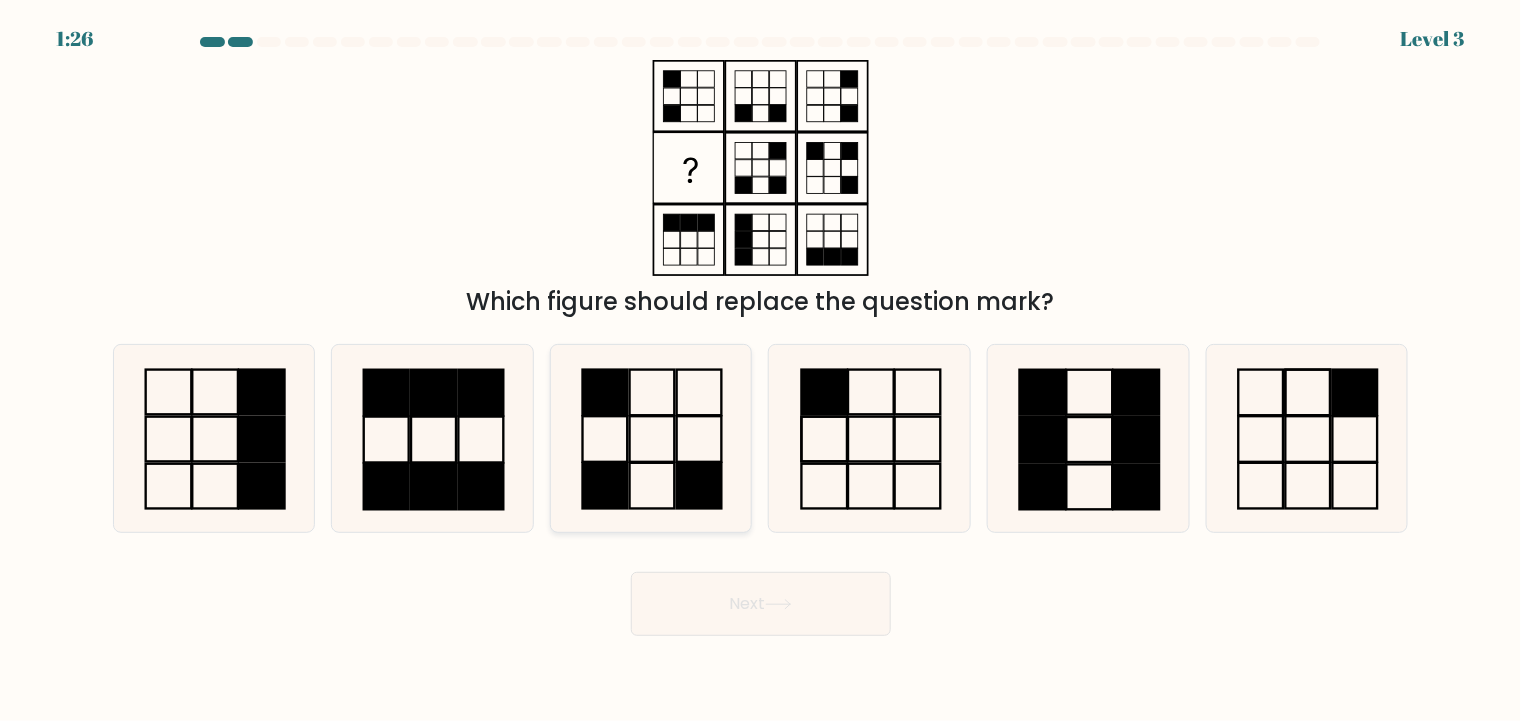 click 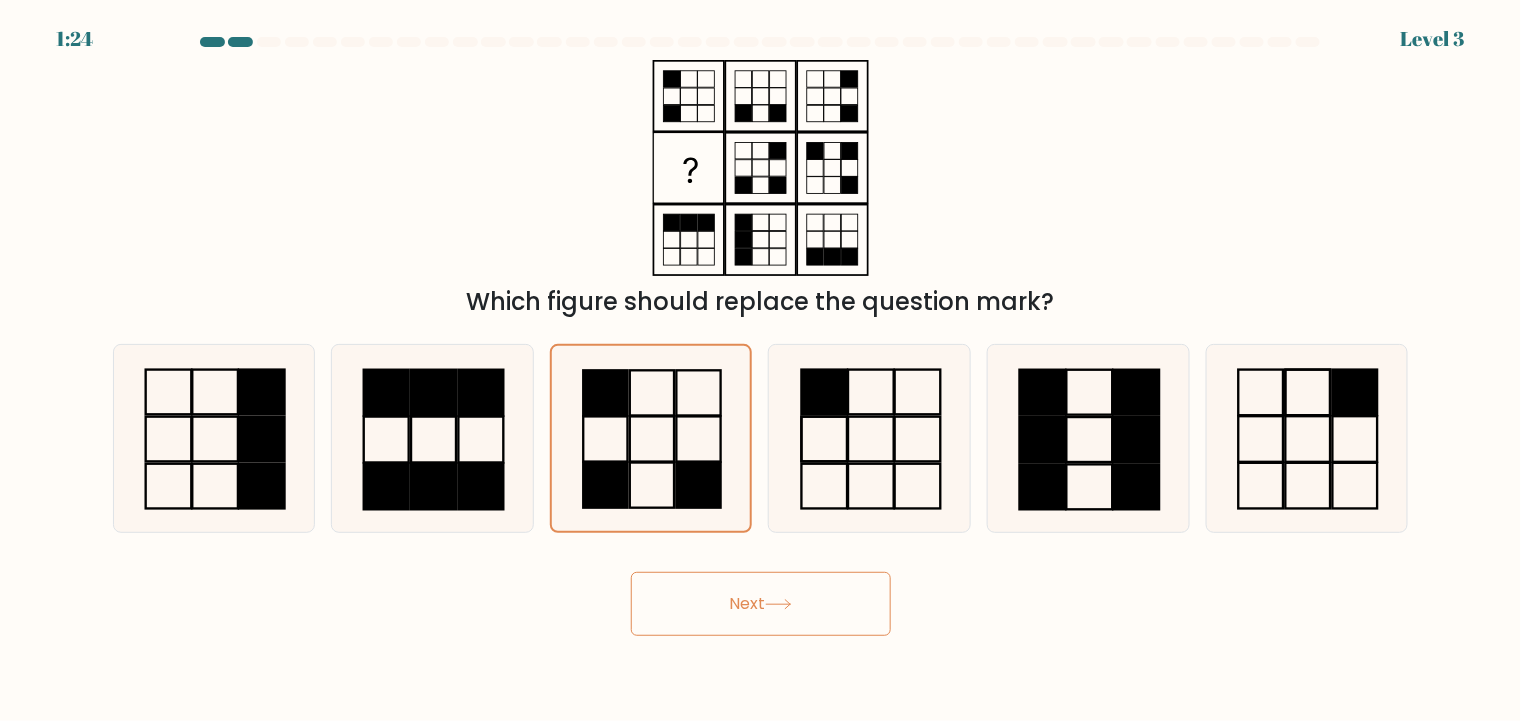 click on "Next" at bounding box center [761, 604] 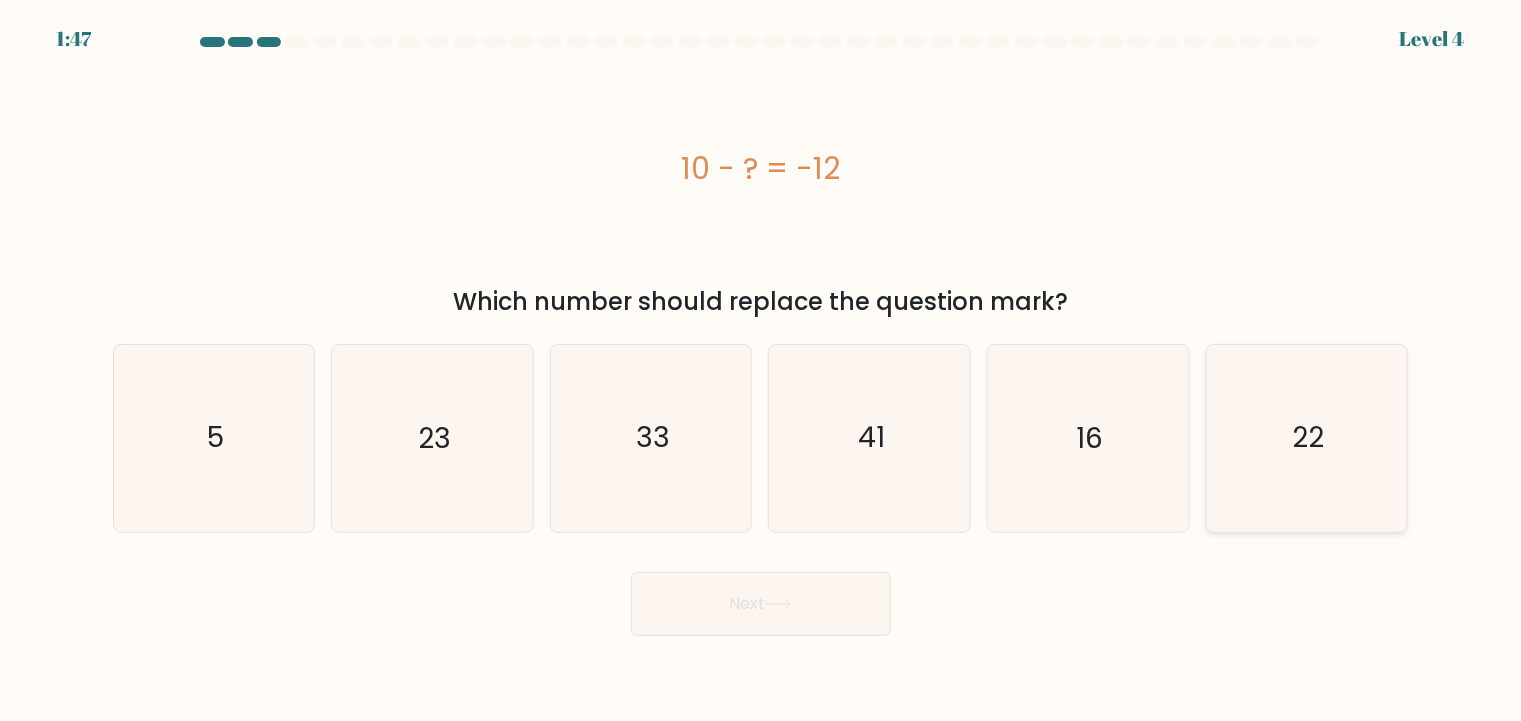 click on "22" 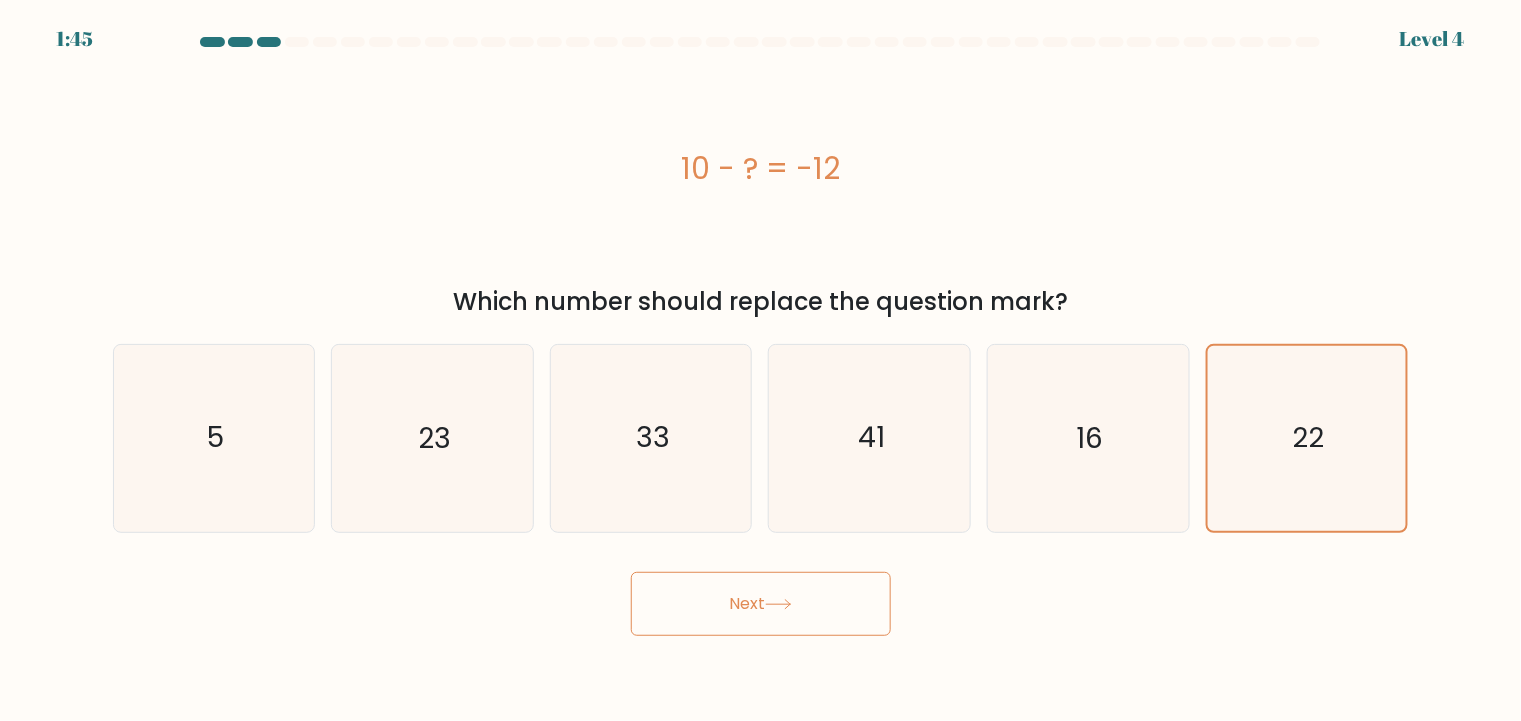 click on "Next" at bounding box center [761, 604] 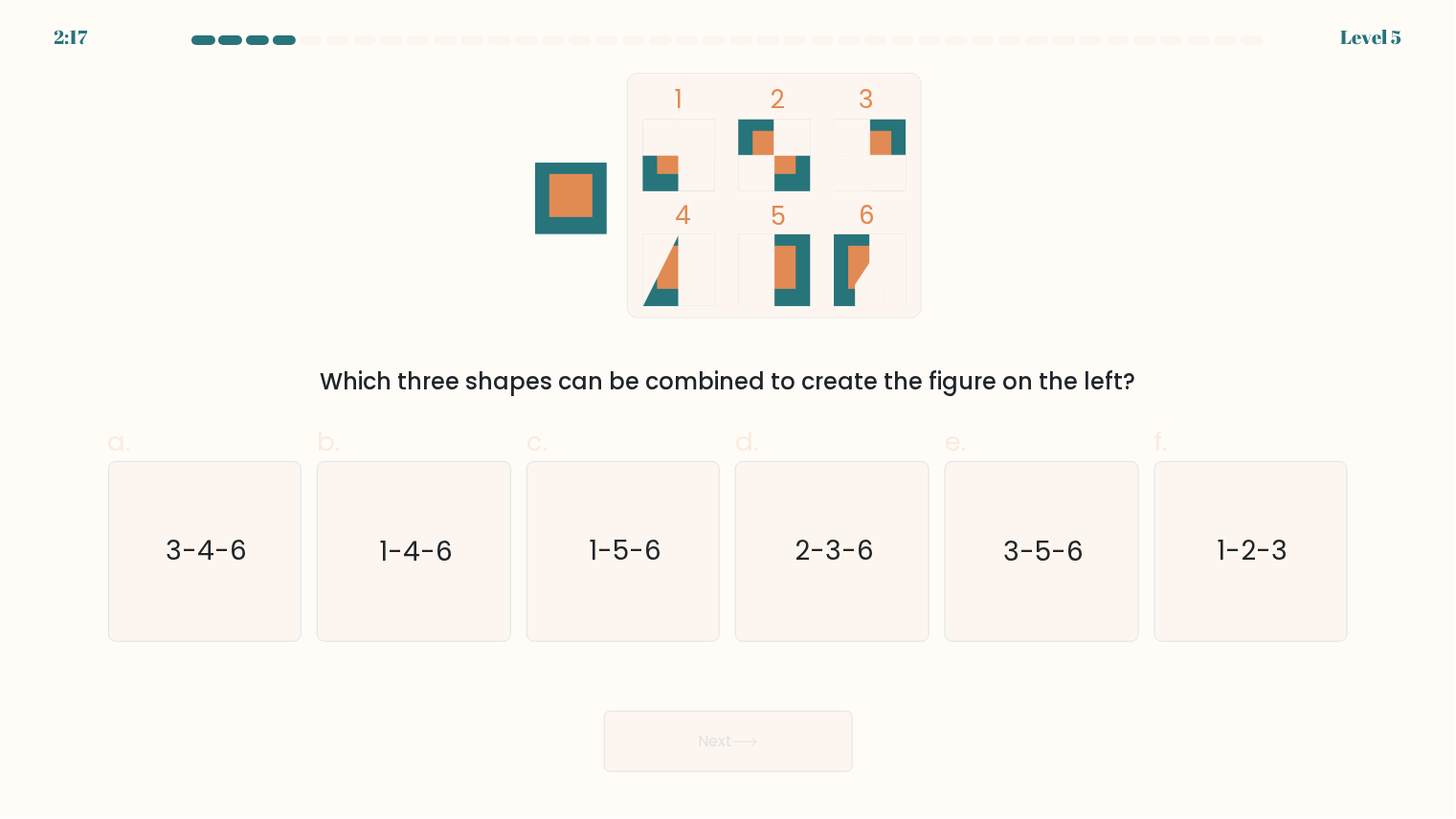 click on "1
2
3
4
5
6
Which three shapes can be combined to create the figure on the left?" at bounding box center (728, 235) 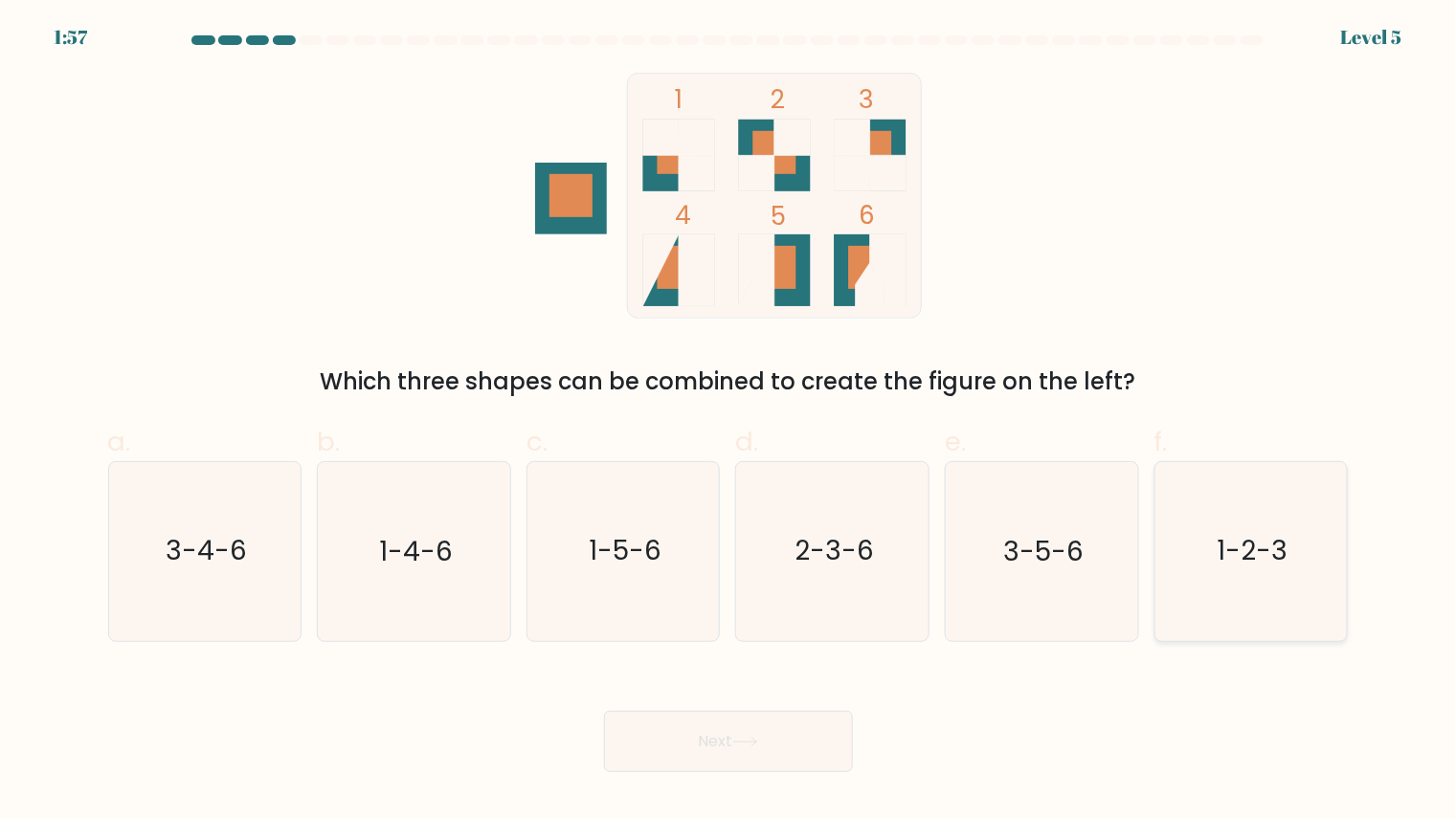 click on "1-2-3" 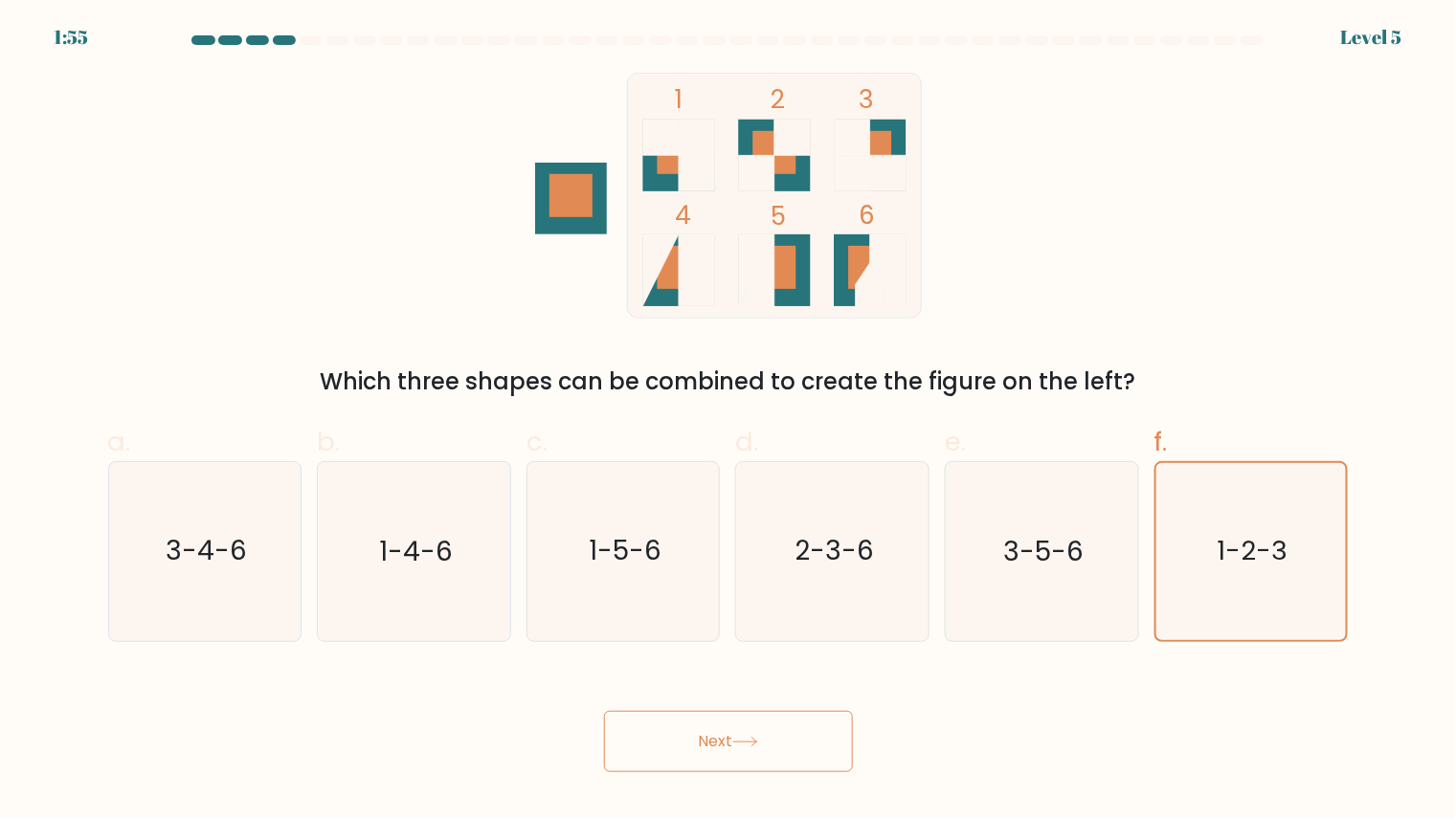 click on "Next" at bounding box center (728, 742) 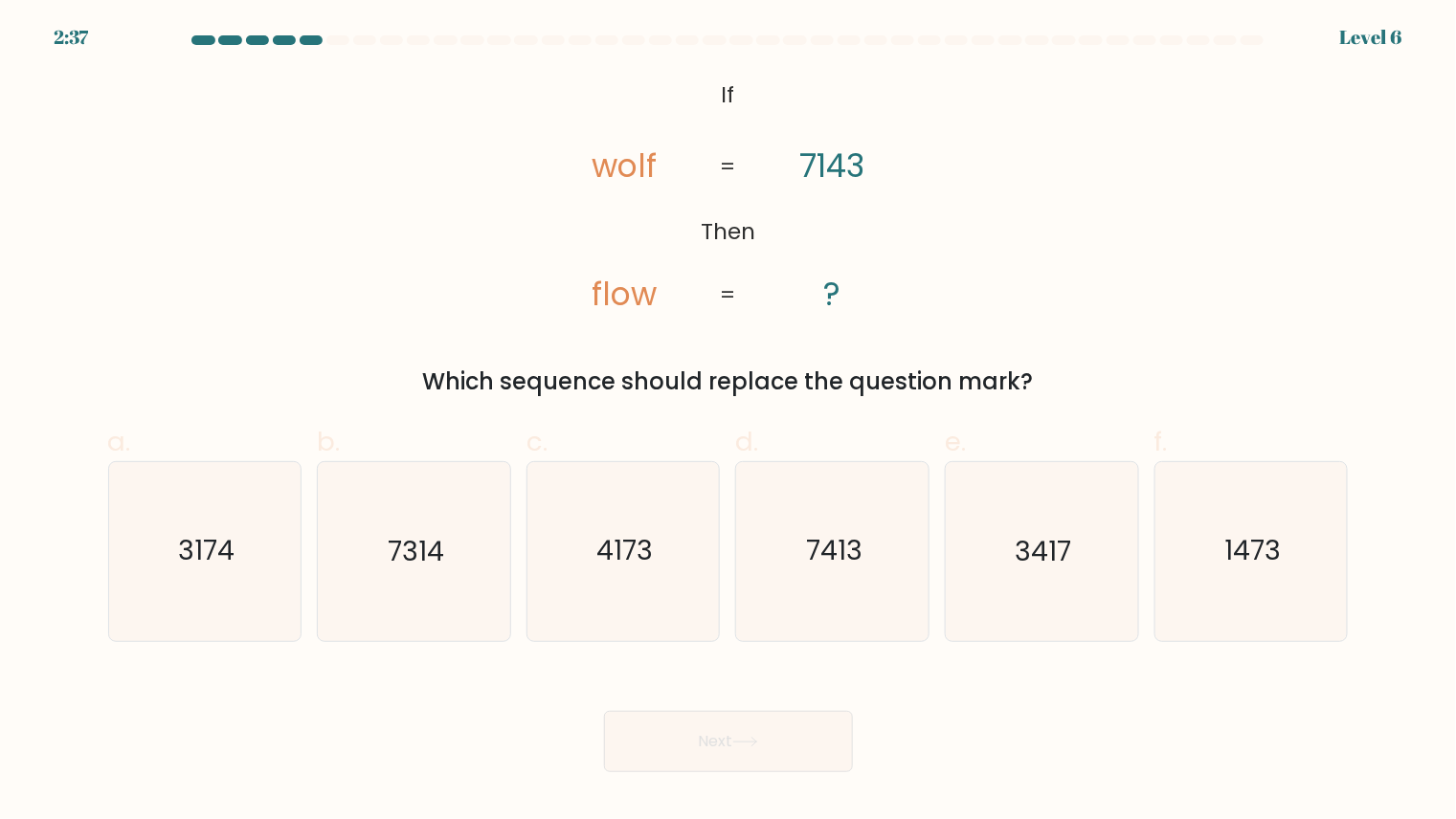 type 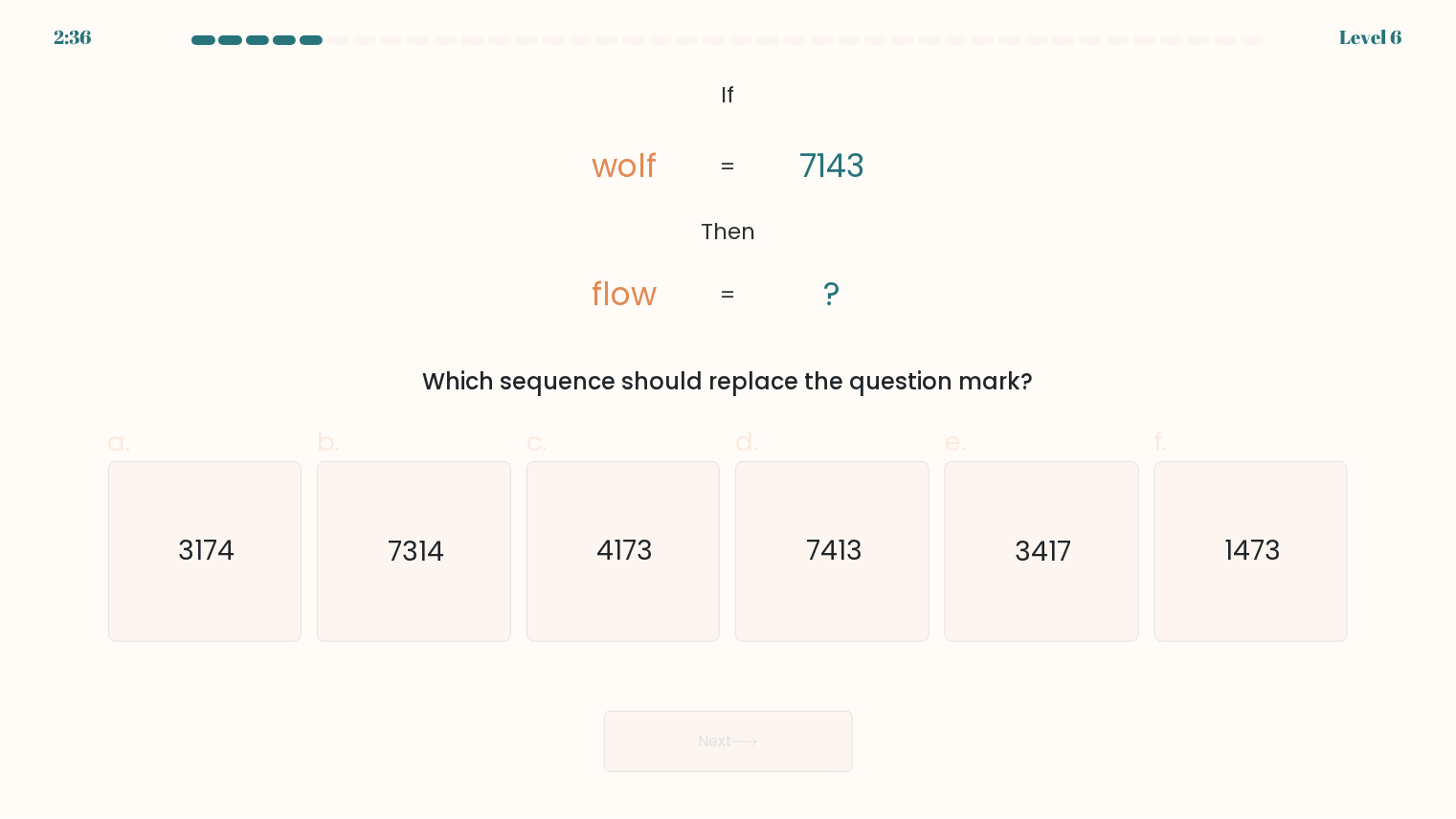 click on "Next" at bounding box center [728, 719] 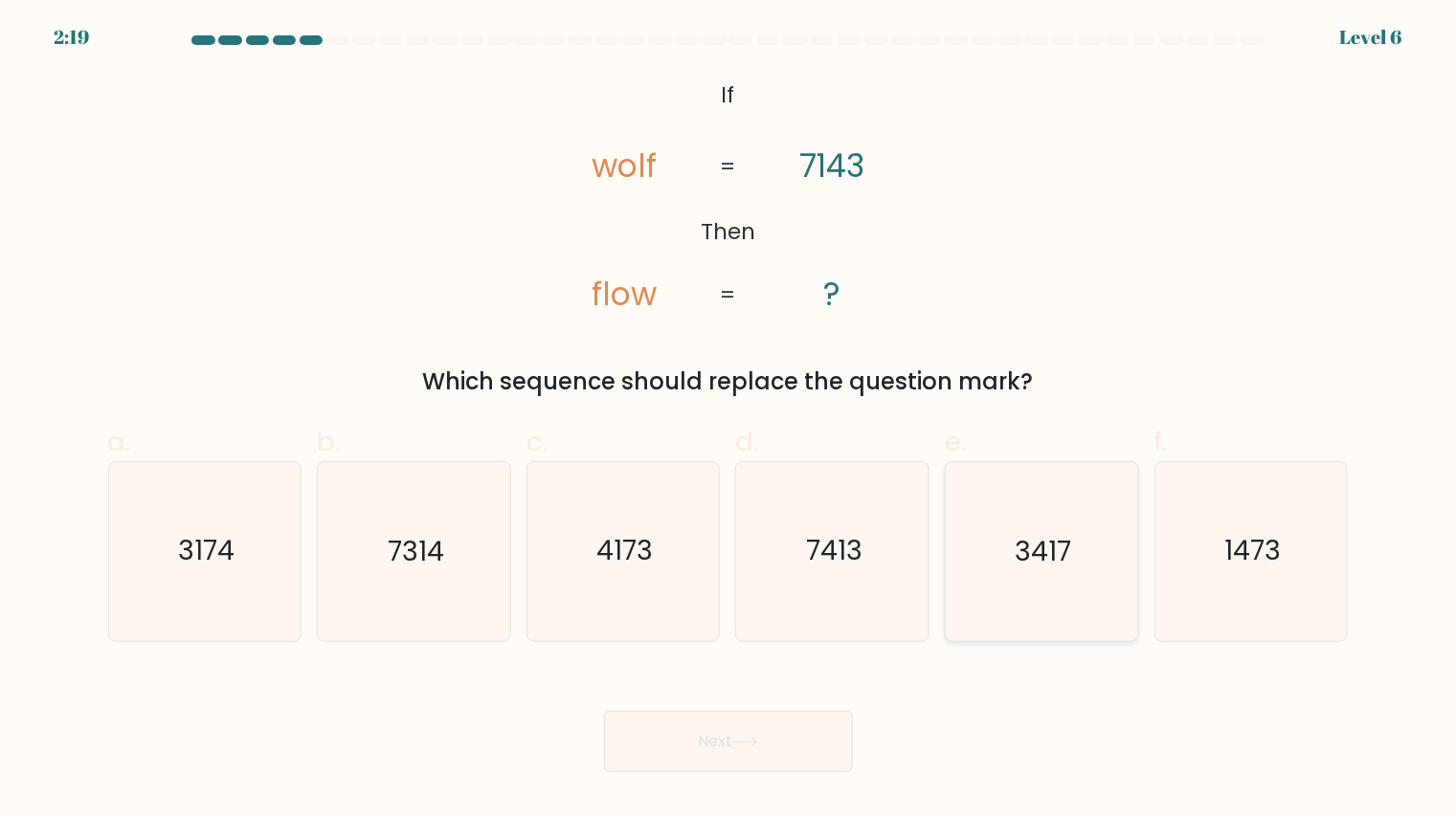 click on "3417" 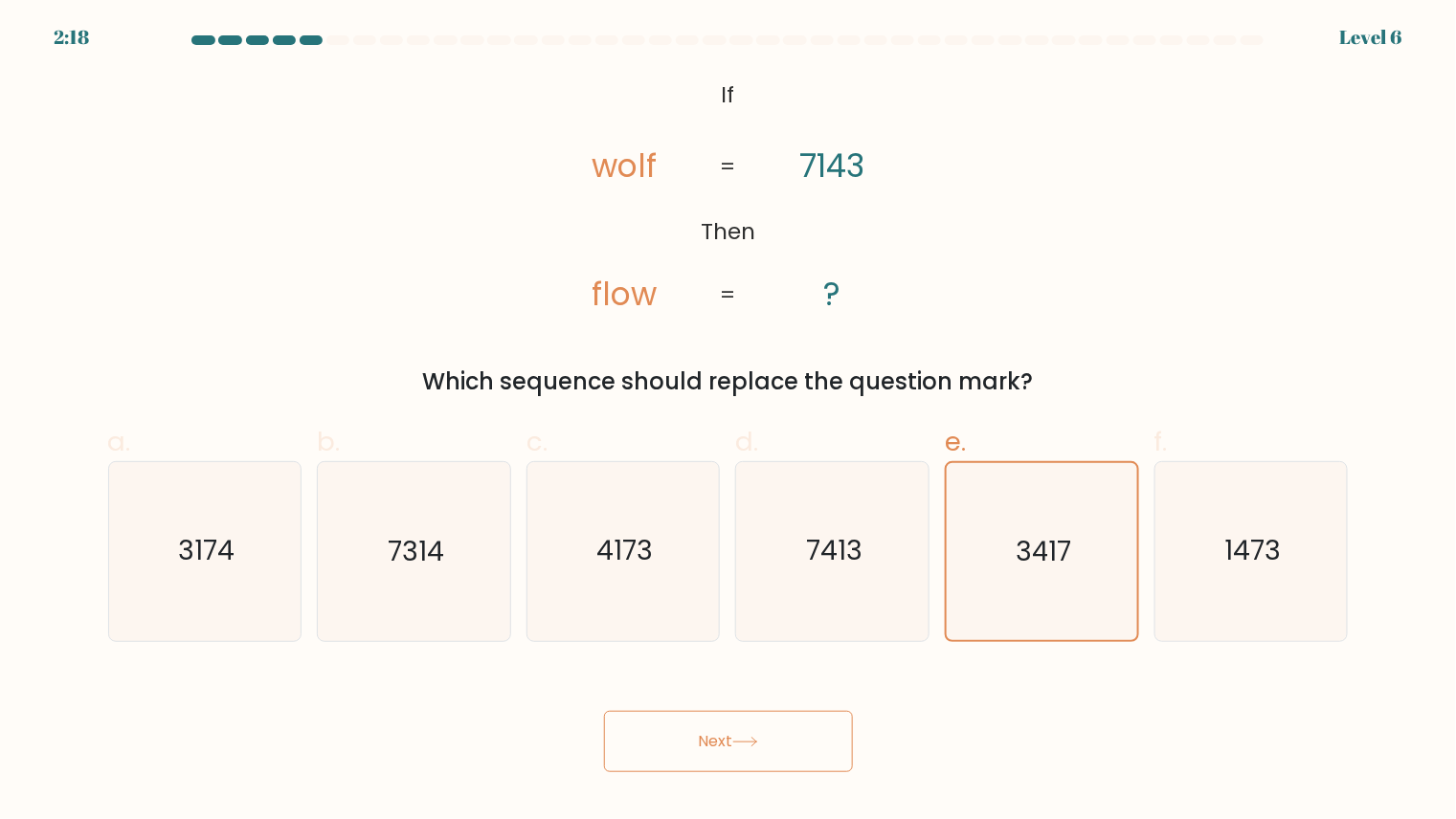 click on "Next" at bounding box center [728, 742] 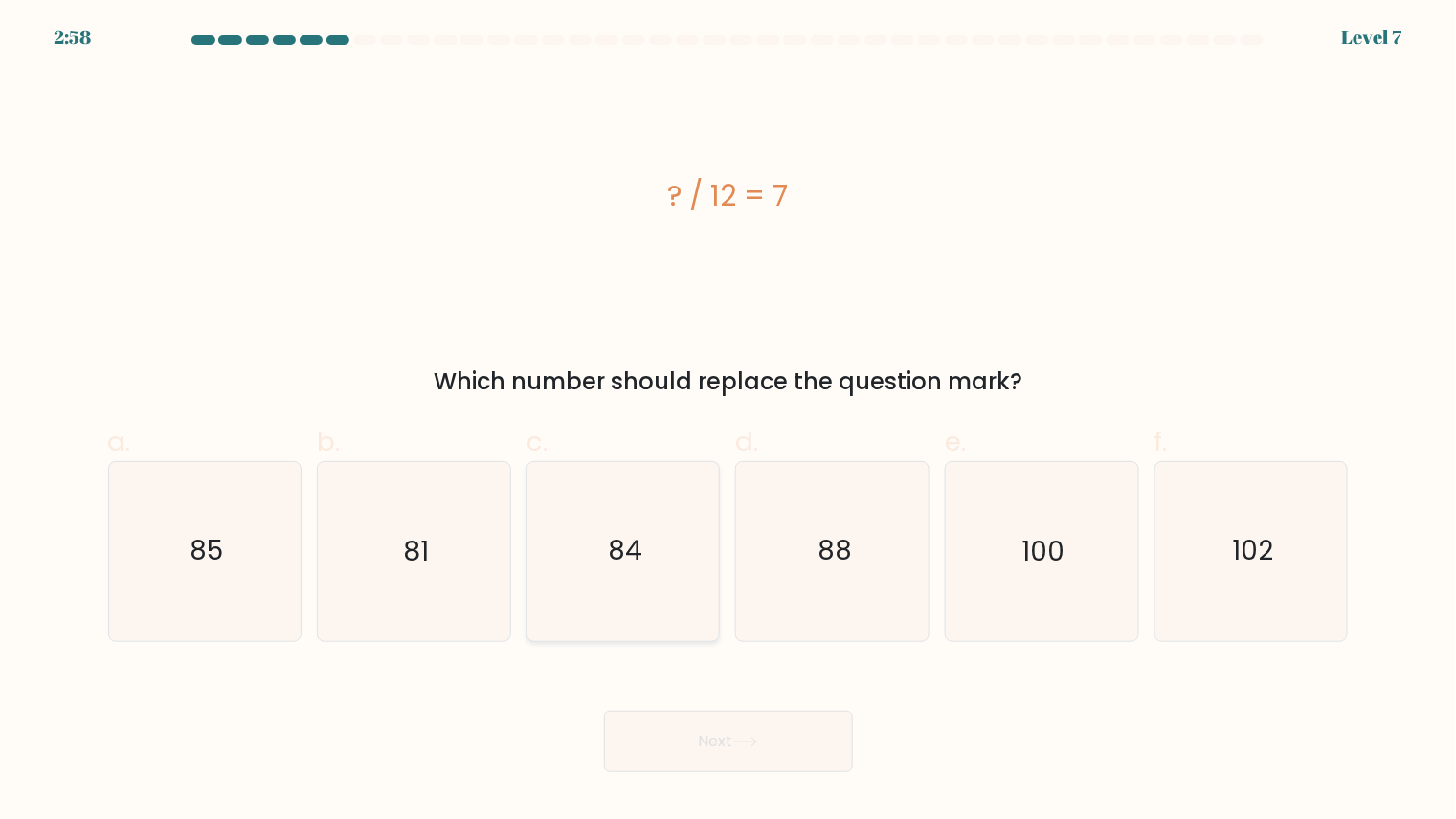 click on "84" 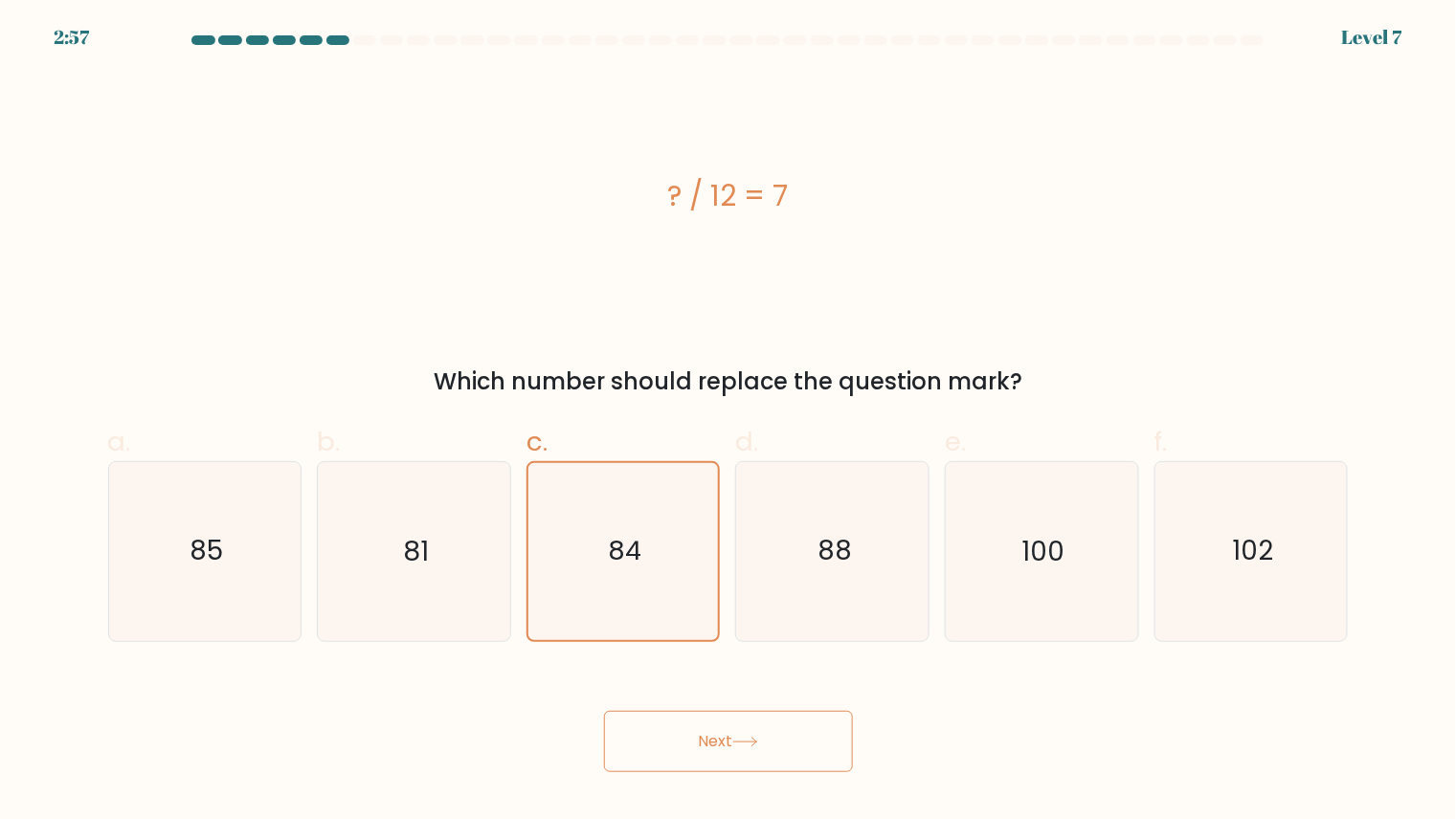click on "Next" at bounding box center (728, 742) 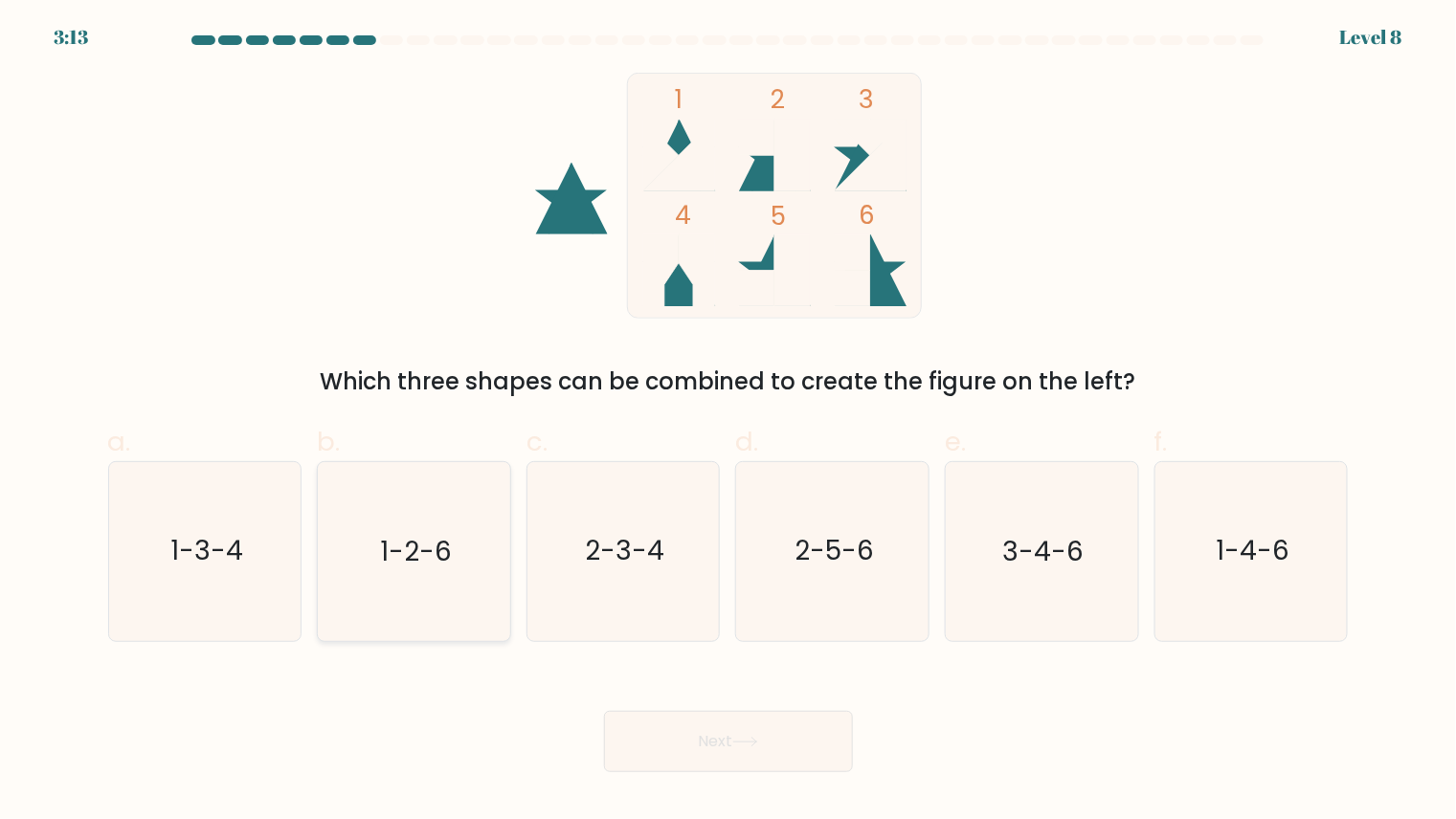 click on "1-2-6" 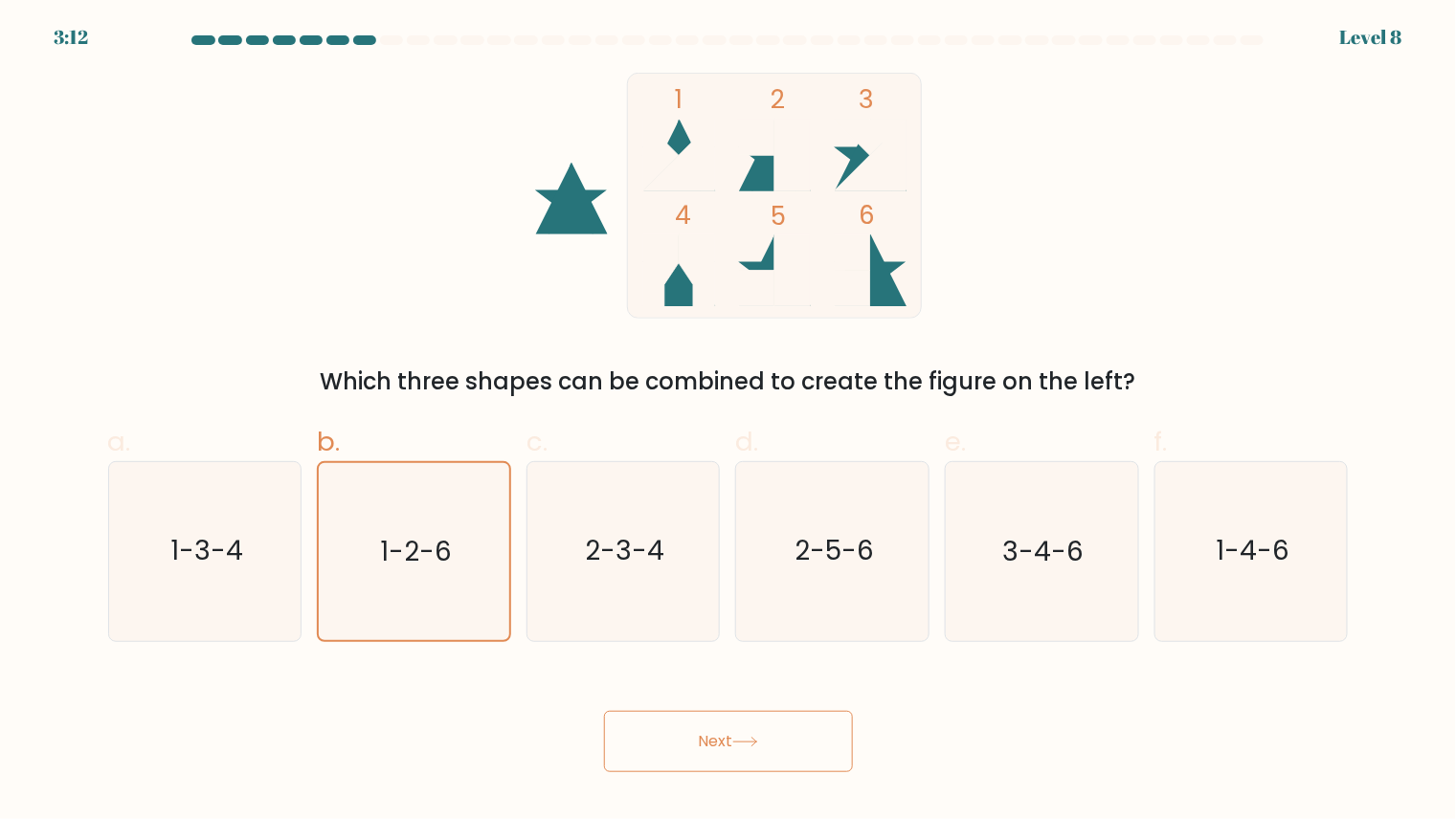 click on "Next" at bounding box center (728, 742) 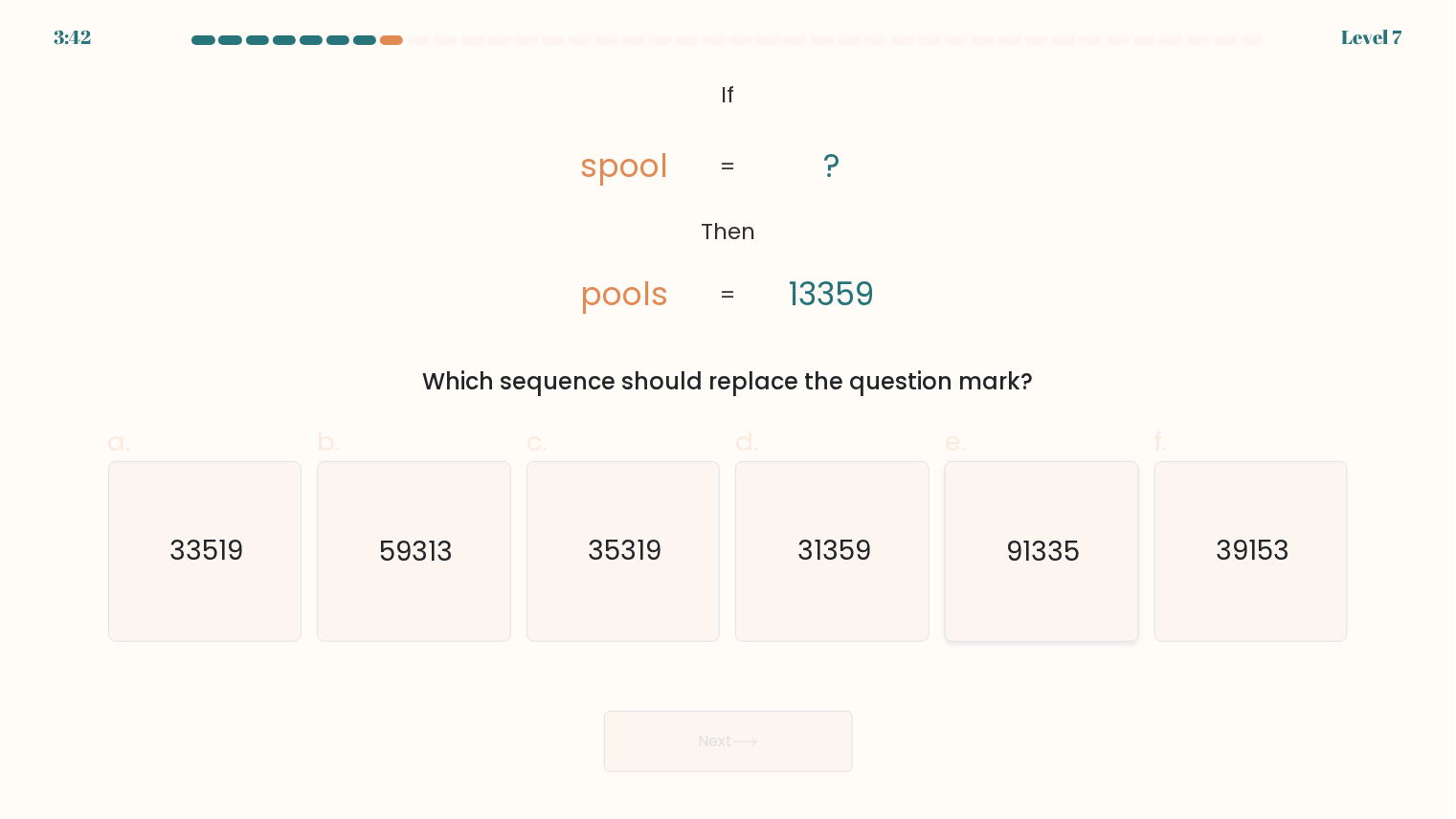 click on "91335" 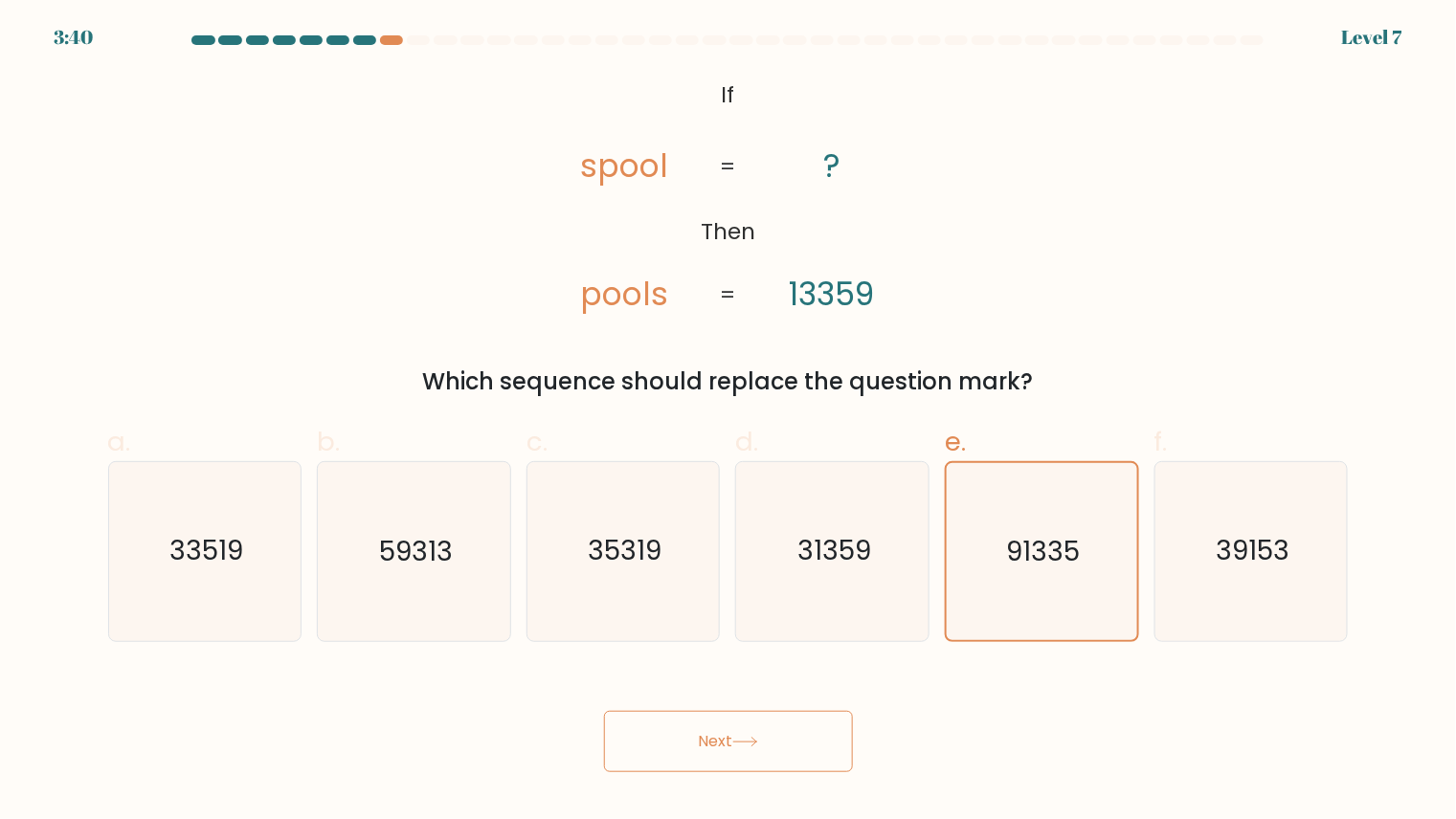 click on "Next" at bounding box center (728, 742) 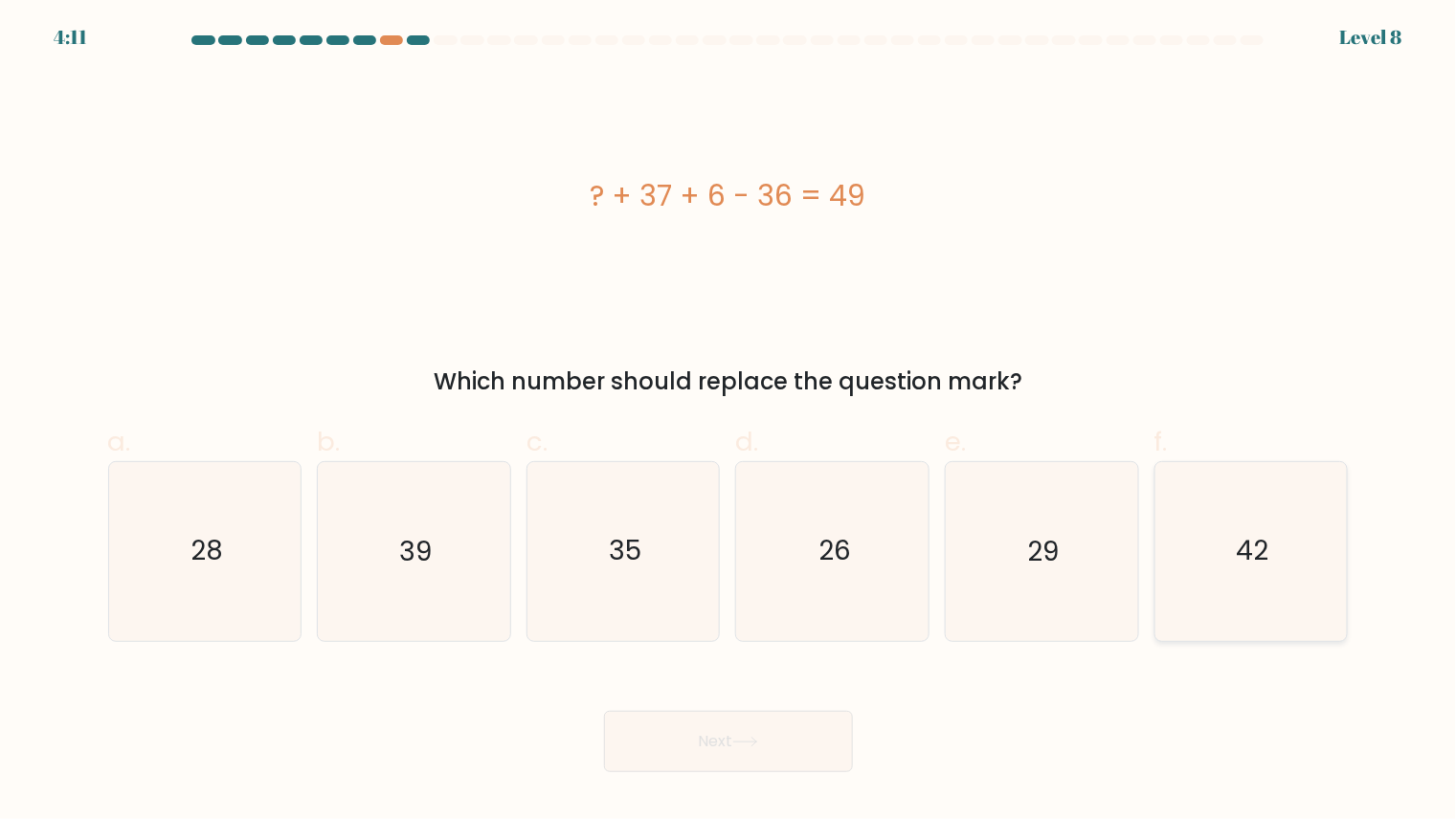 click on "42" 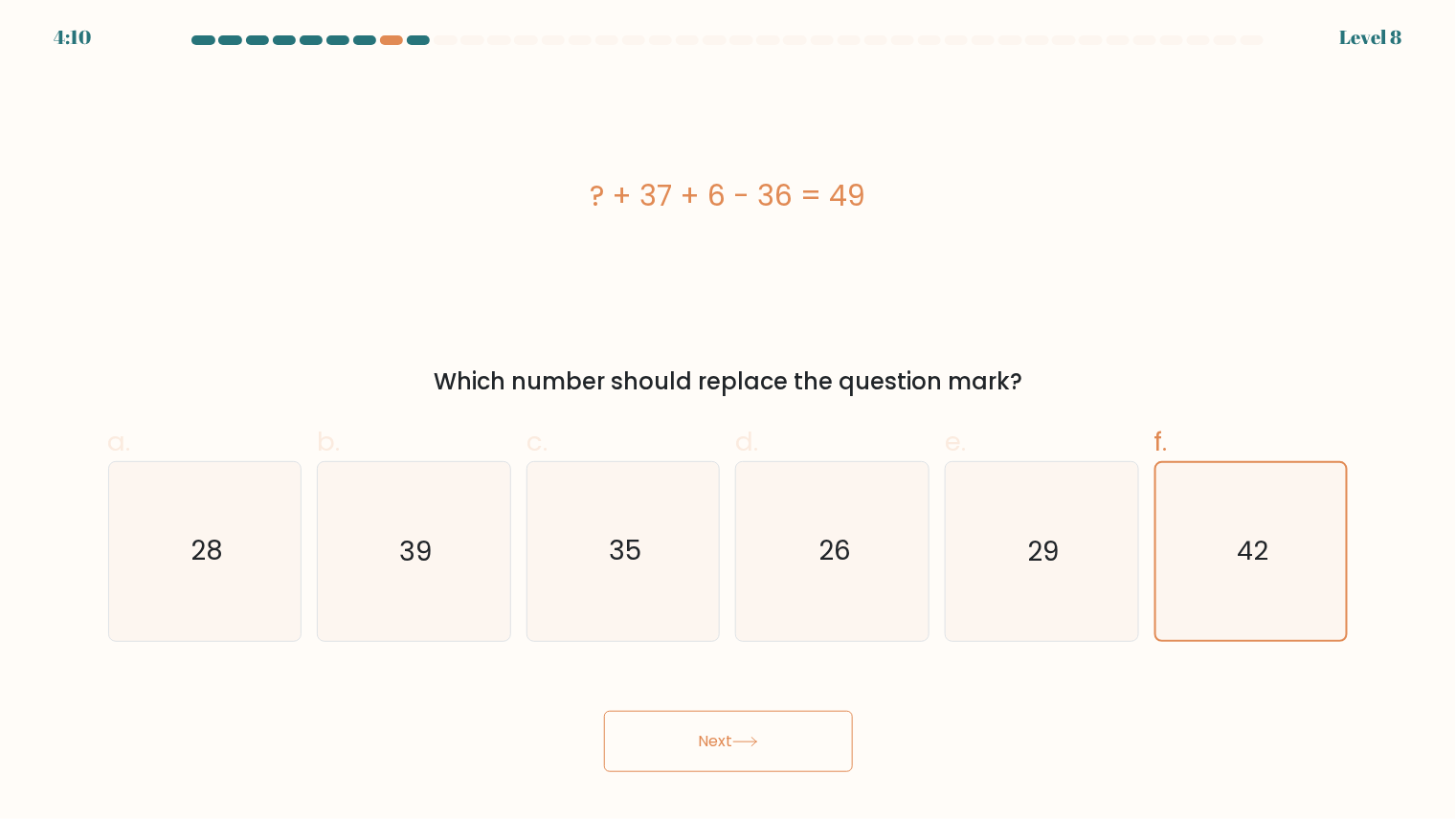 click on "Next" at bounding box center (728, 742) 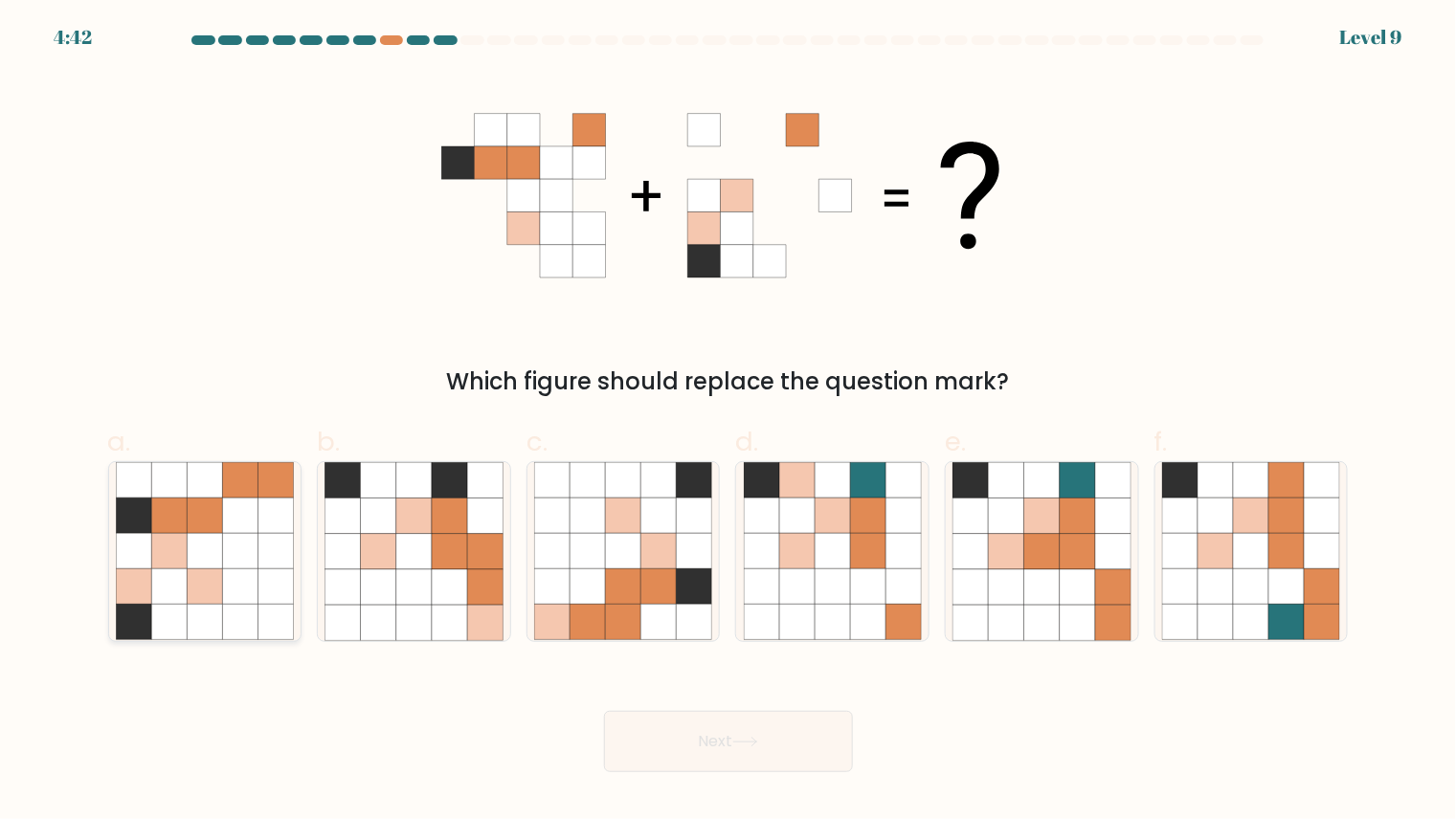 click 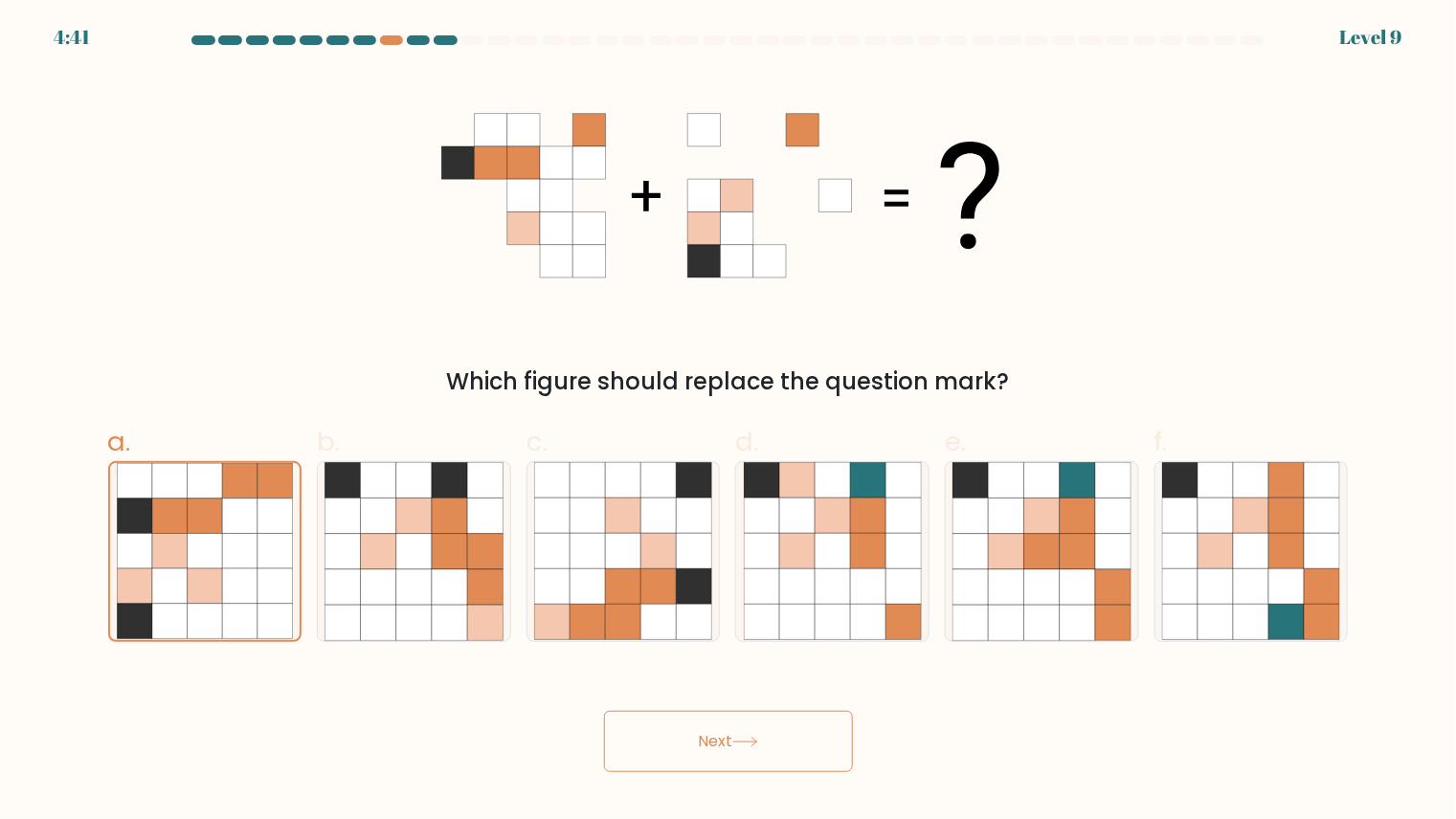 click on "Next" at bounding box center [728, 742] 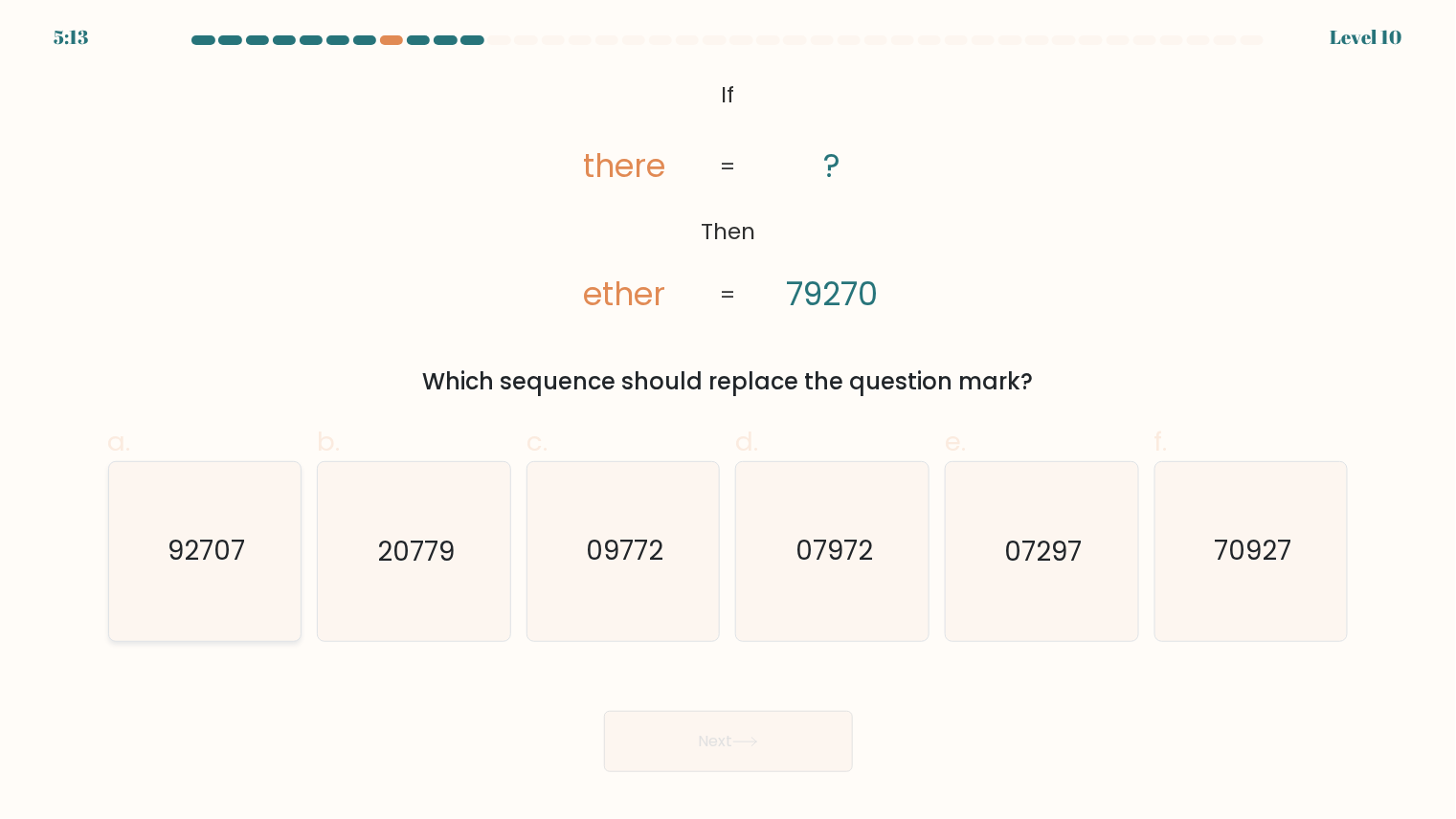 click on "92707" 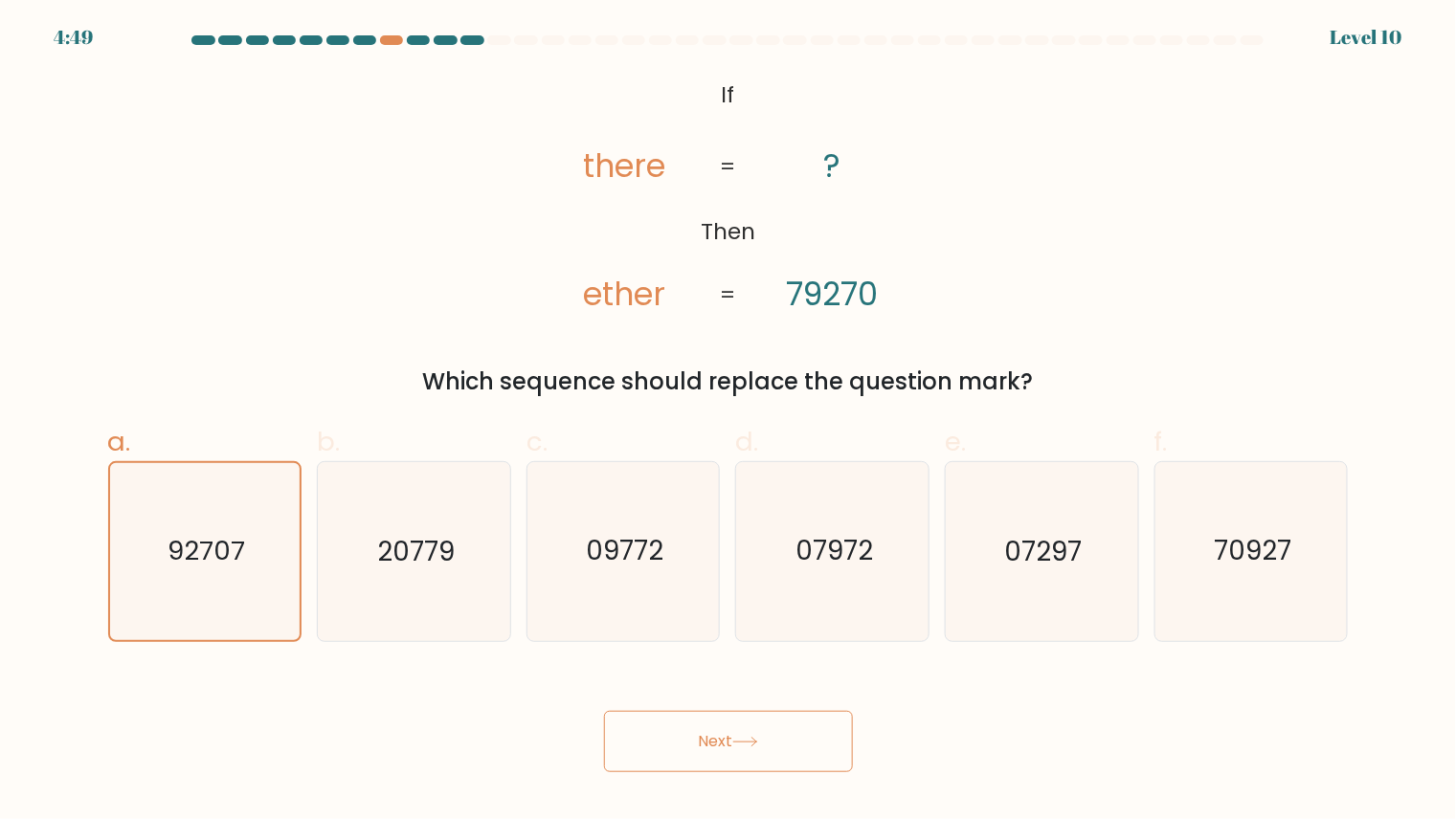 click on "Next" at bounding box center [728, 742] 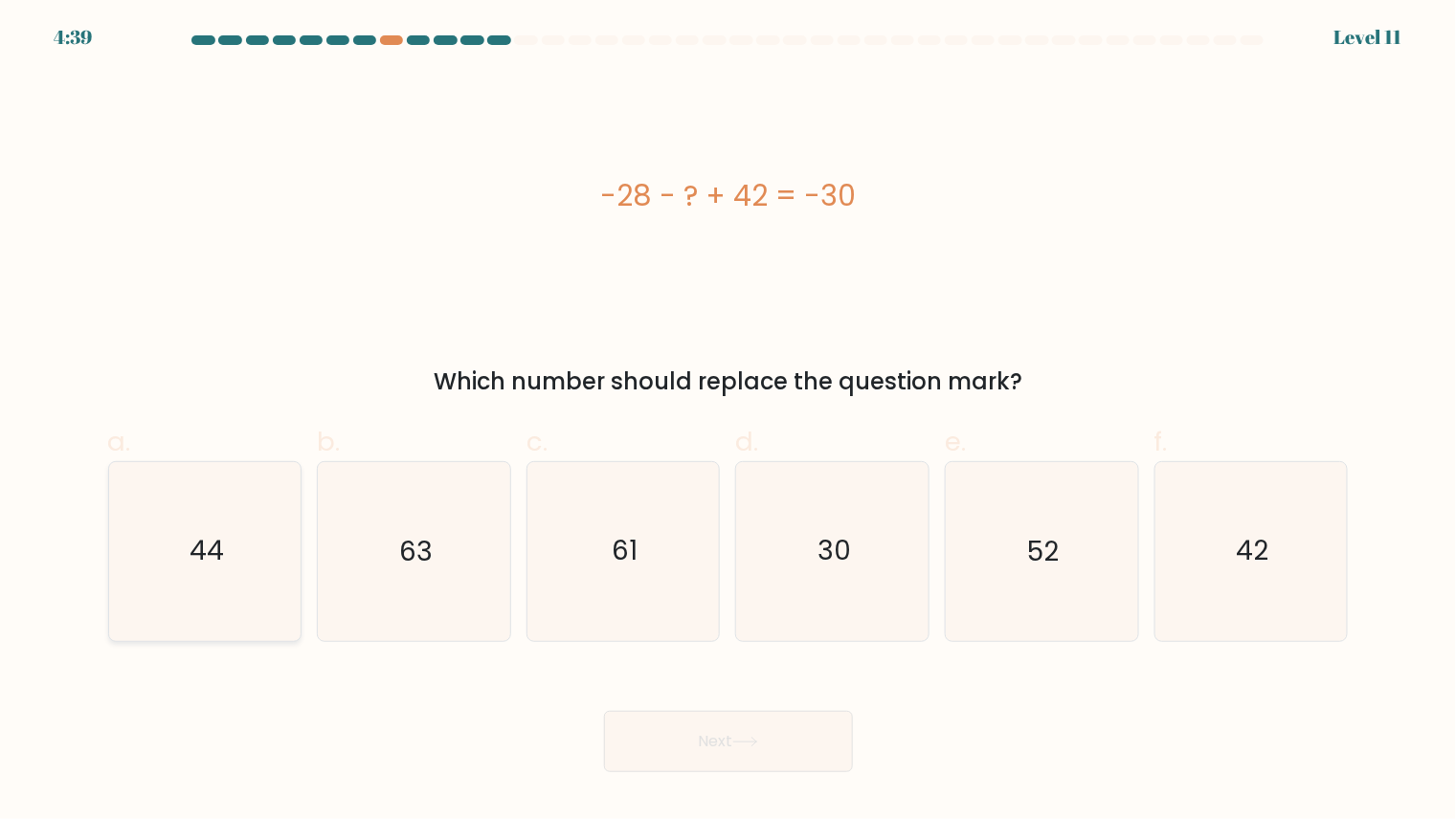 click on "44" 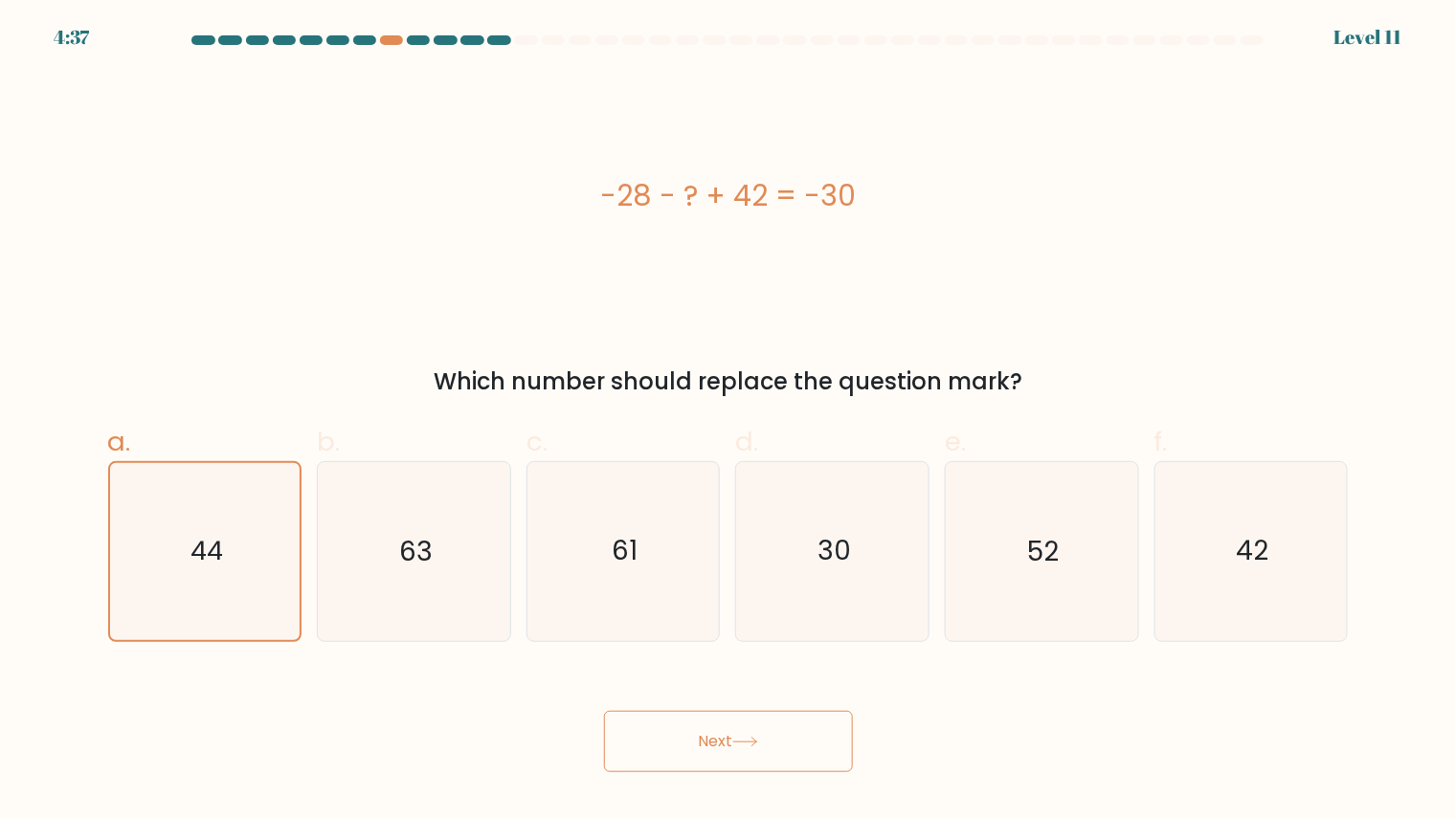 click on "Next" at bounding box center [728, 742] 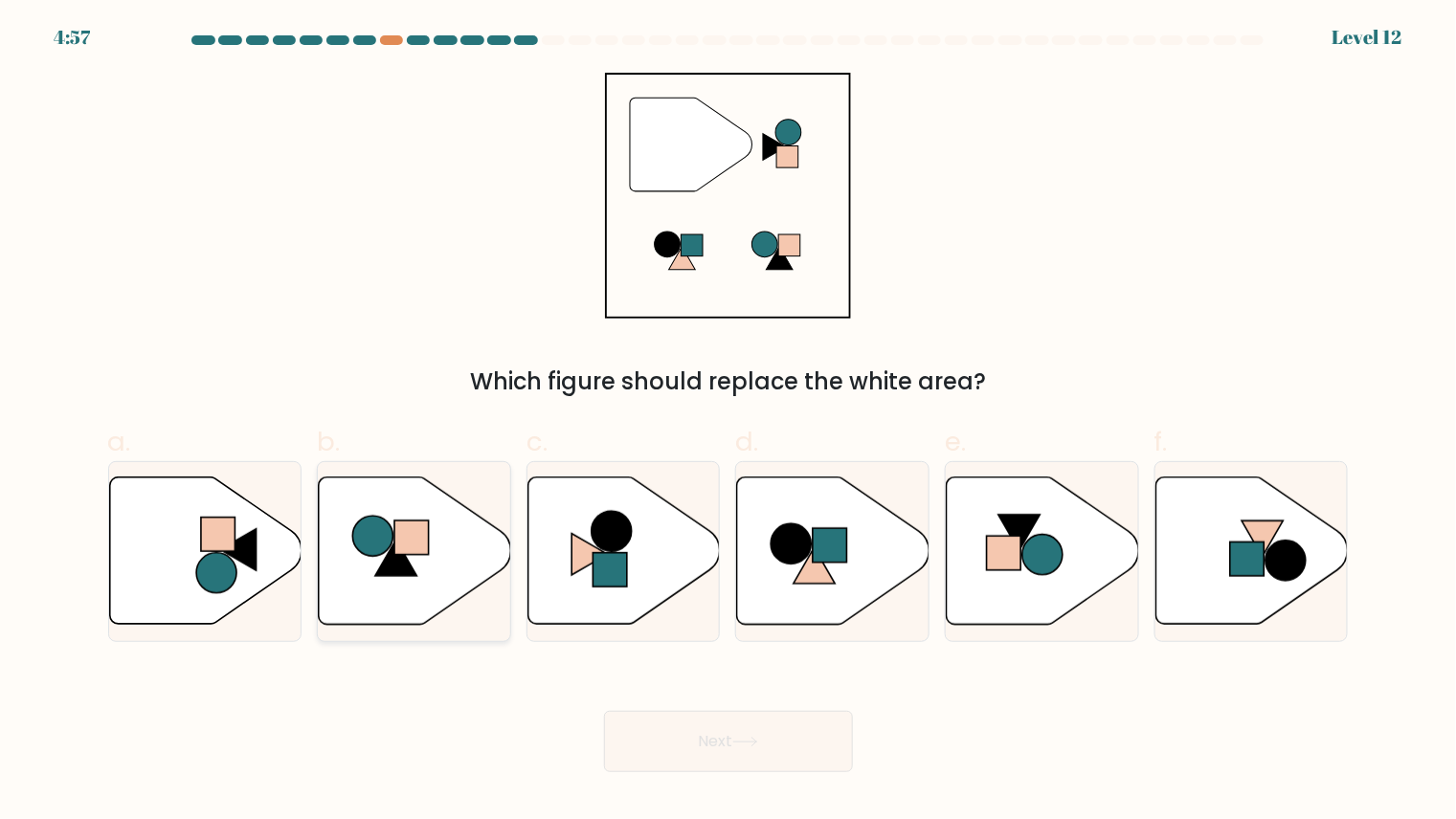 click 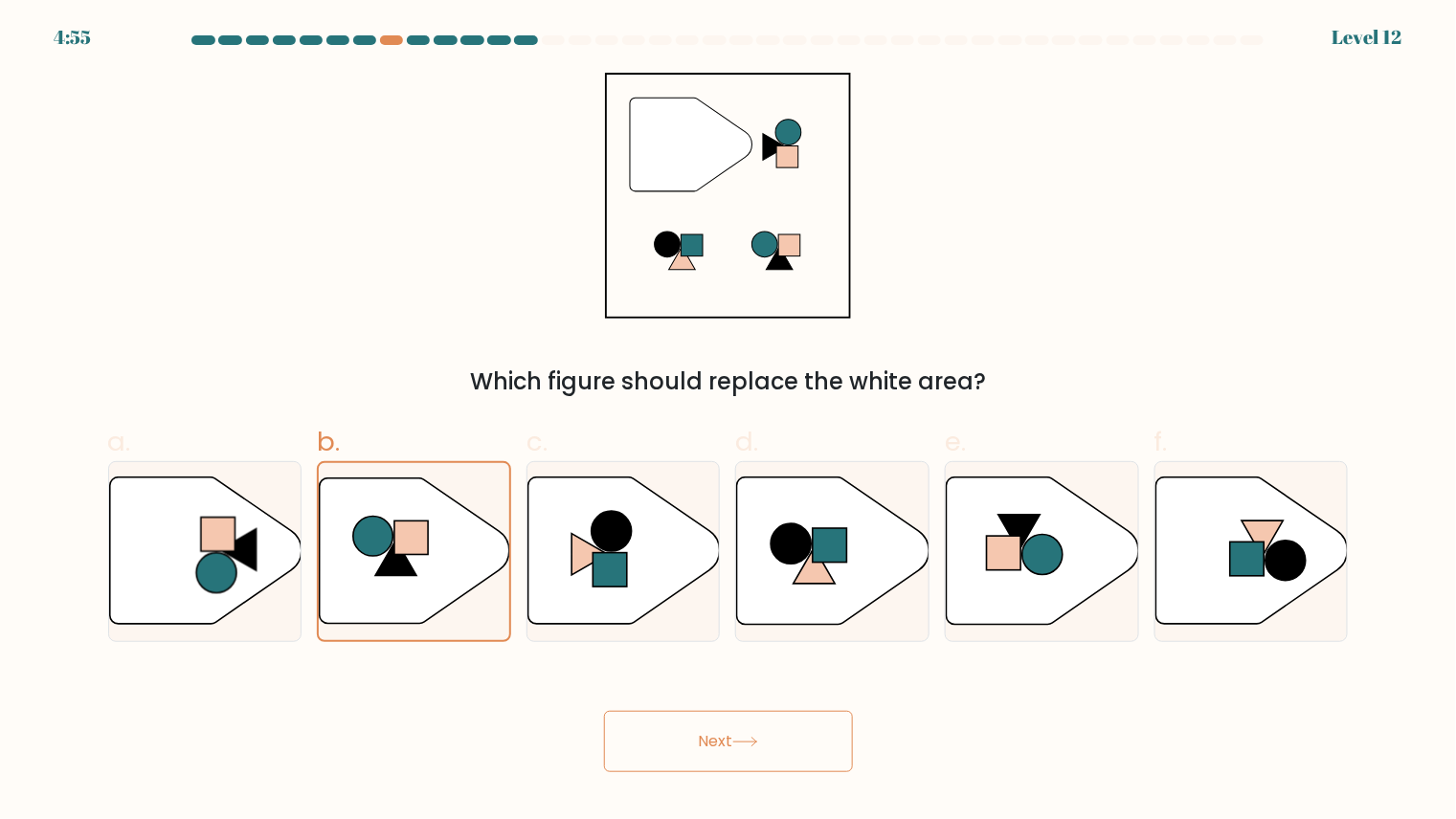 click on "Next" at bounding box center (728, 742) 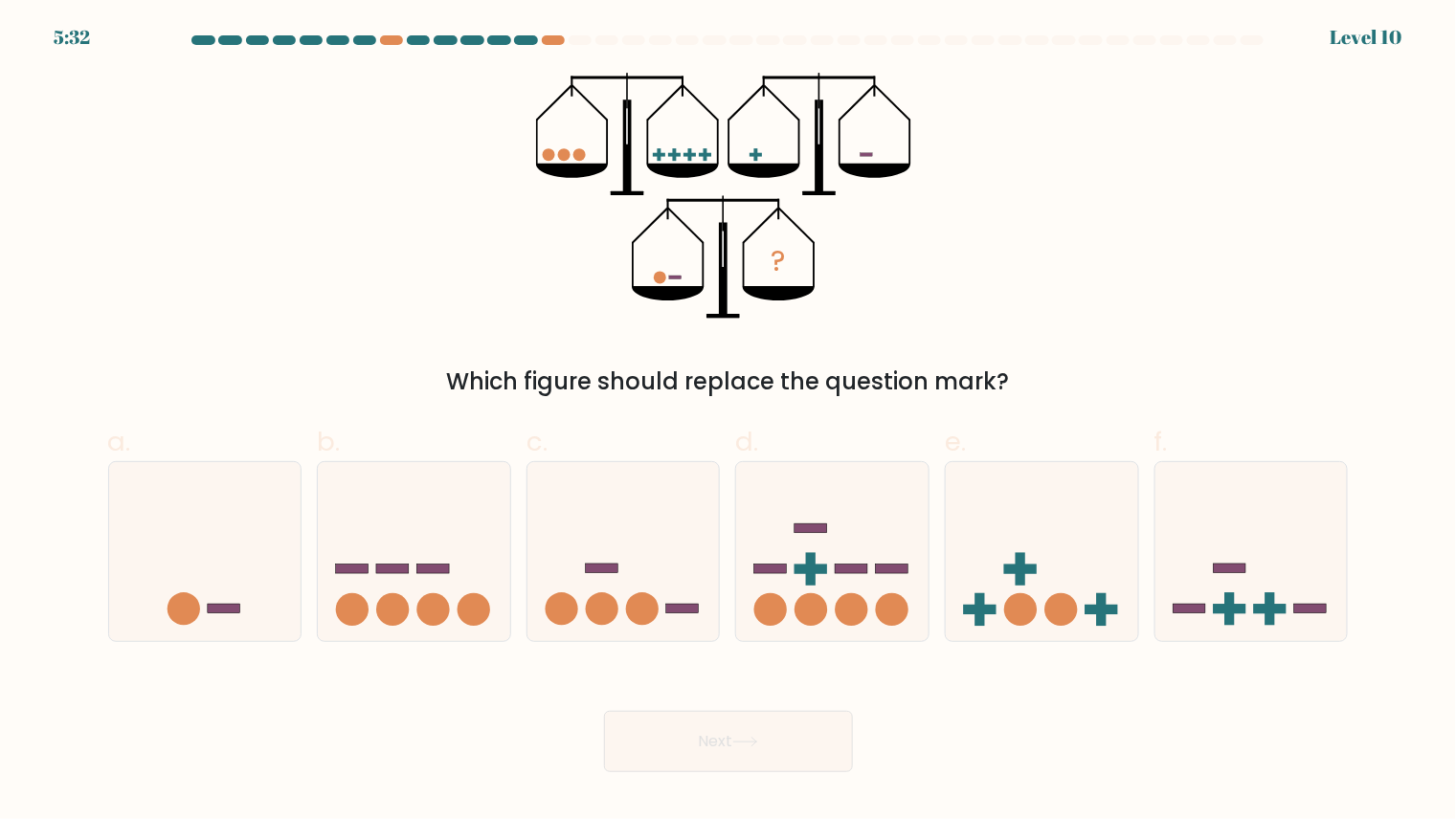 click at bounding box center [728, 40] 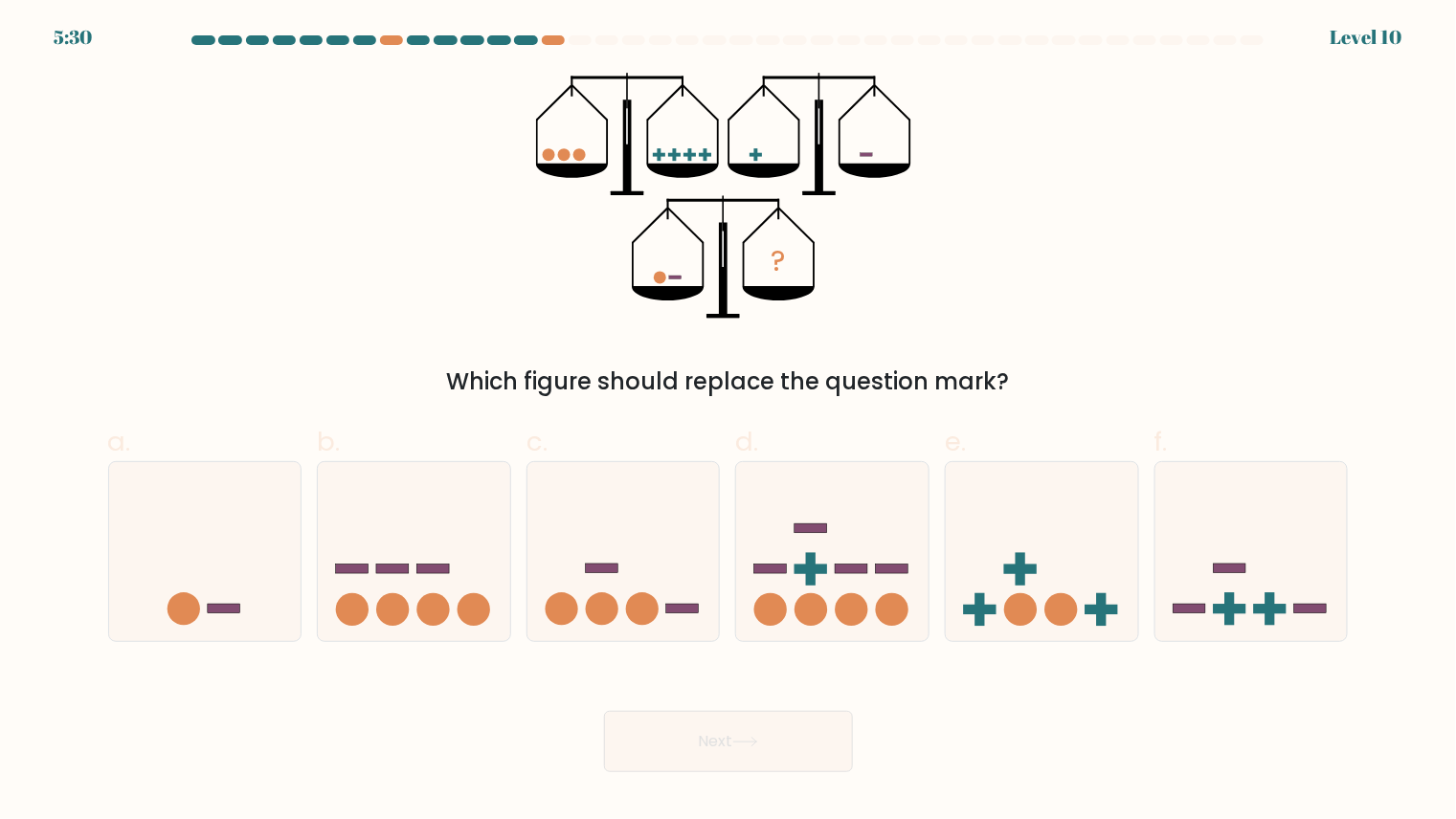 click on "?
Which figure should replace the question mark?" at bounding box center [728, 235] 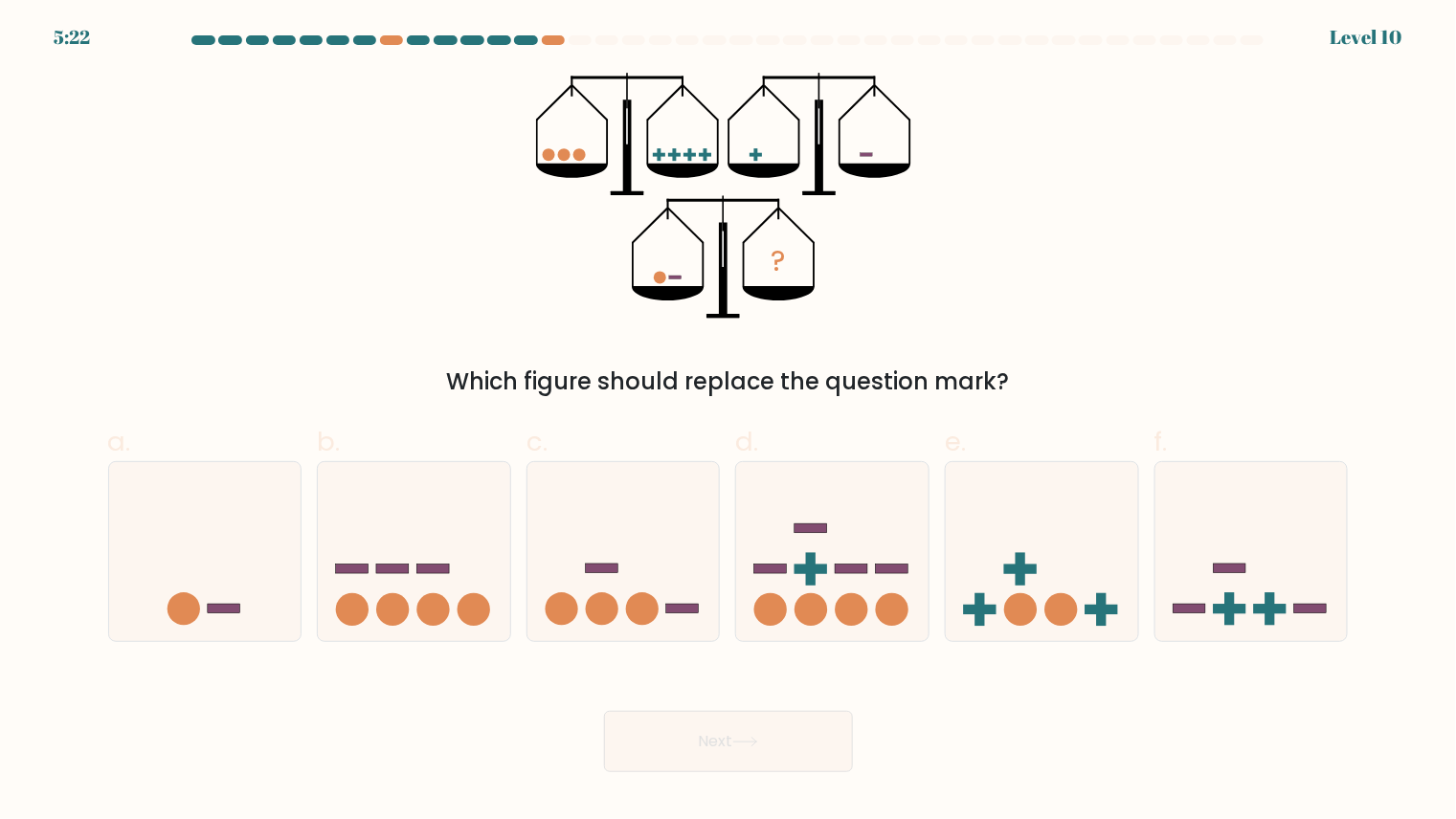 click at bounding box center [728, 44] 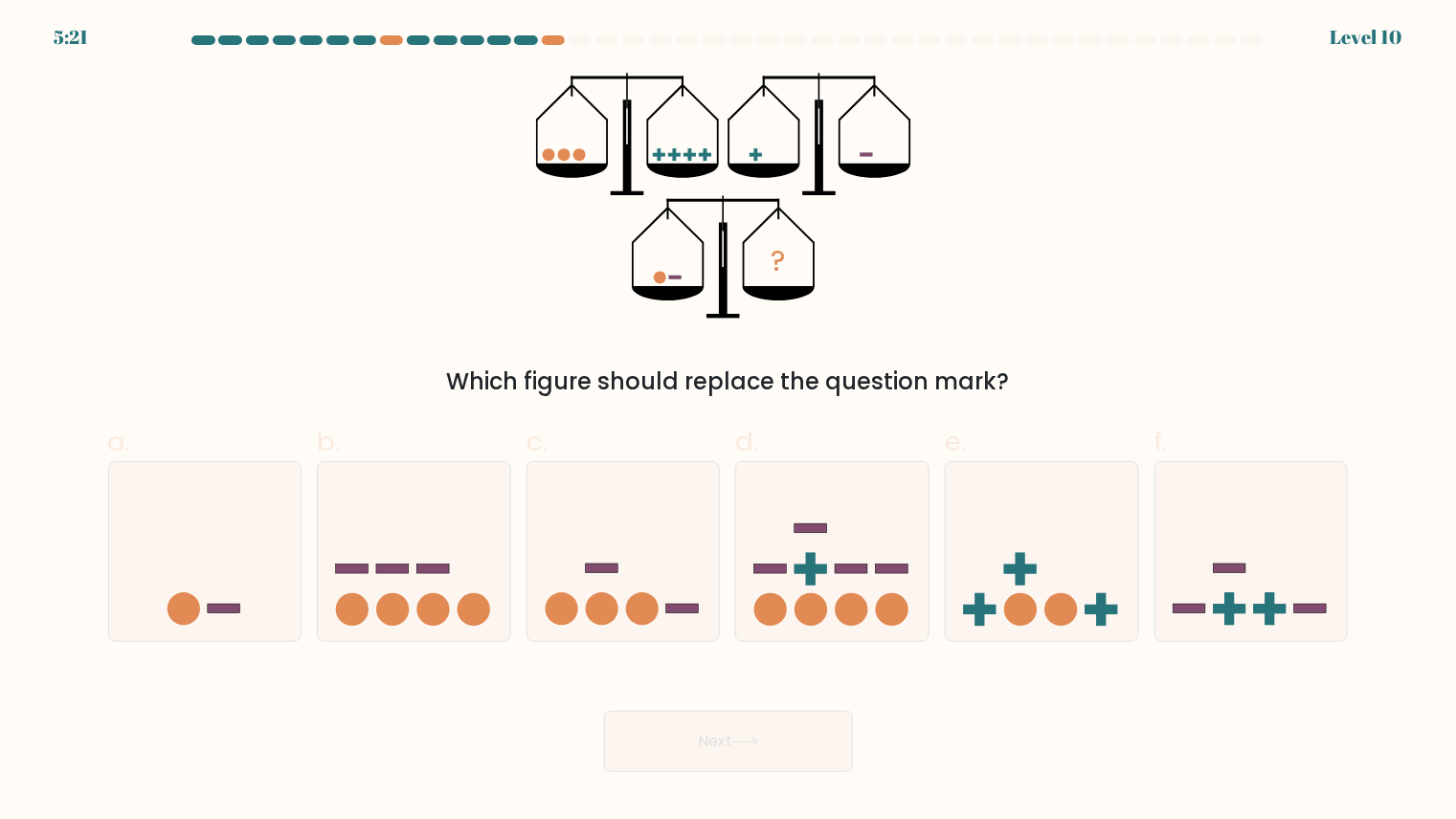 drag, startPoint x: 546, startPoint y: 46, endPoint x: 509, endPoint y: 41, distance: 37.336309 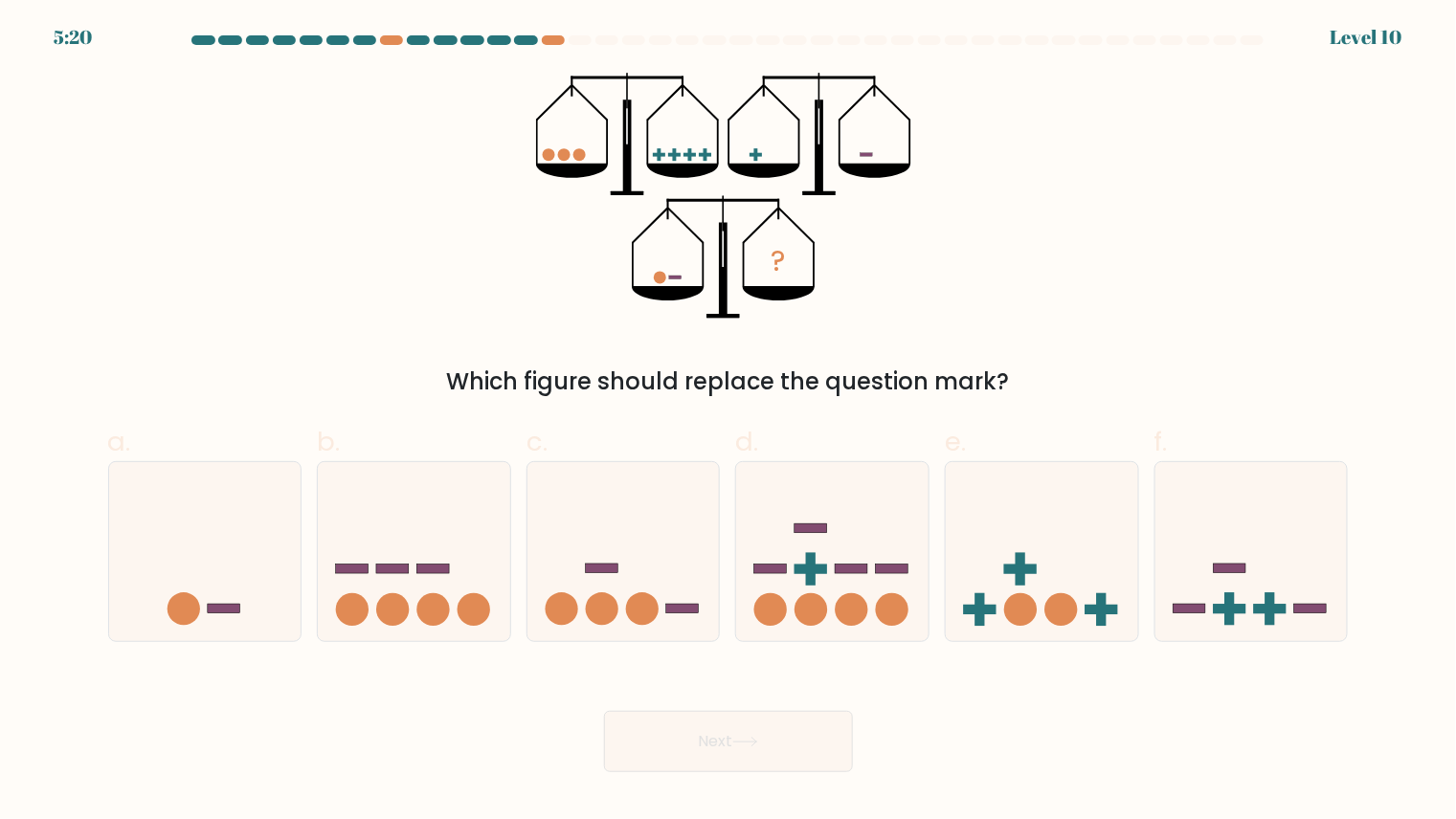 click on "?
Which figure should replace the question mark?" at bounding box center (728, 235) 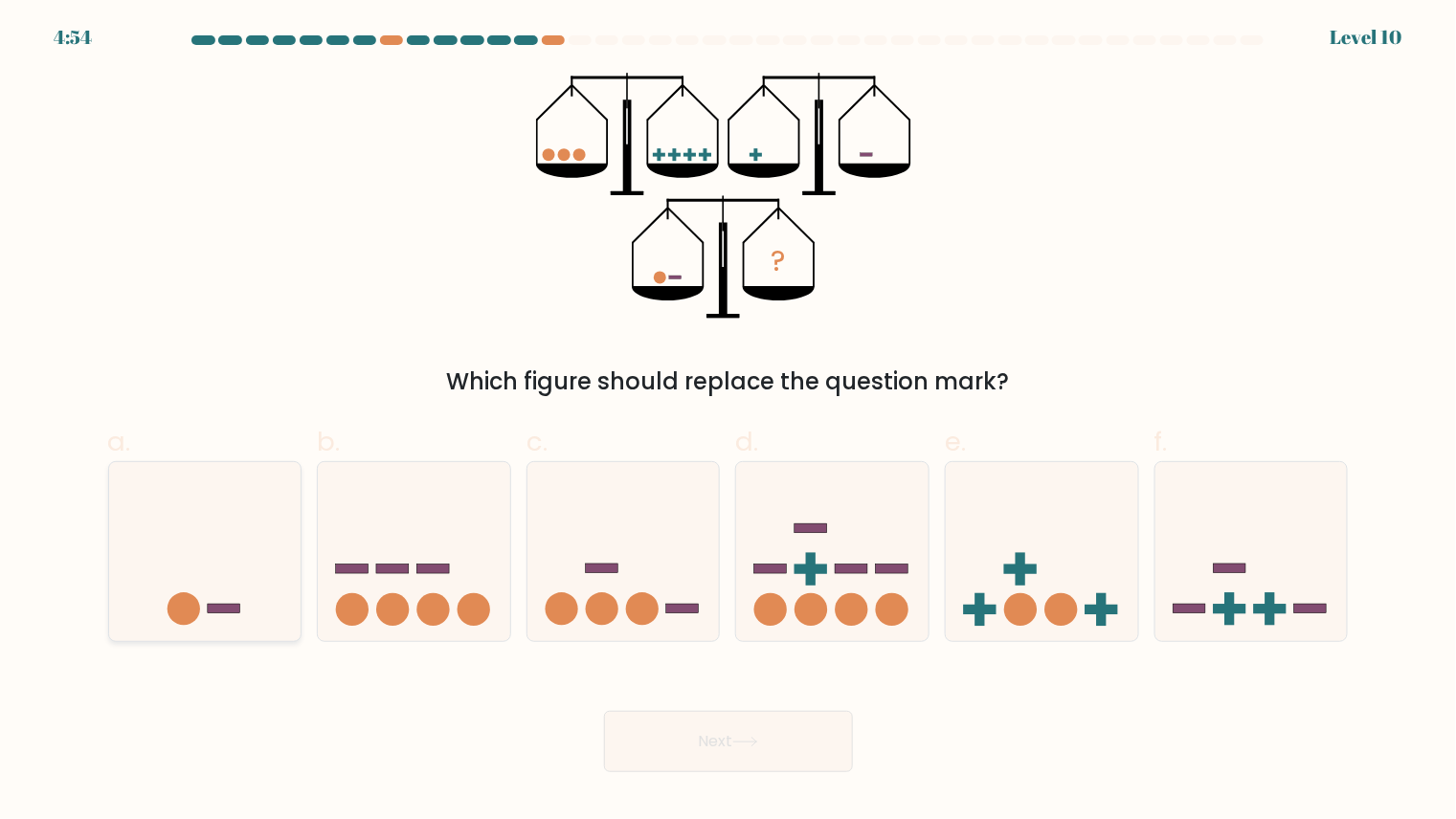 click 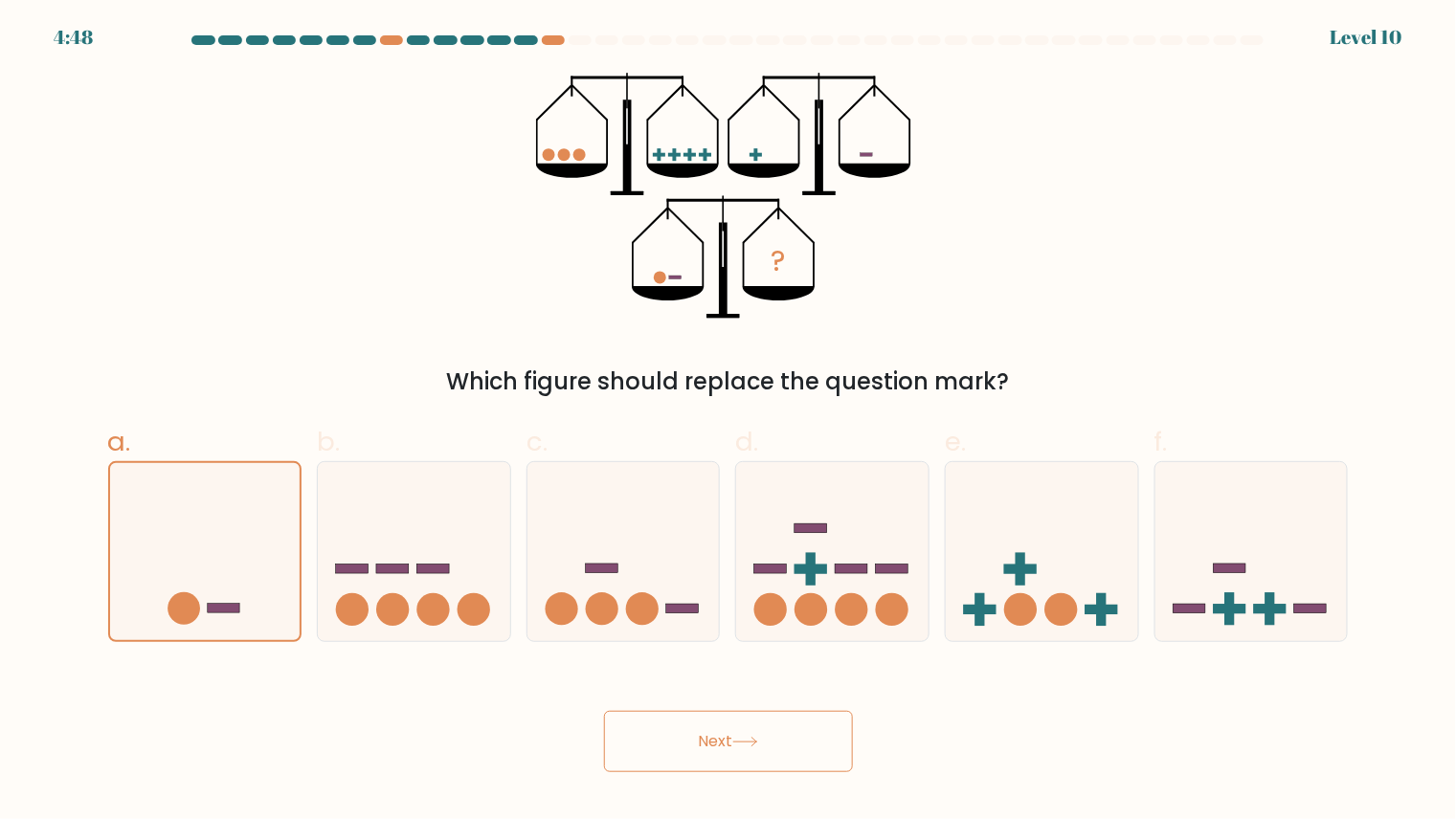 click on "Next" at bounding box center (728, 742) 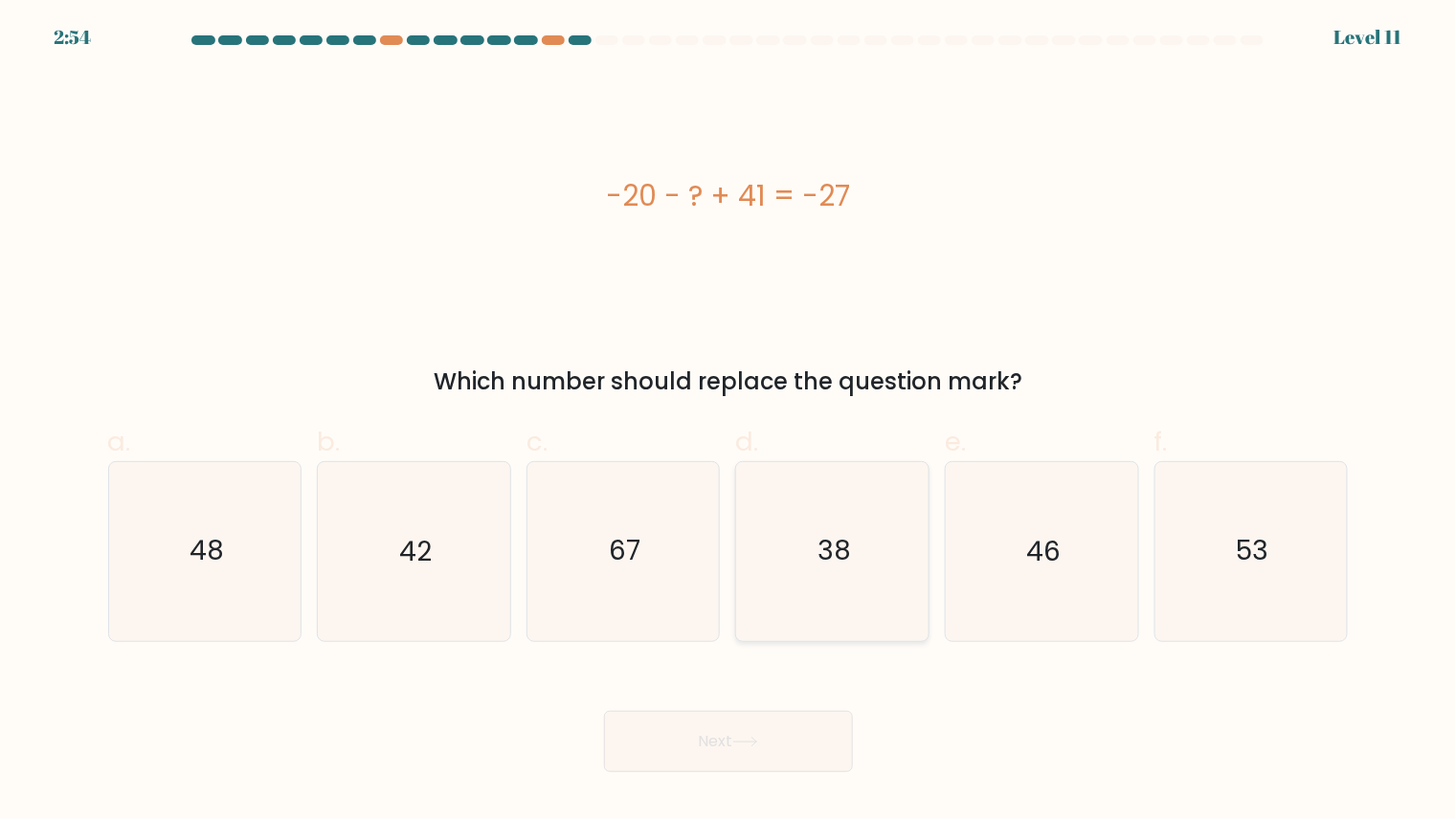 click on "38" 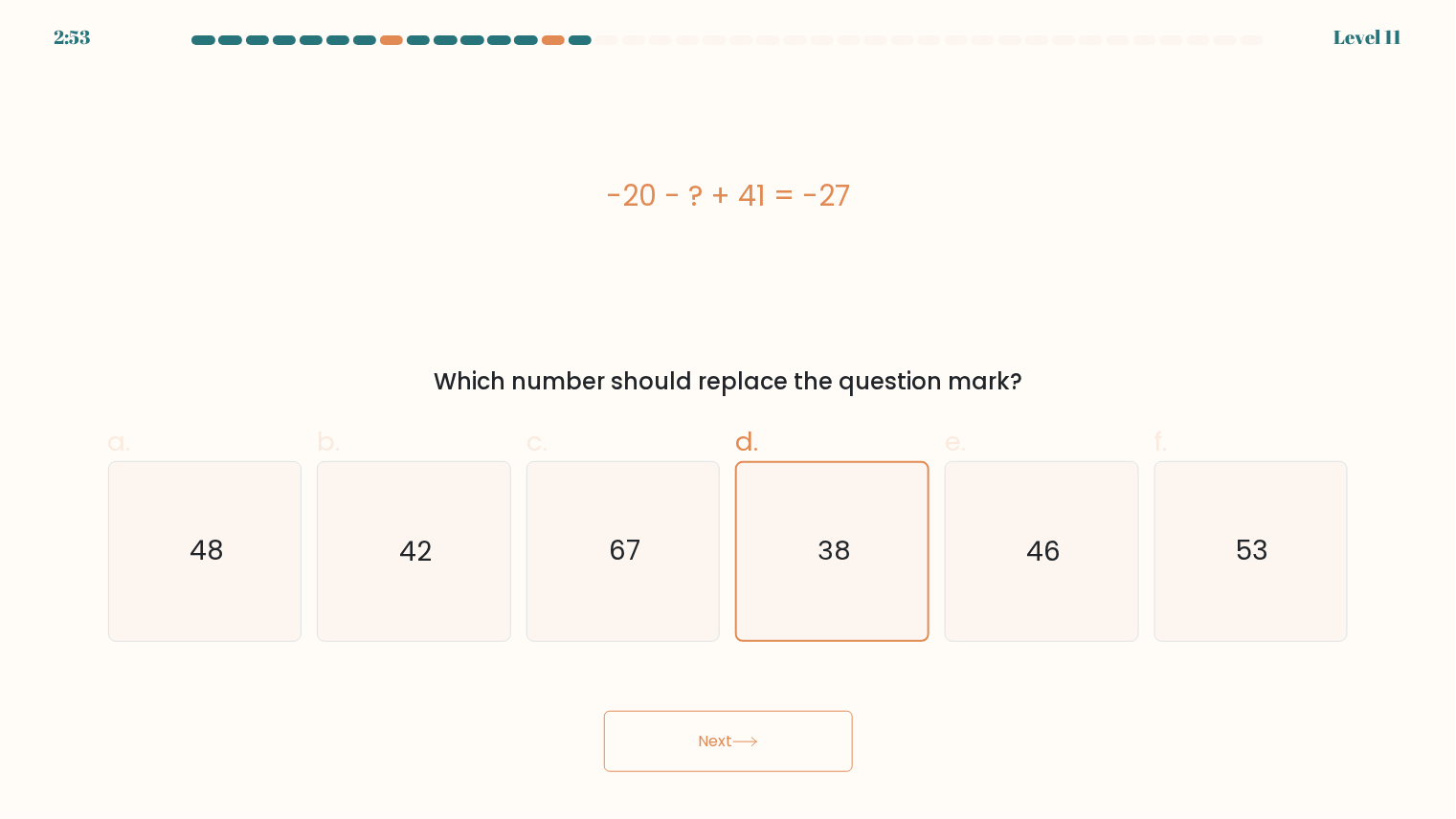 click on "Next" at bounding box center (728, 742) 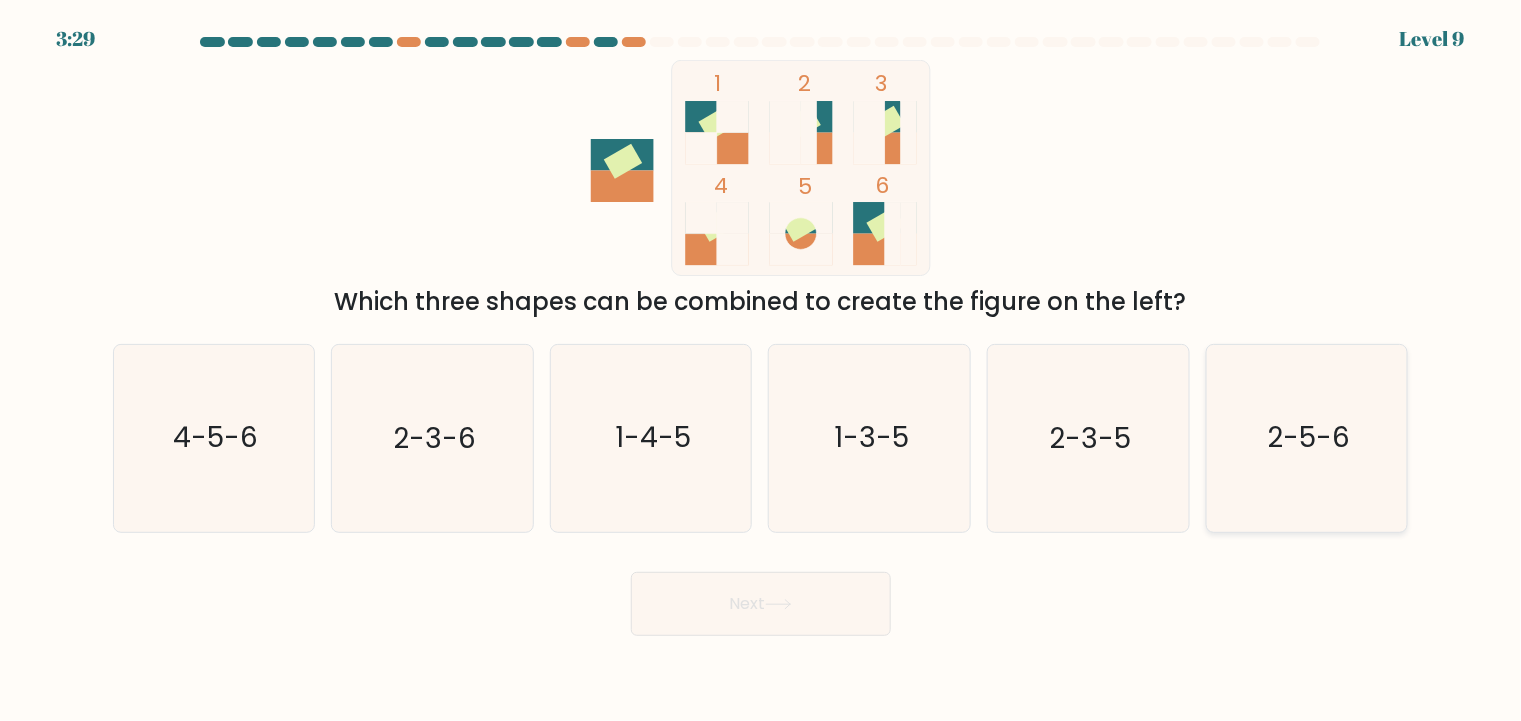click on "2-5-6" 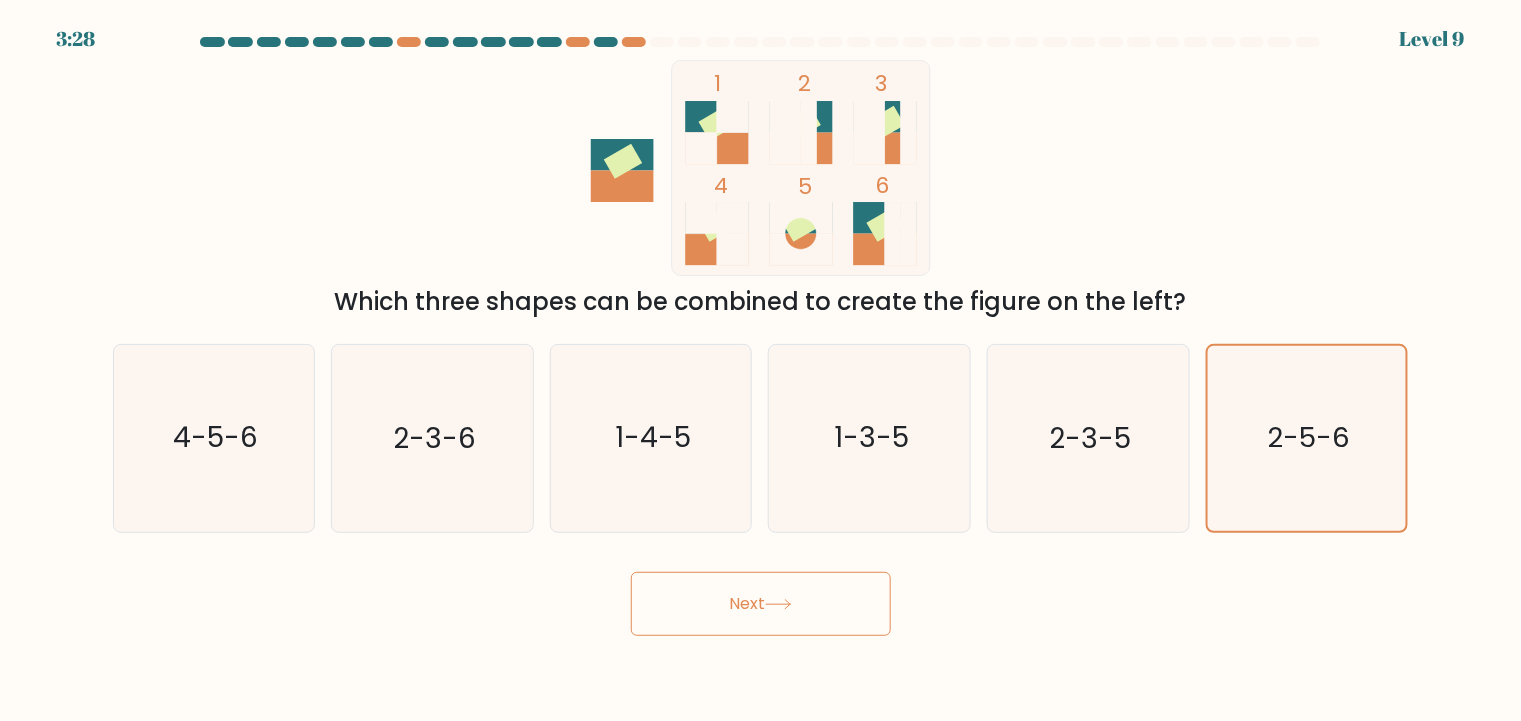 click on "Next" at bounding box center [761, 604] 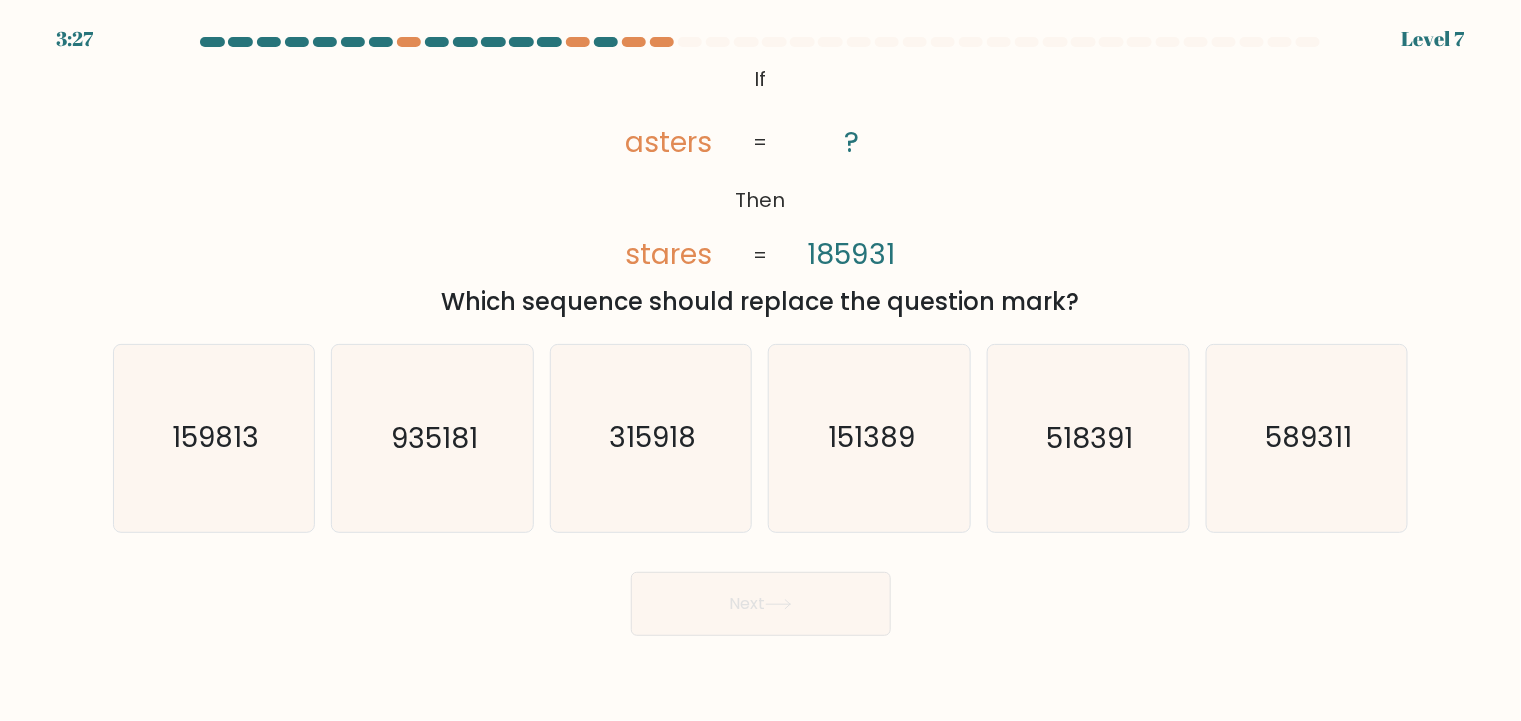 click on "151389" 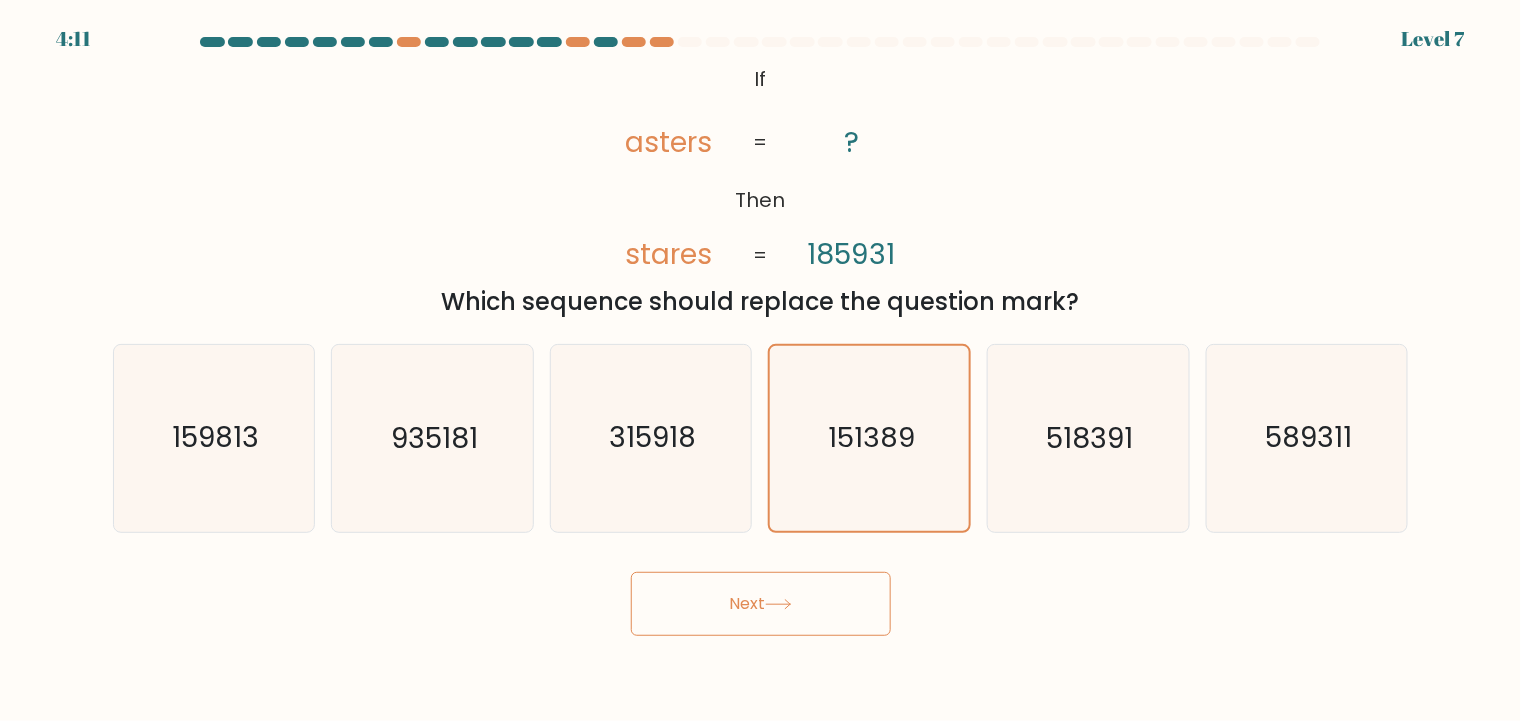 click on "Next" at bounding box center (761, 604) 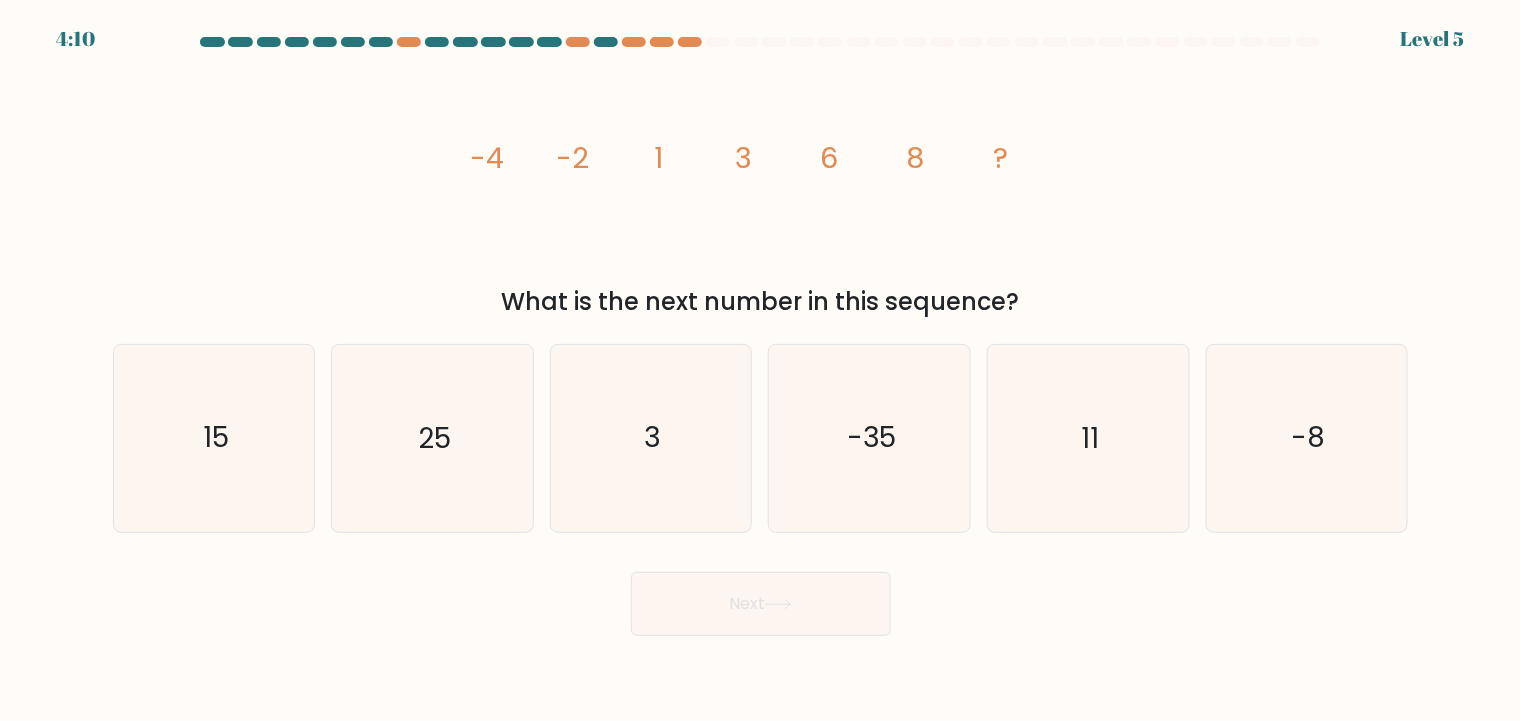 click on "-35" 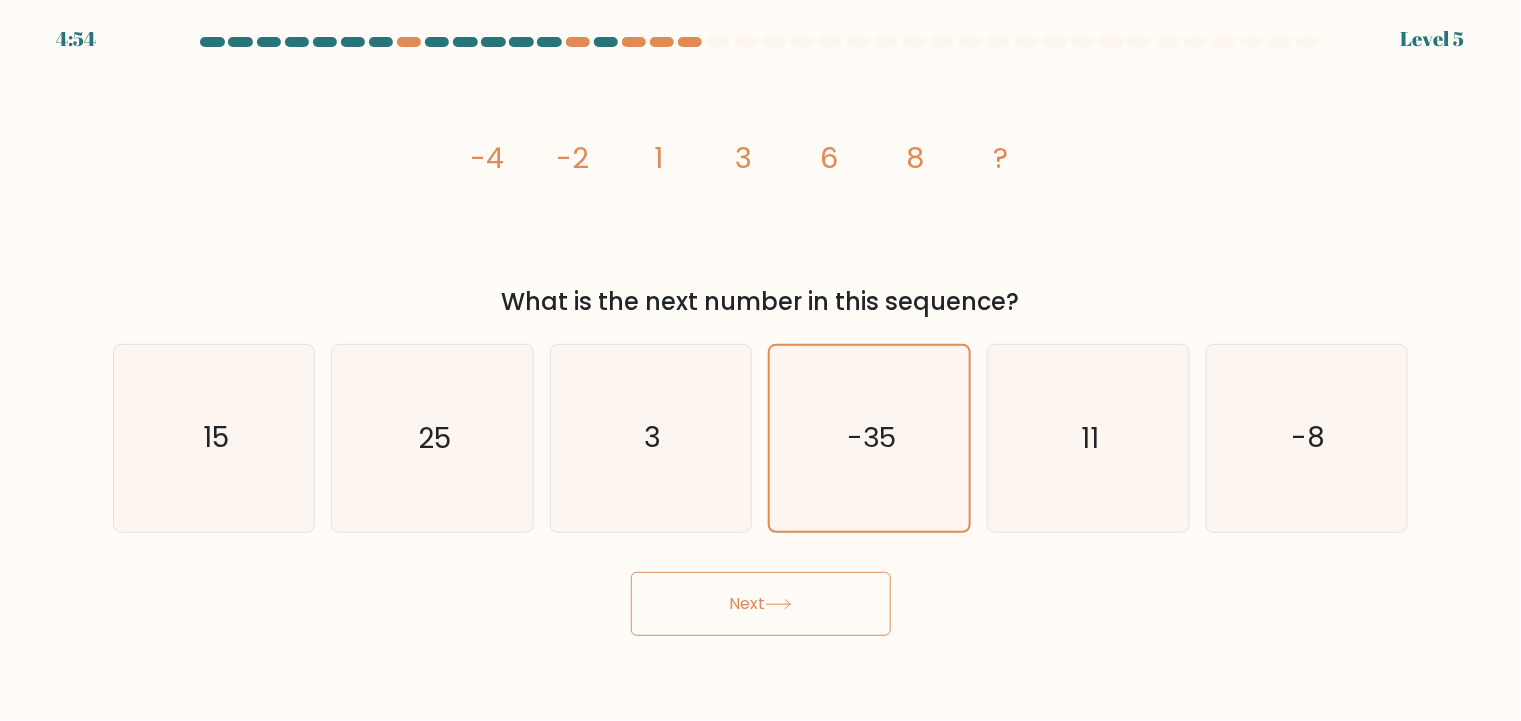 click on "Next" at bounding box center [761, 604] 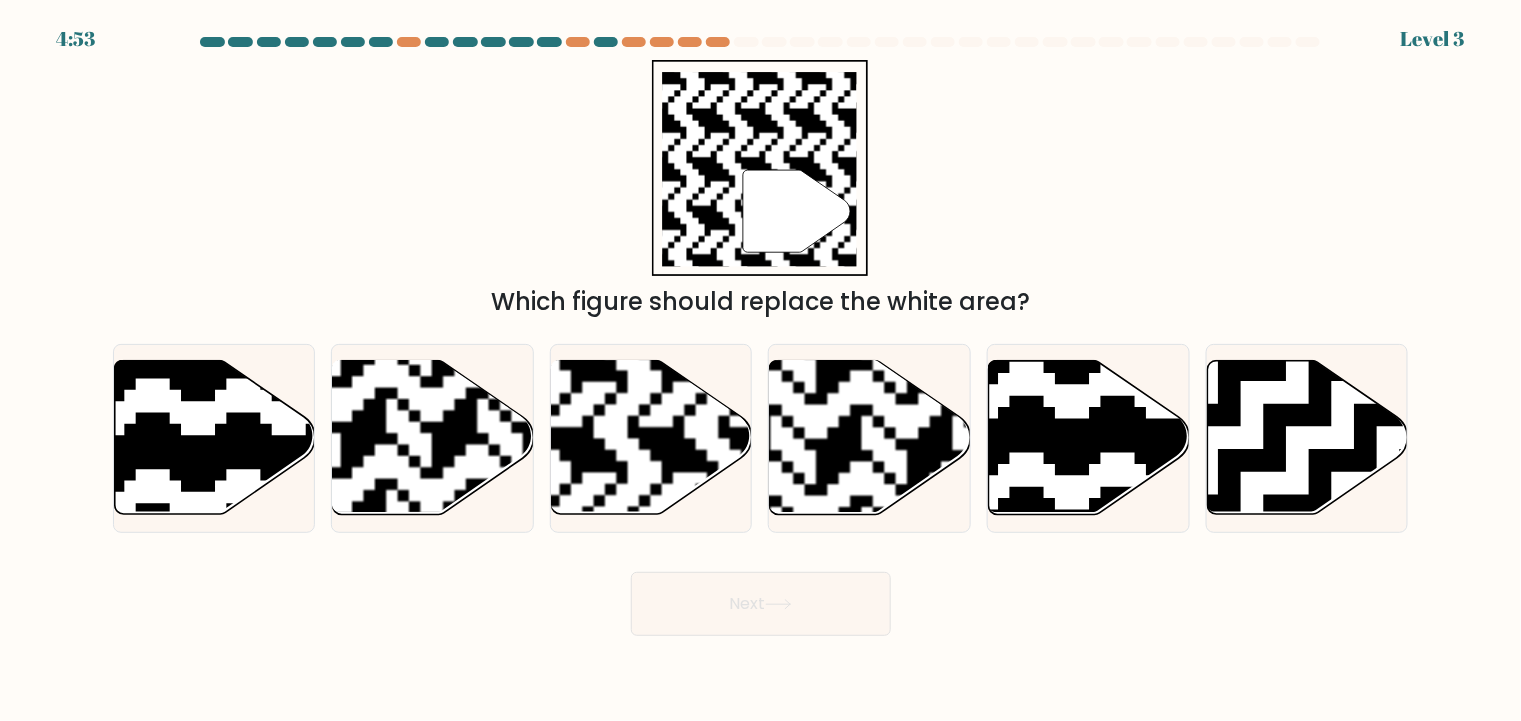 click 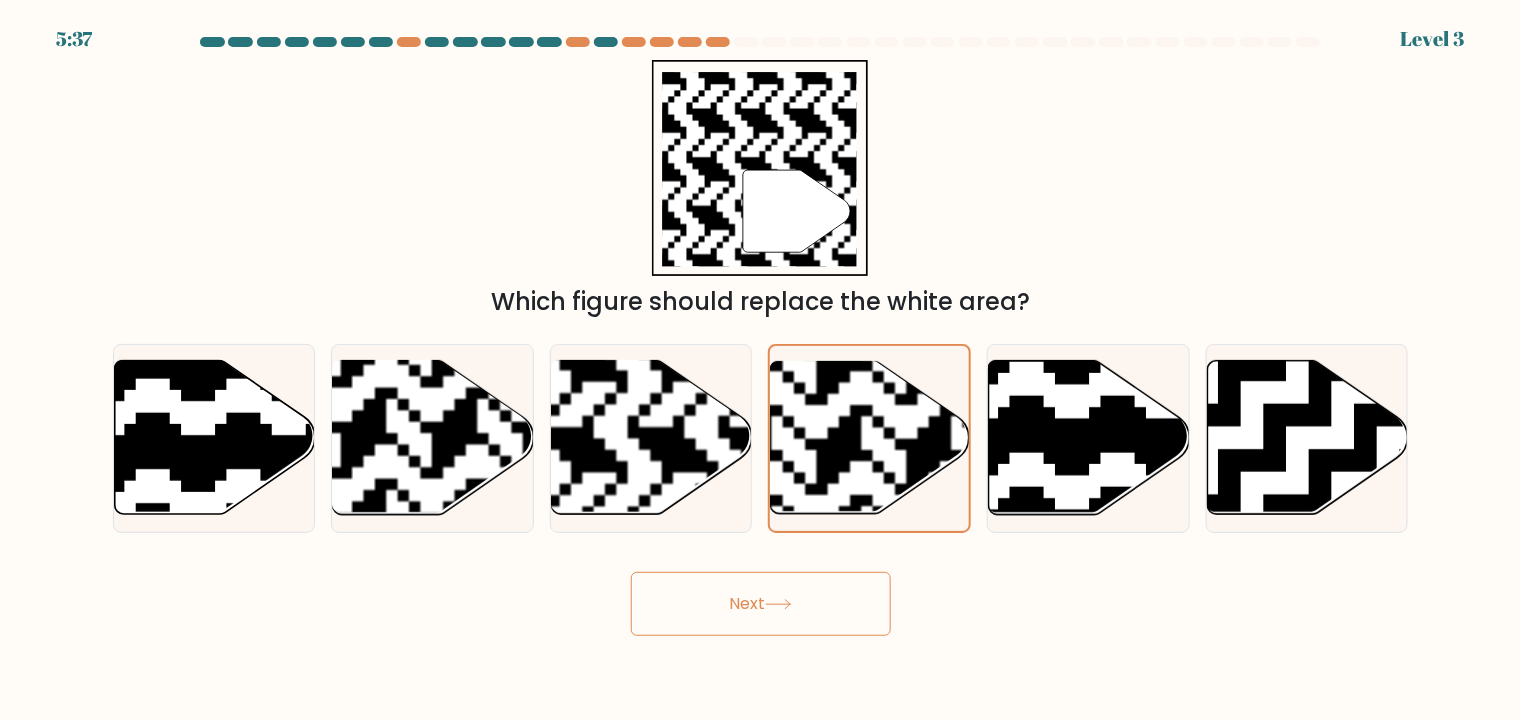click on "Next" at bounding box center [761, 604] 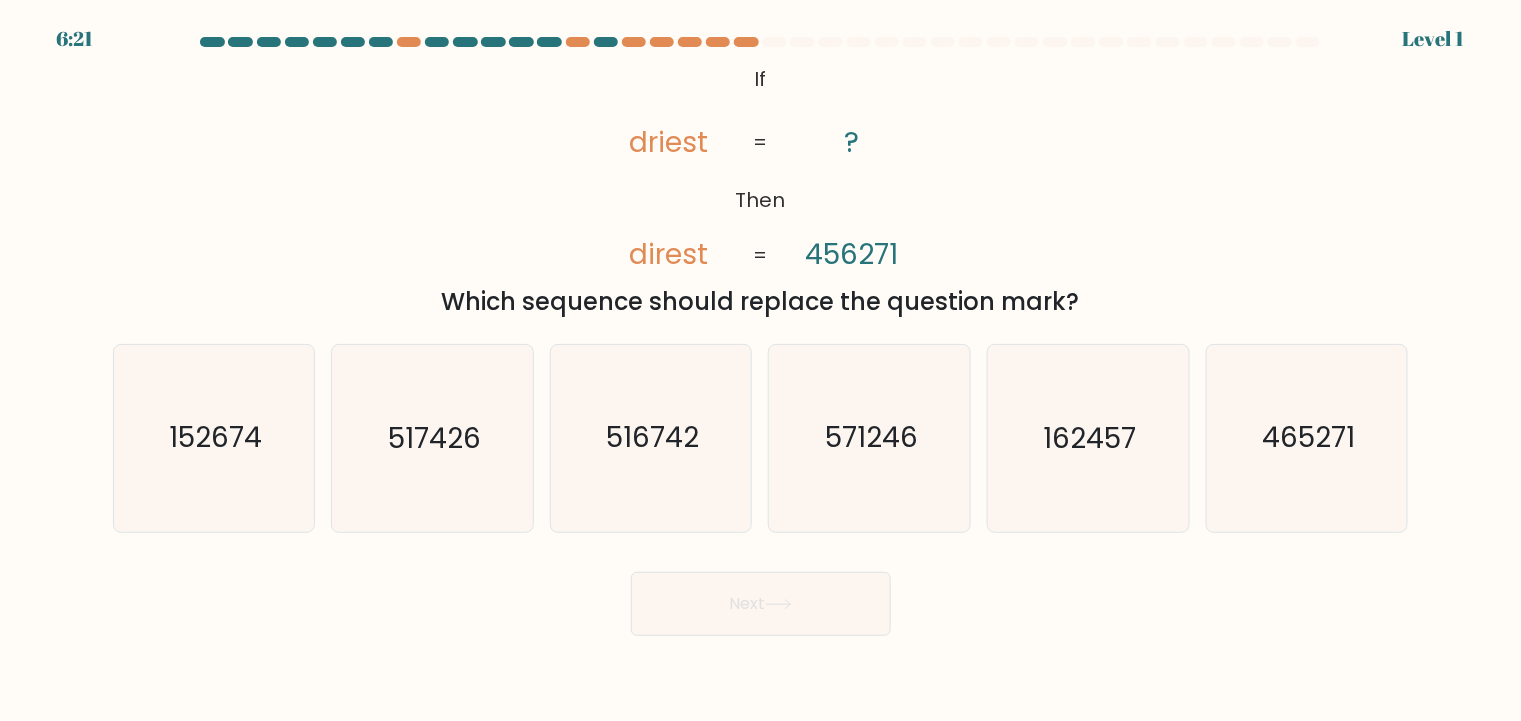 click on "571246" 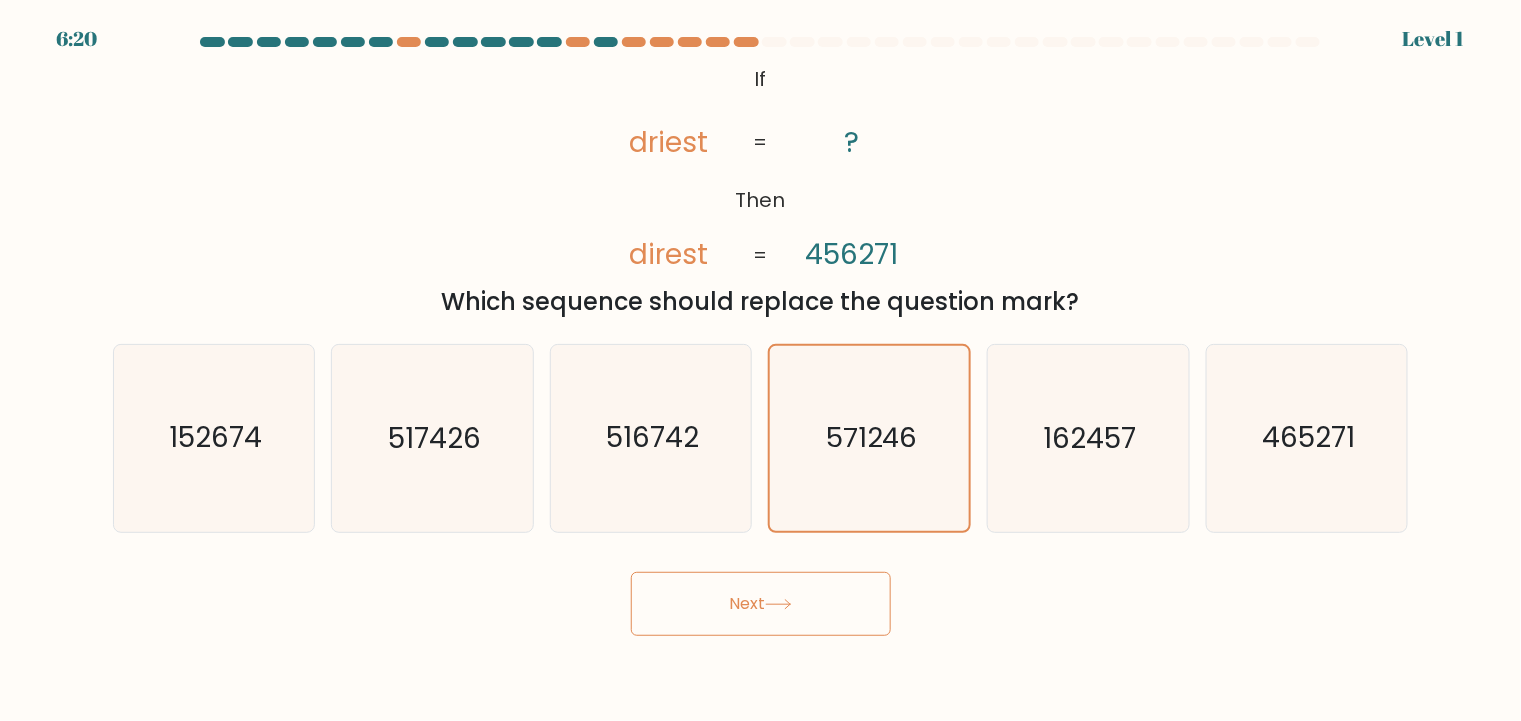 click on "Next" at bounding box center [761, 604] 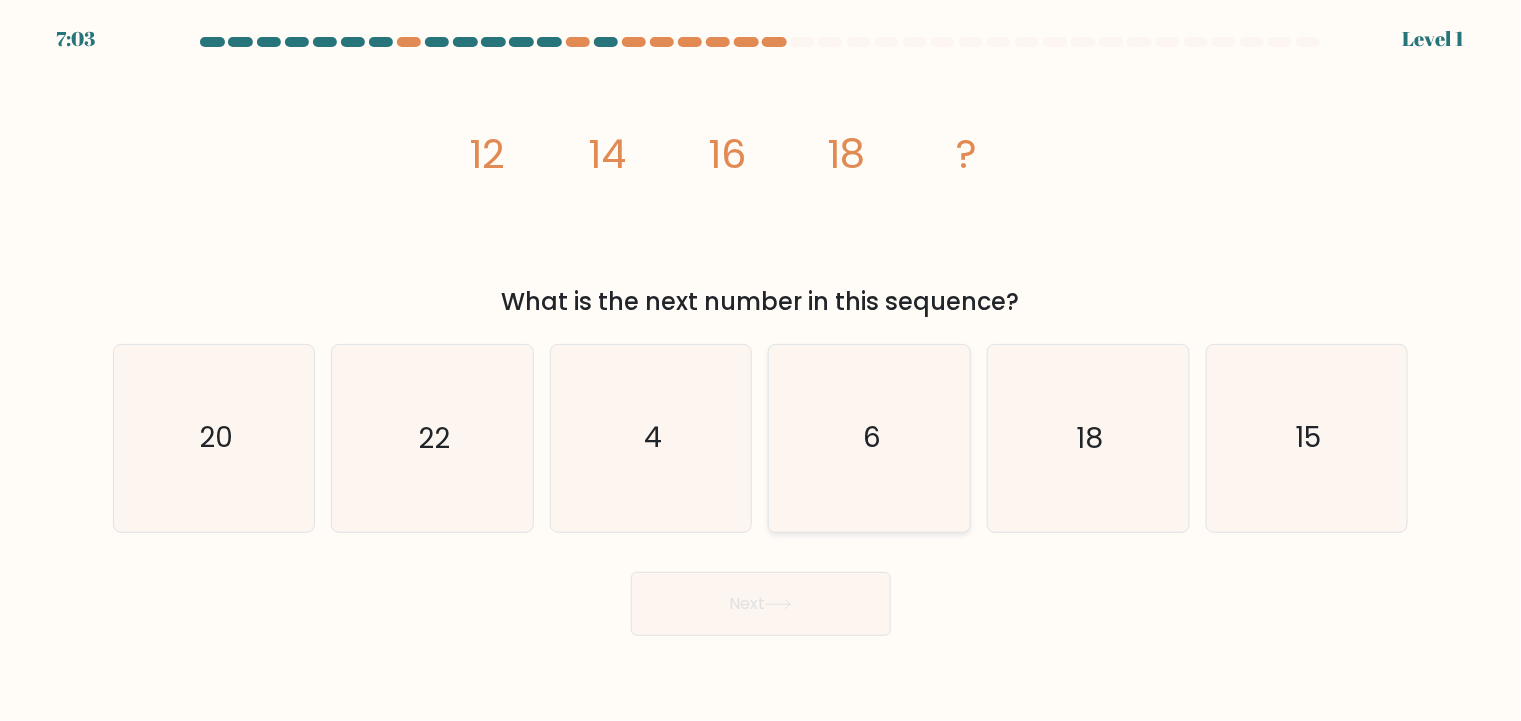 click on "6" 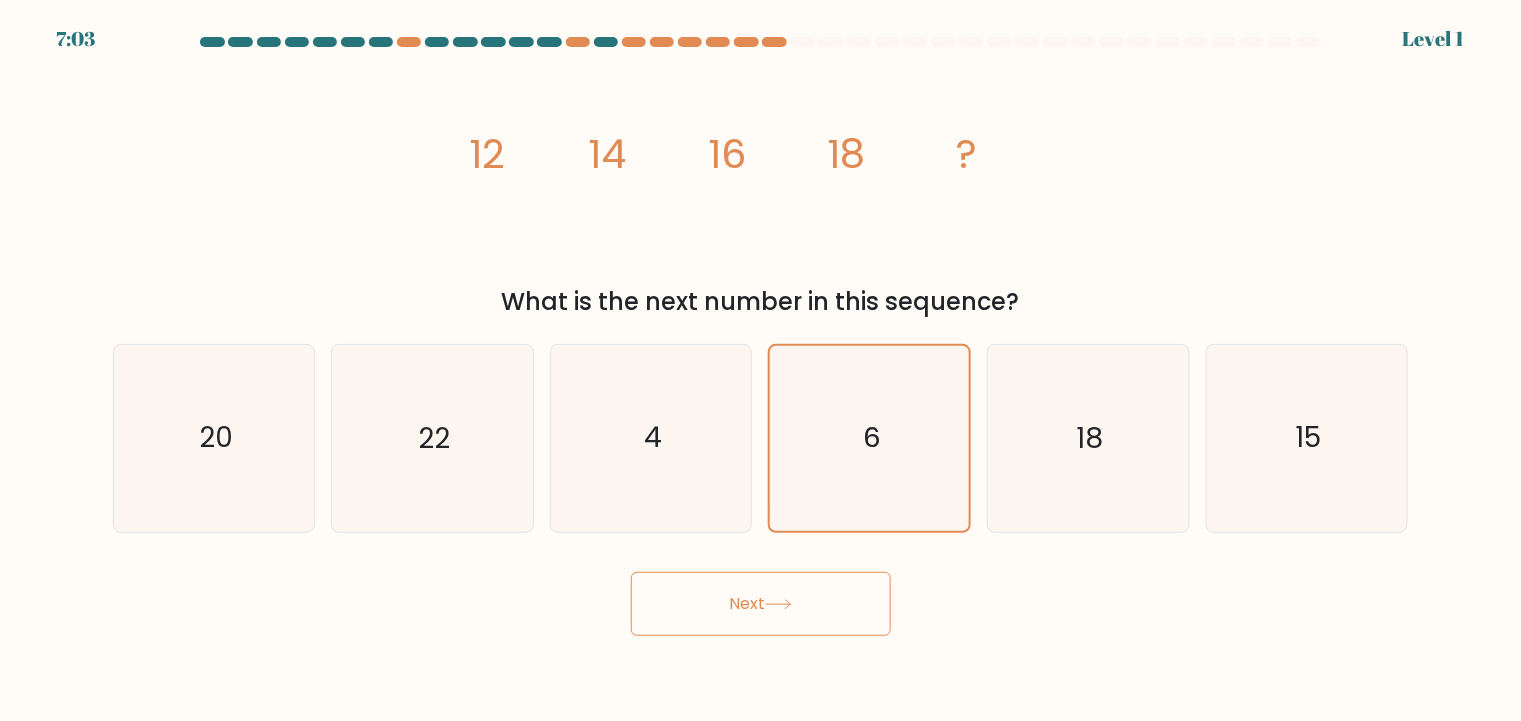 click on "Next" at bounding box center (761, 604) 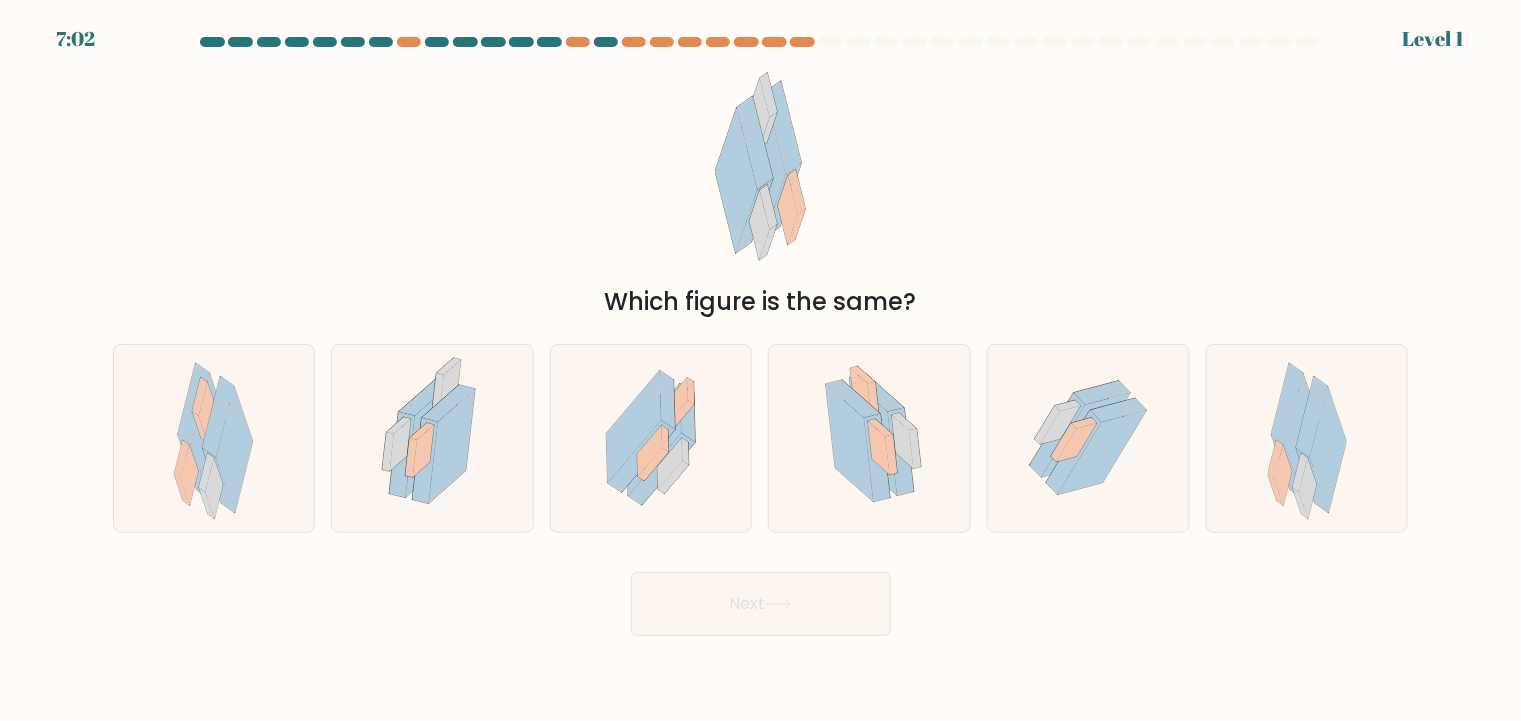 click 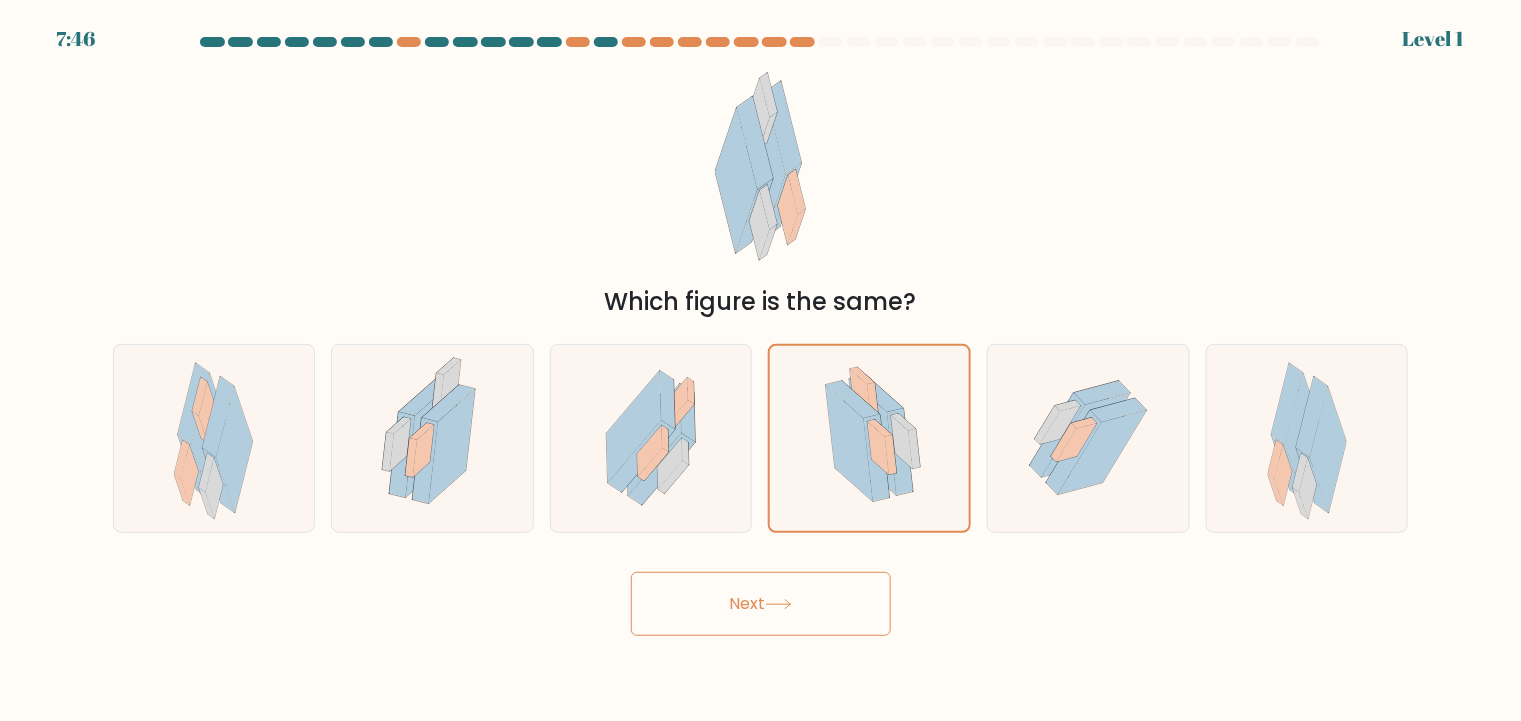 click on "Next" at bounding box center (761, 604) 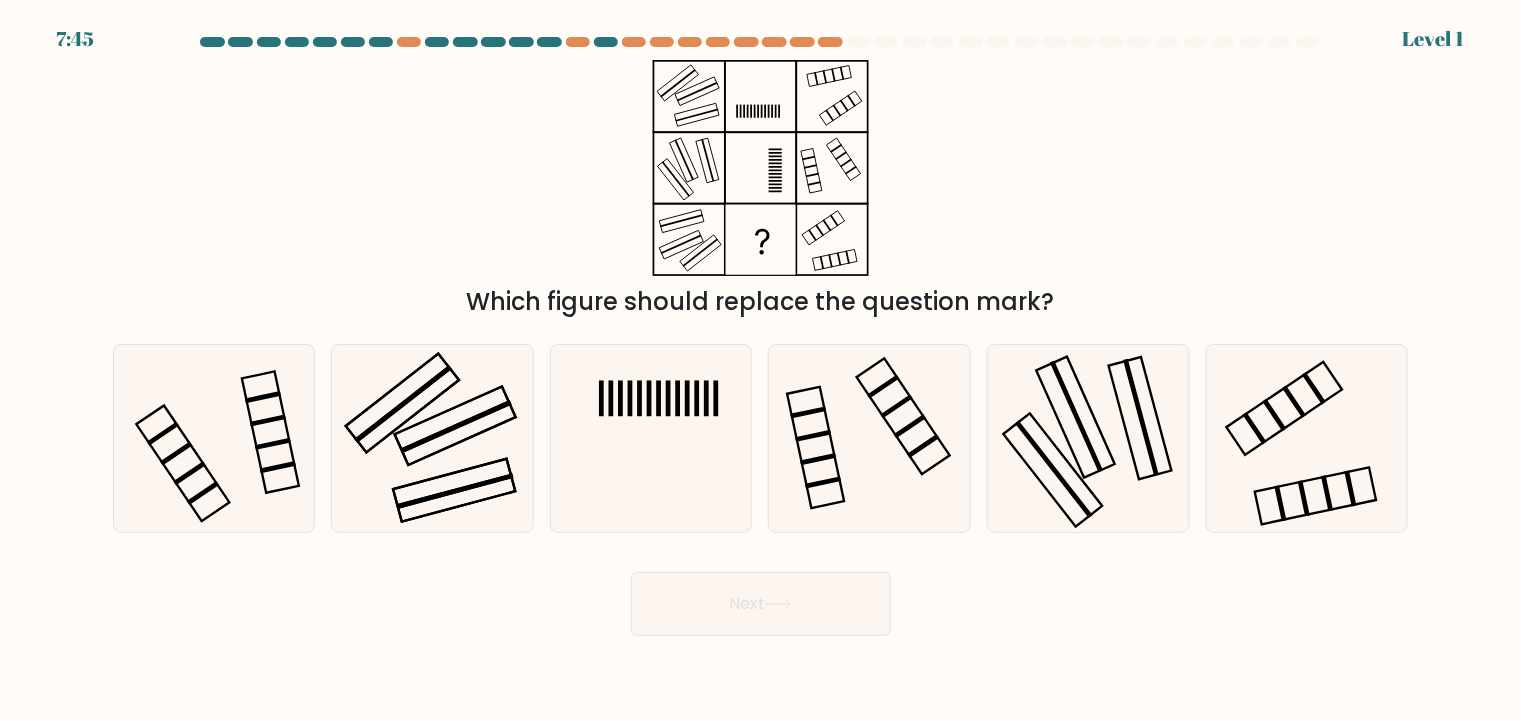 click 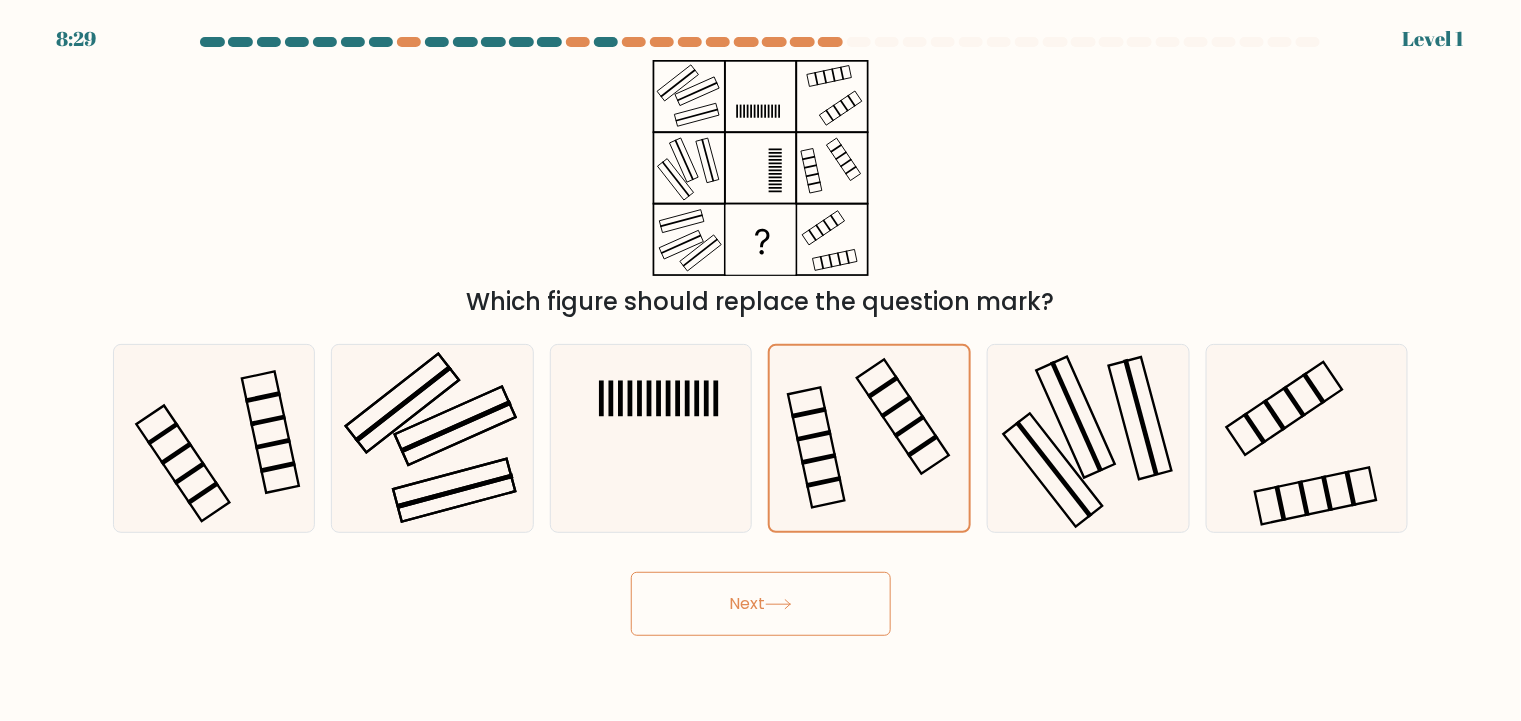 click on "Next" at bounding box center [761, 604] 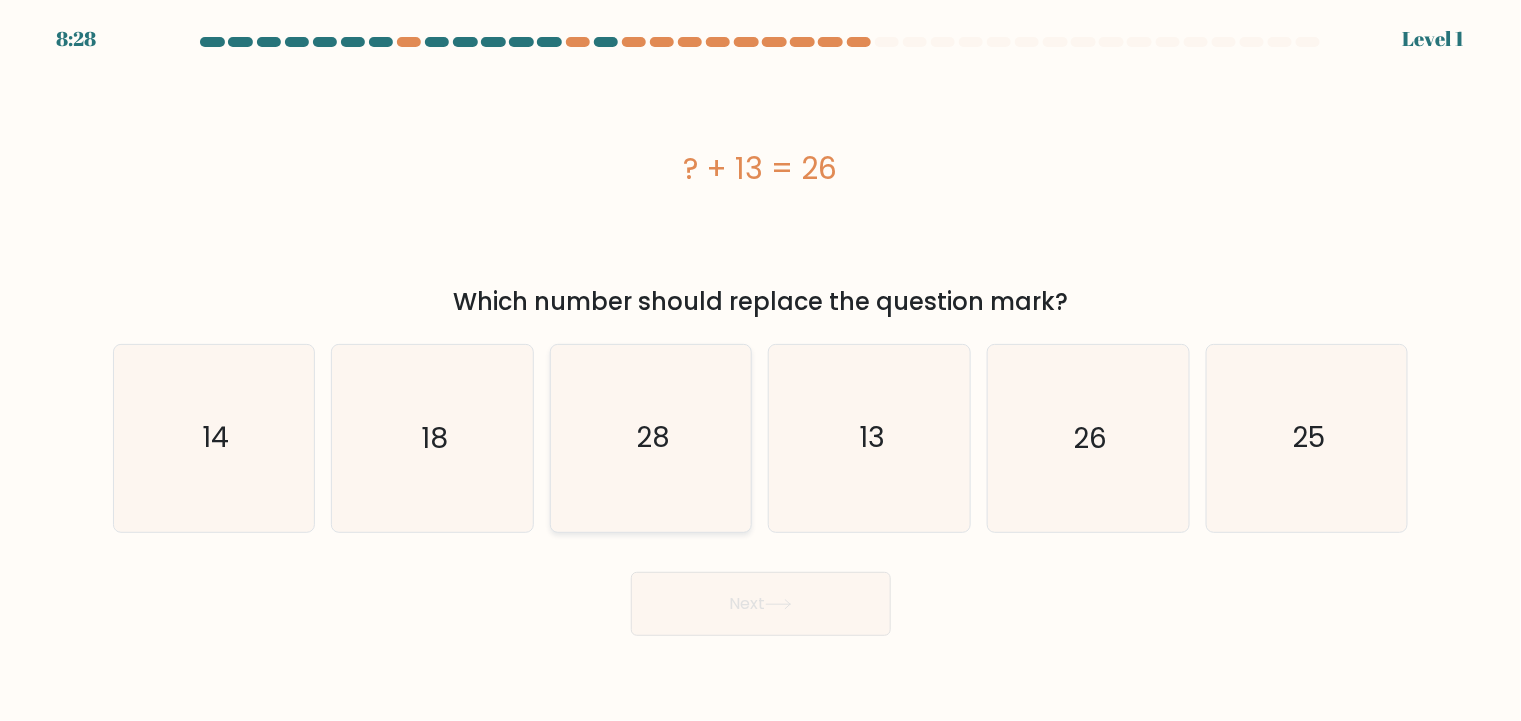 click on "28" 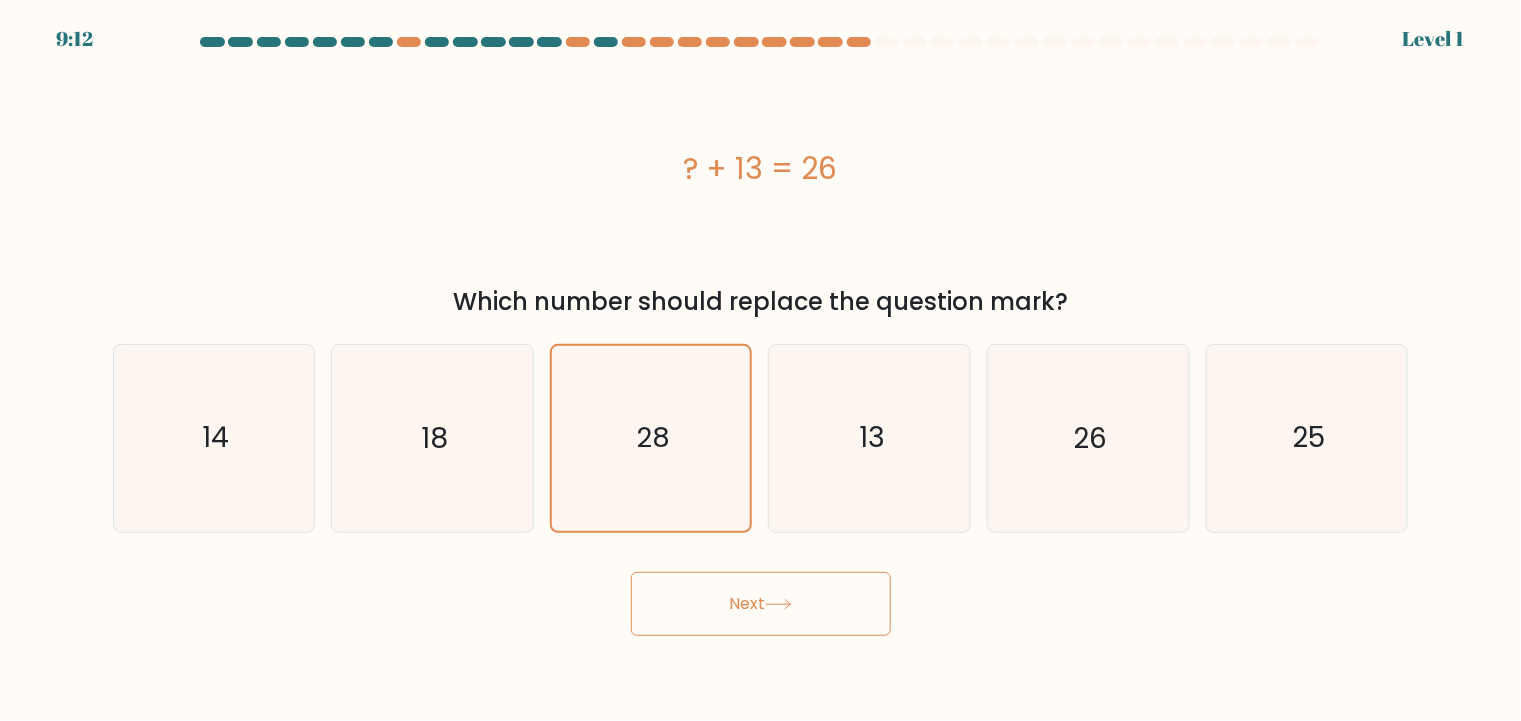 click on "Next" at bounding box center [761, 604] 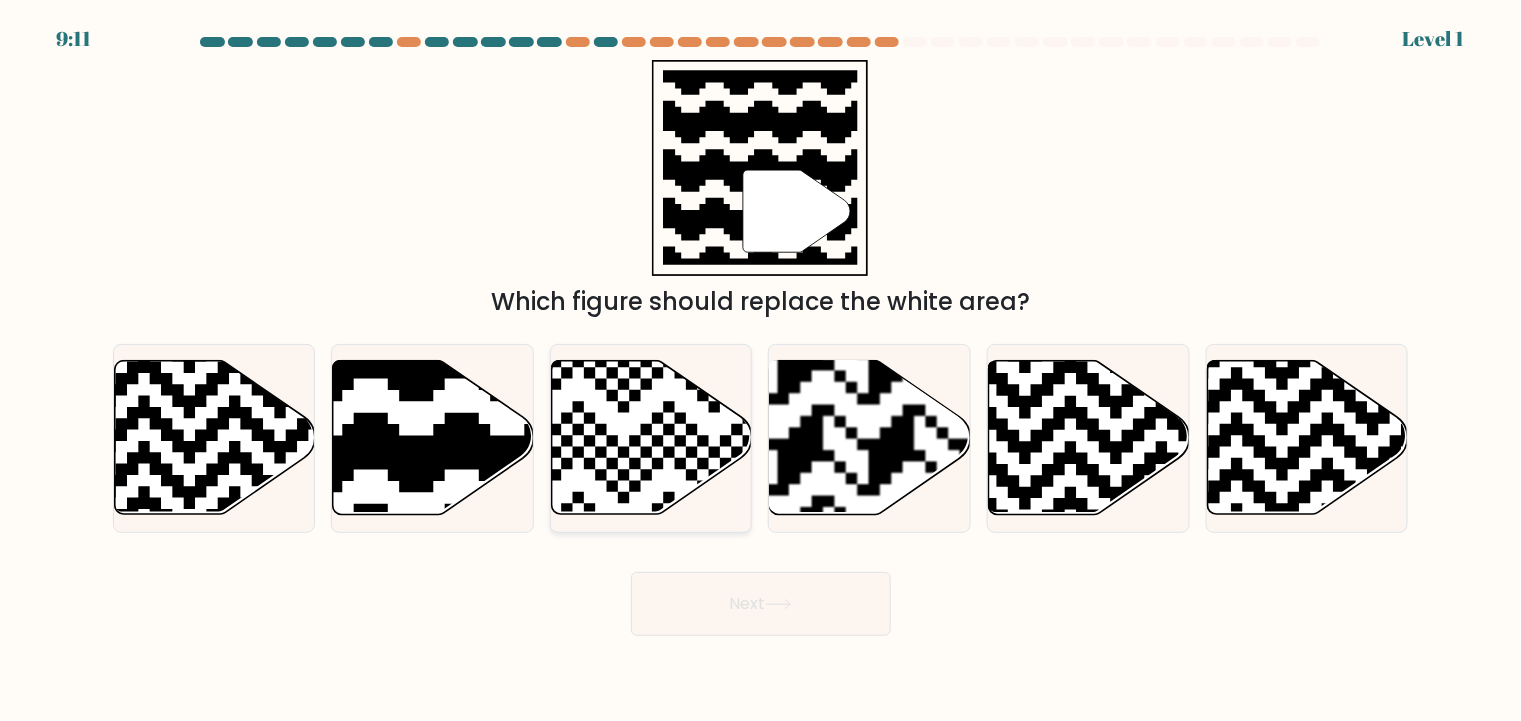 click 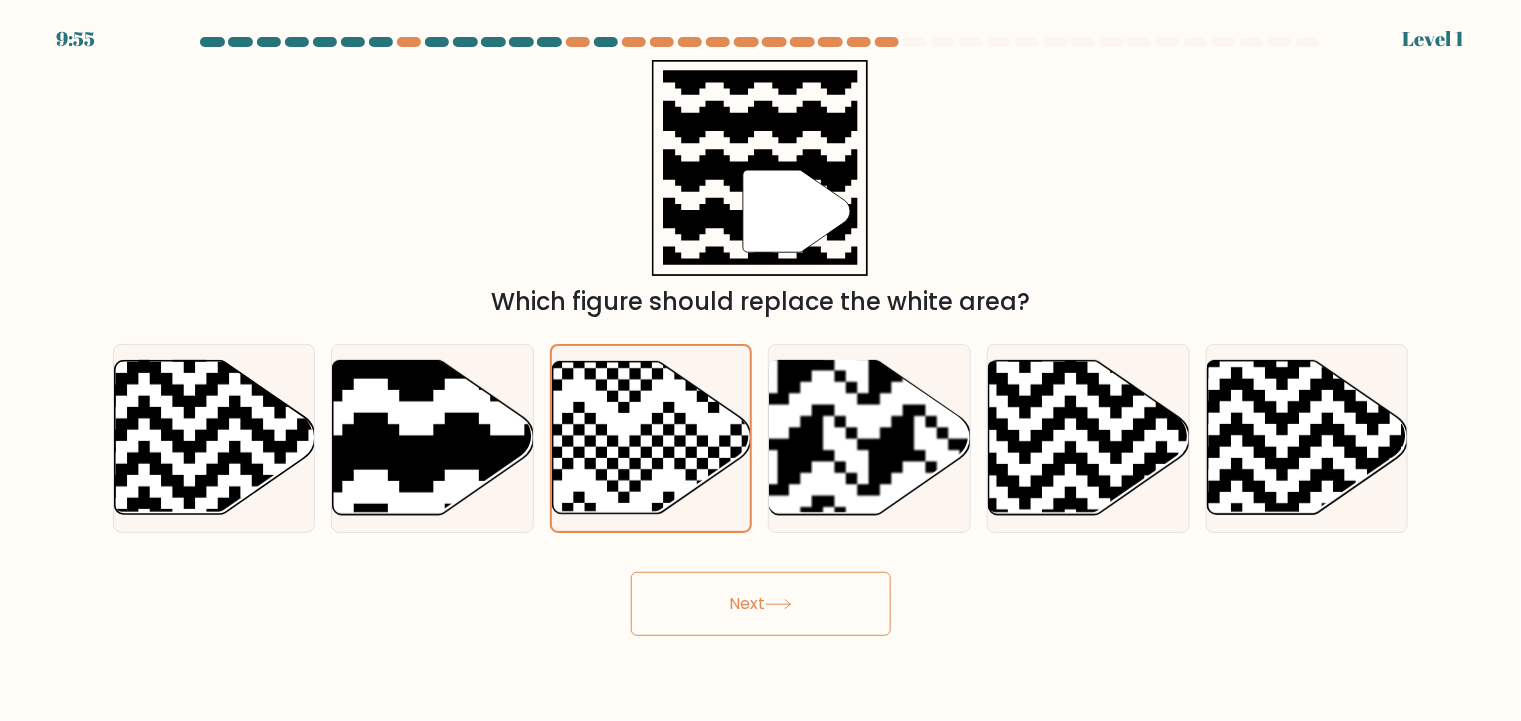 click on "Next" at bounding box center [761, 596] 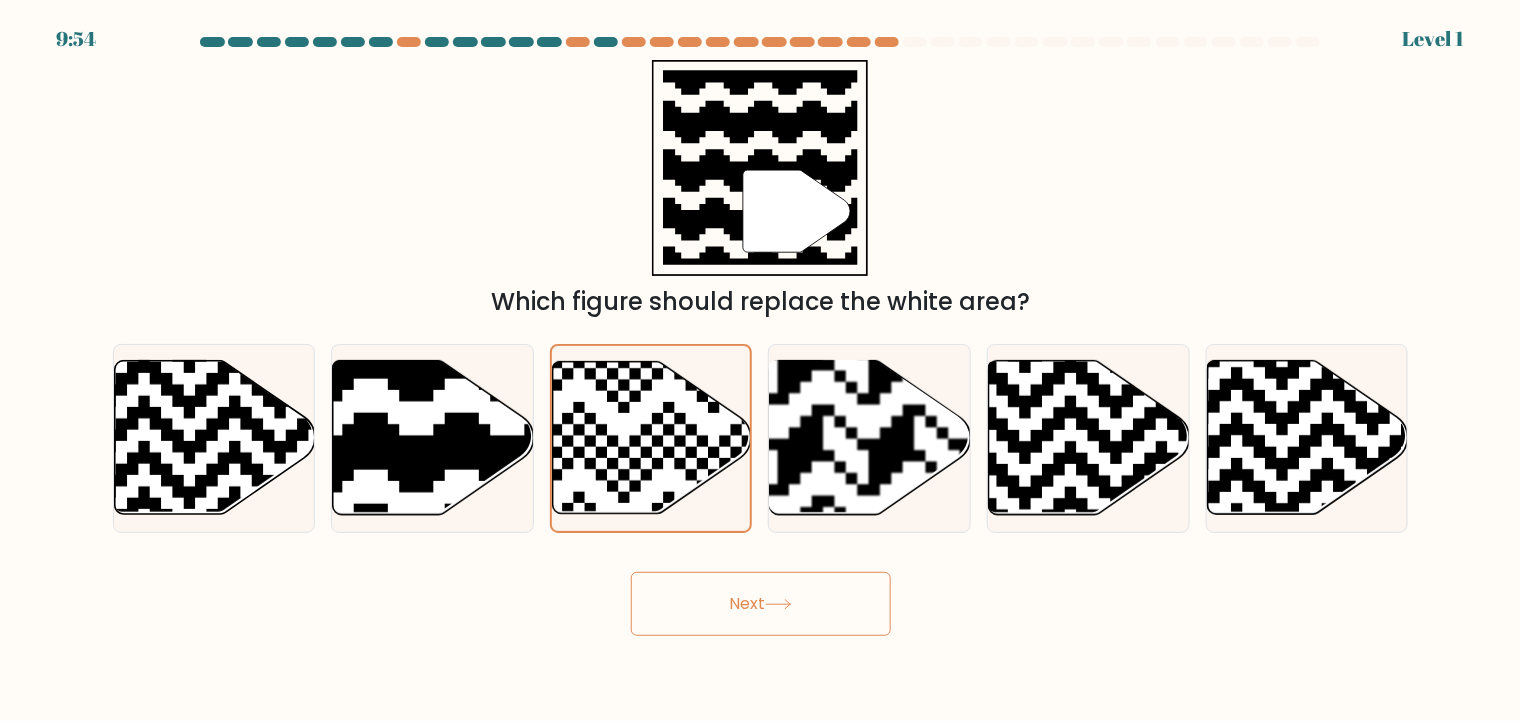 click on "Next" at bounding box center [761, 604] 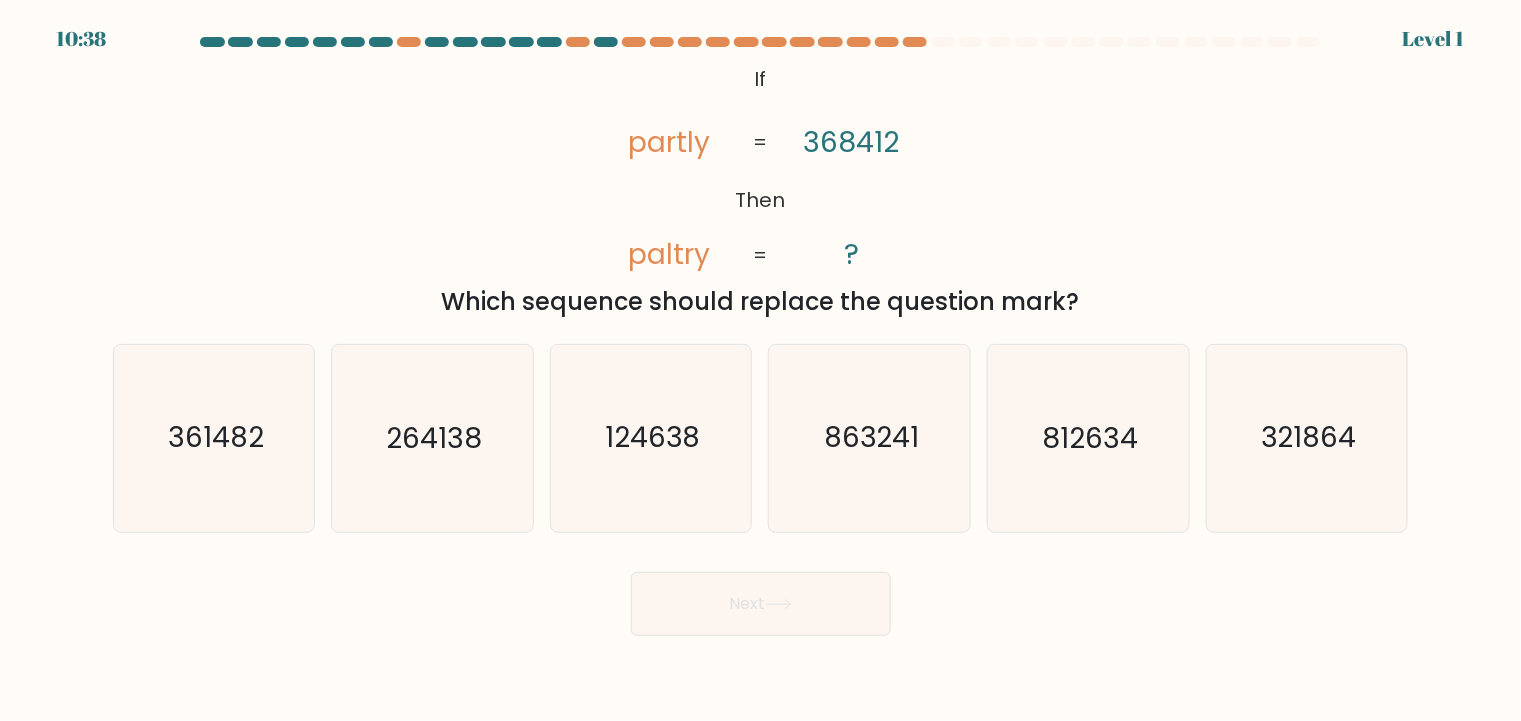 click on "124638" 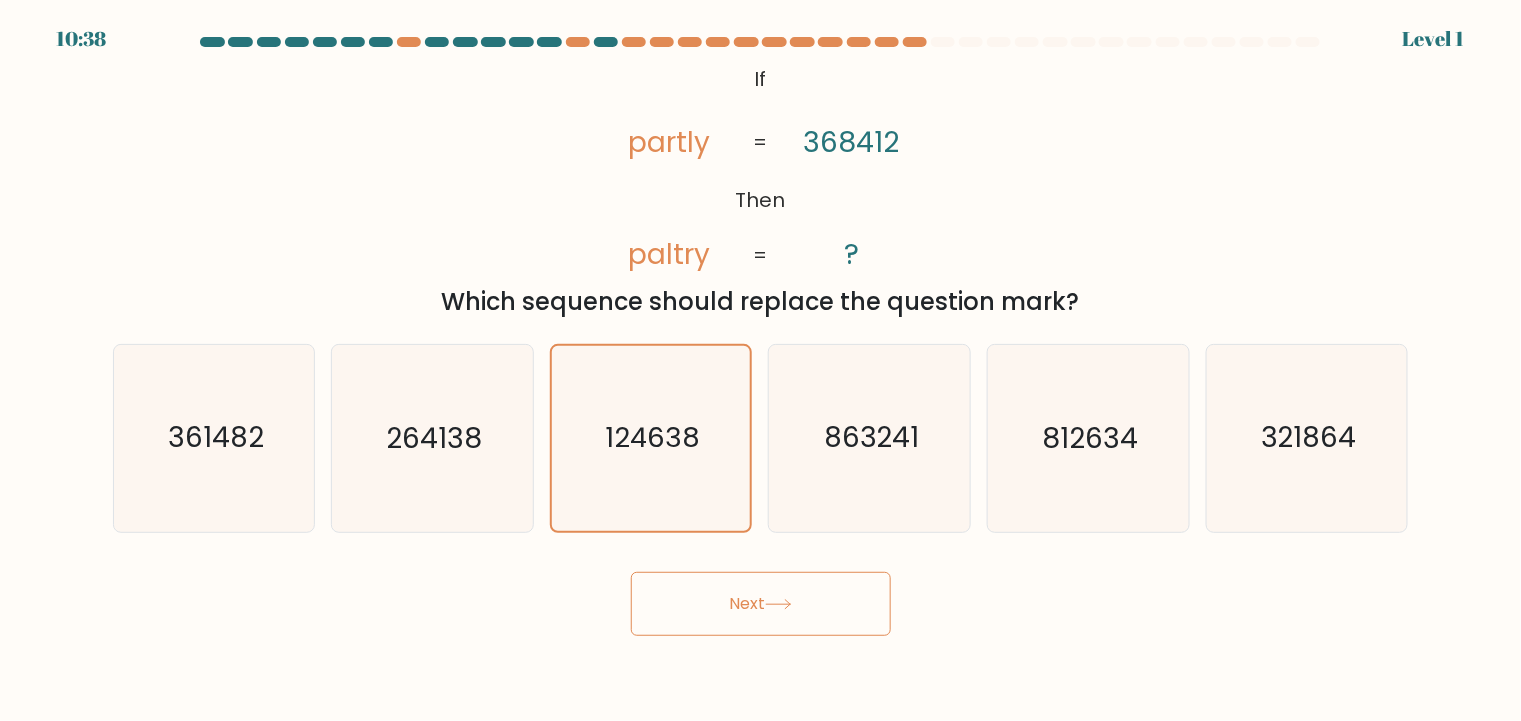 click on "Next" at bounding box center (761, 604) 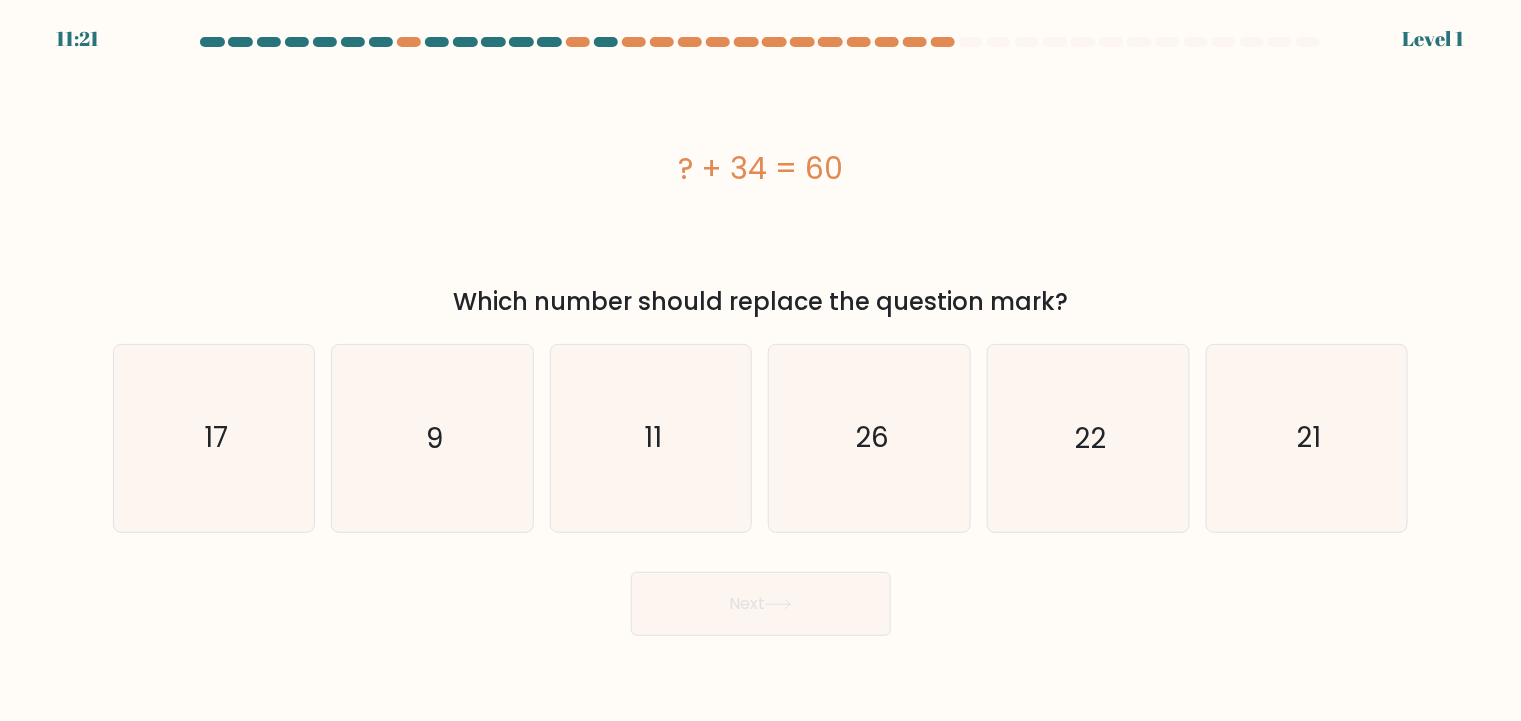 click on "11" 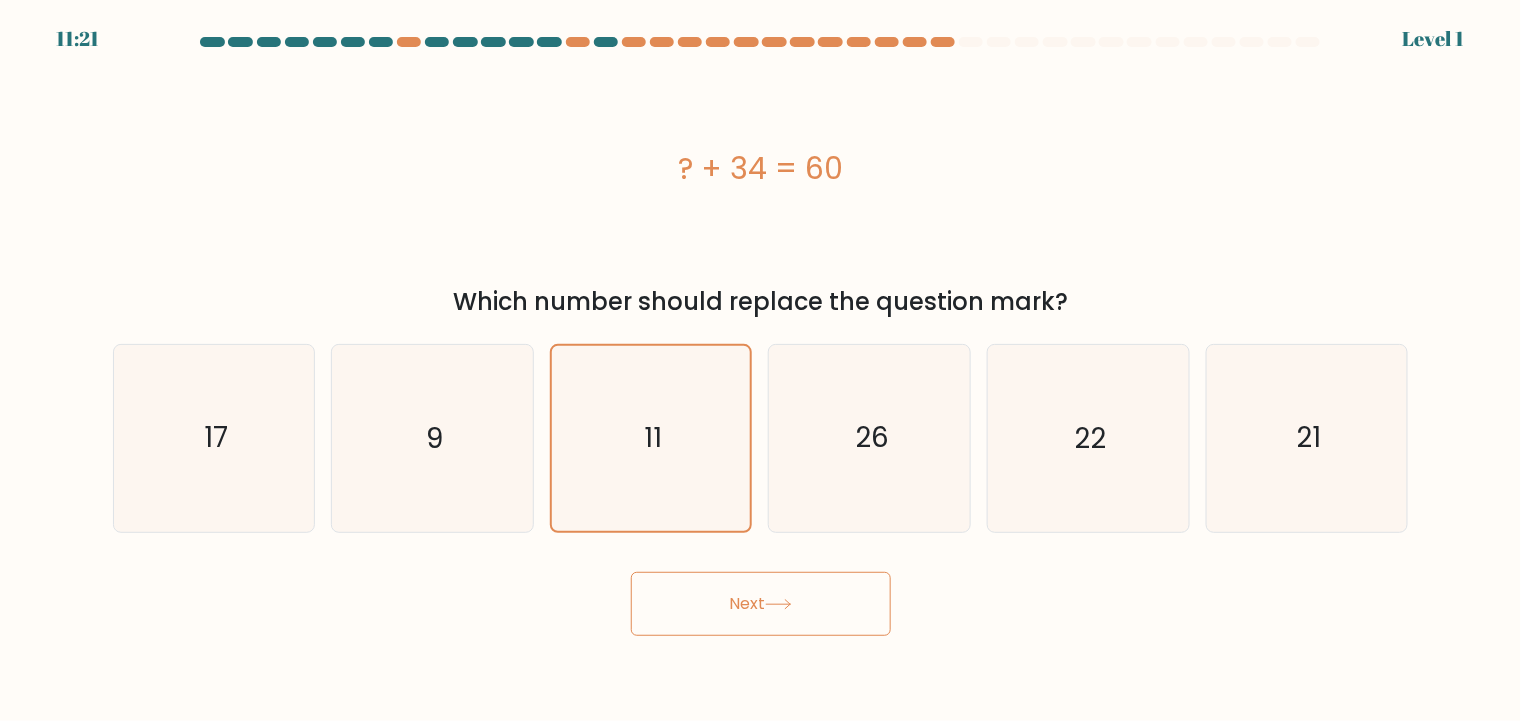 click on "Next" at bounding box center [761, 604] 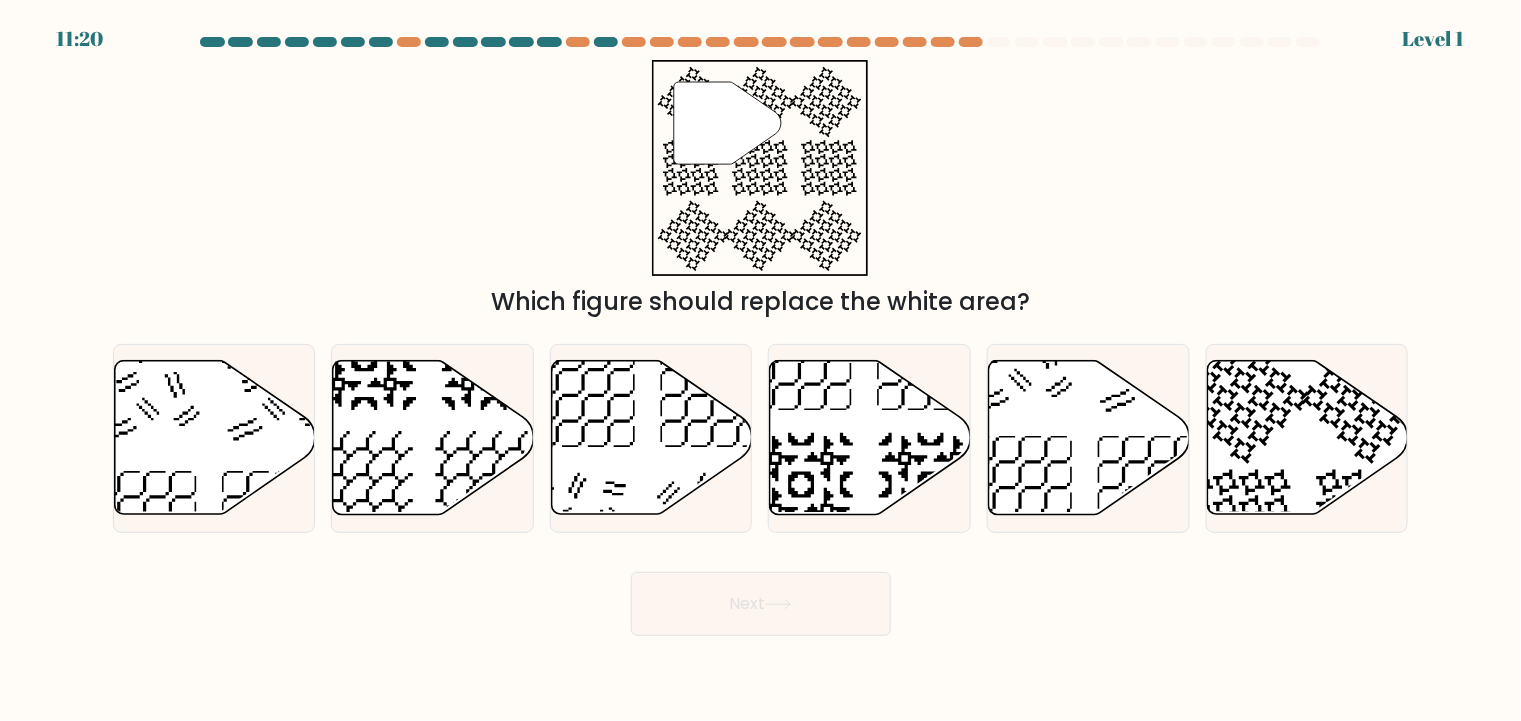 click 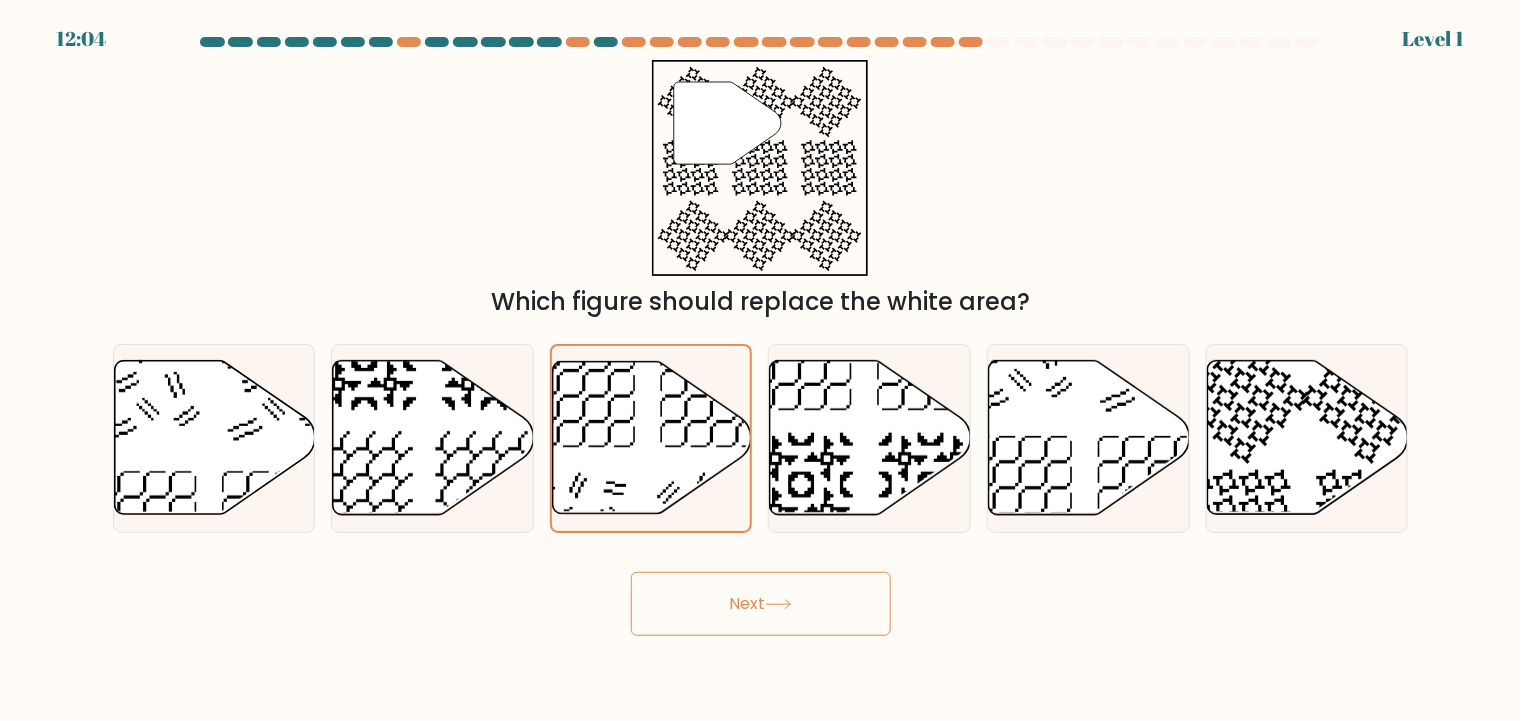 click on "Next" at bounding box center [761, 604] 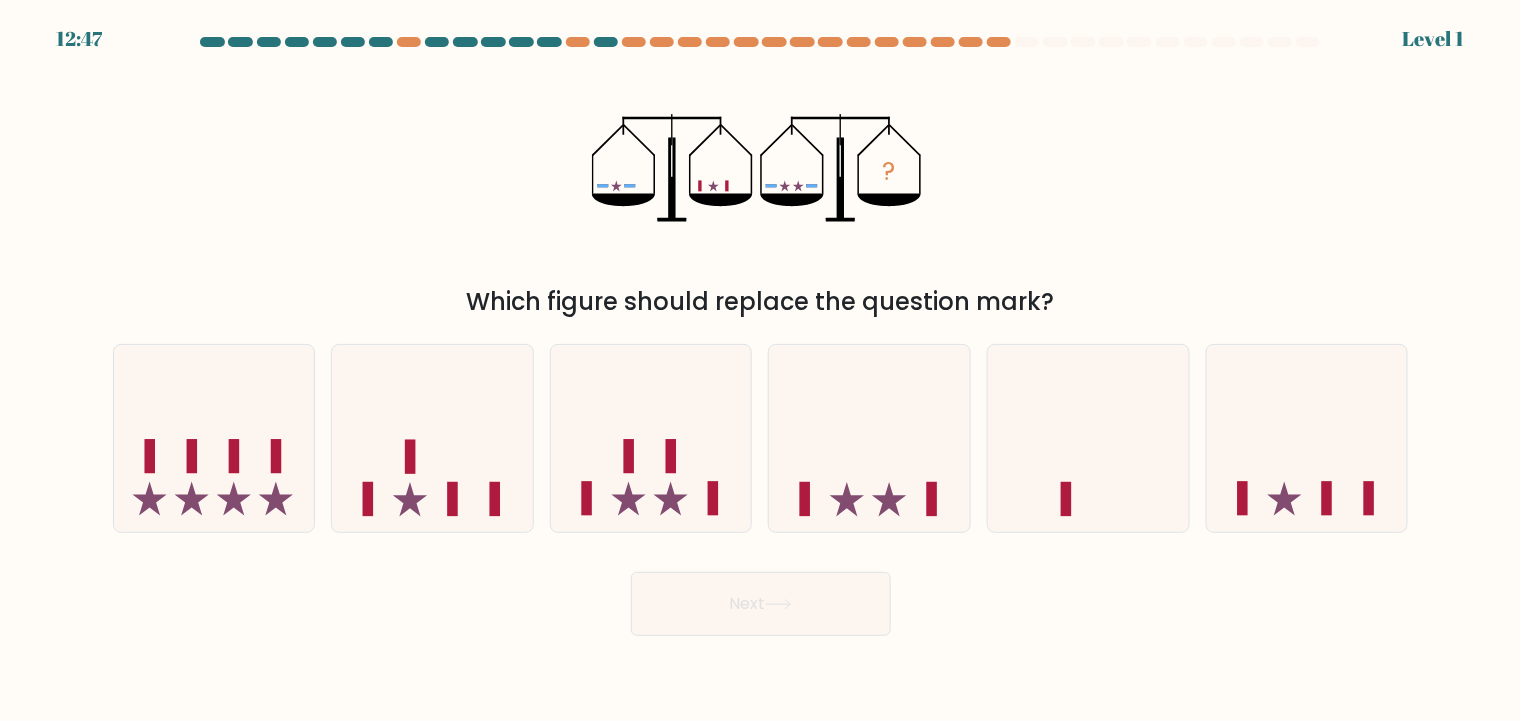 click 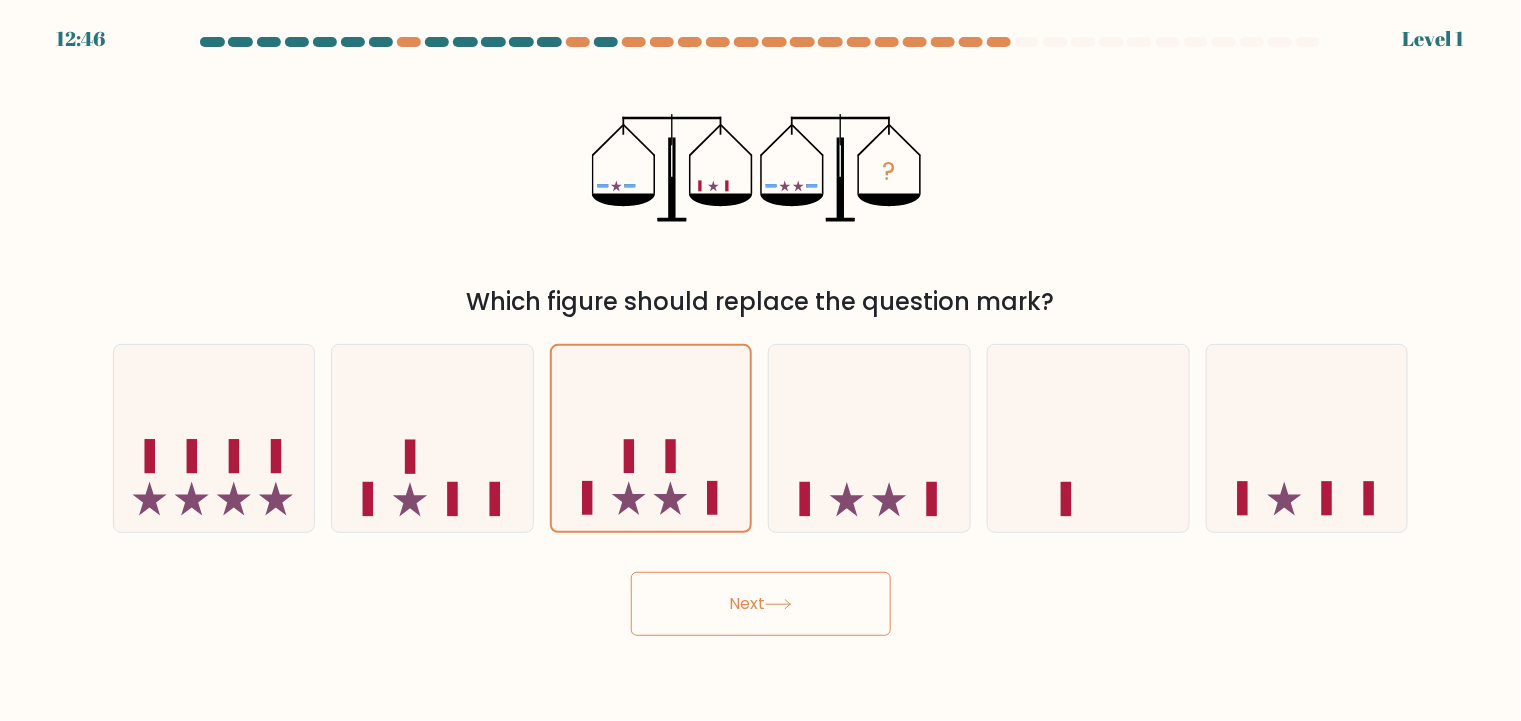click on "12:46
Level 1" at bounding box center (760, 360) 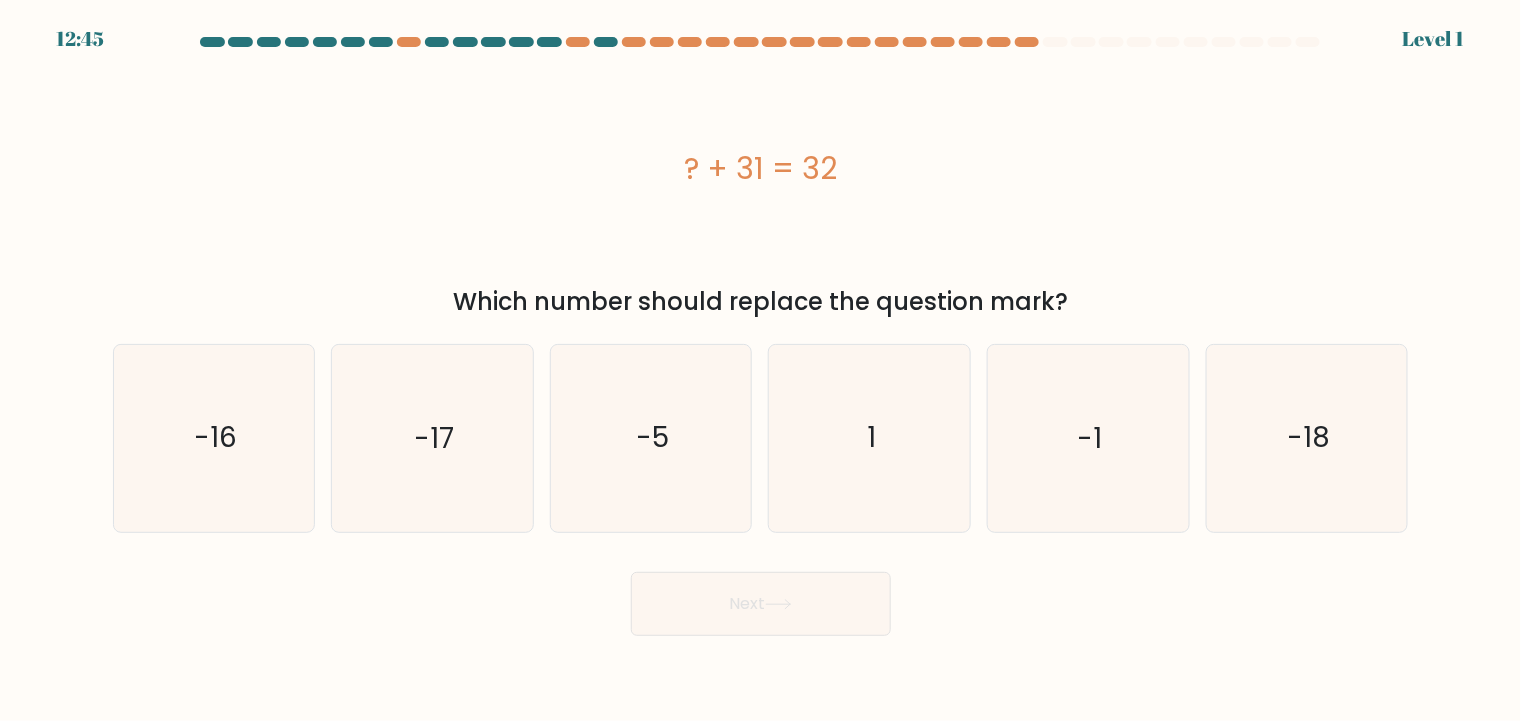 click on "-5" 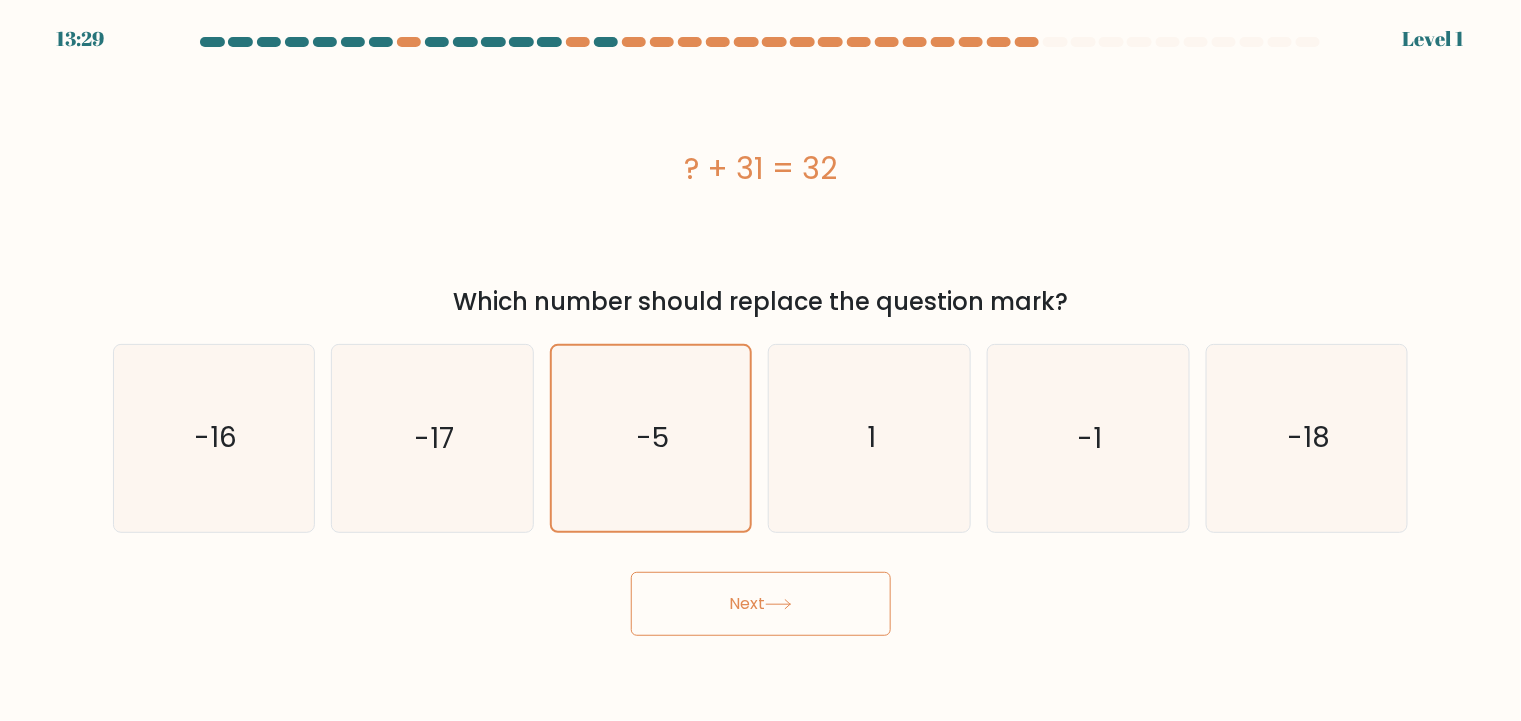 click on "Next" at bounding box center (761, 604) 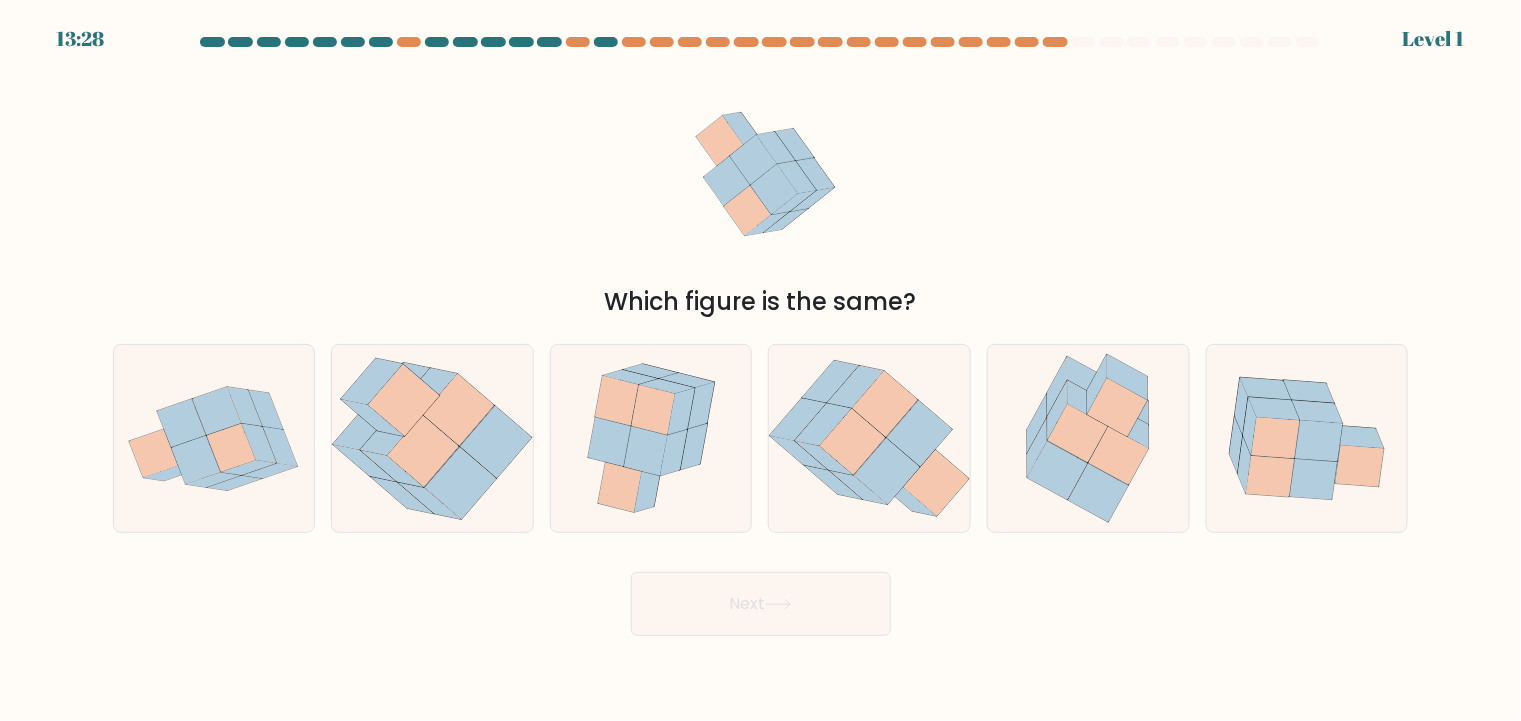 click 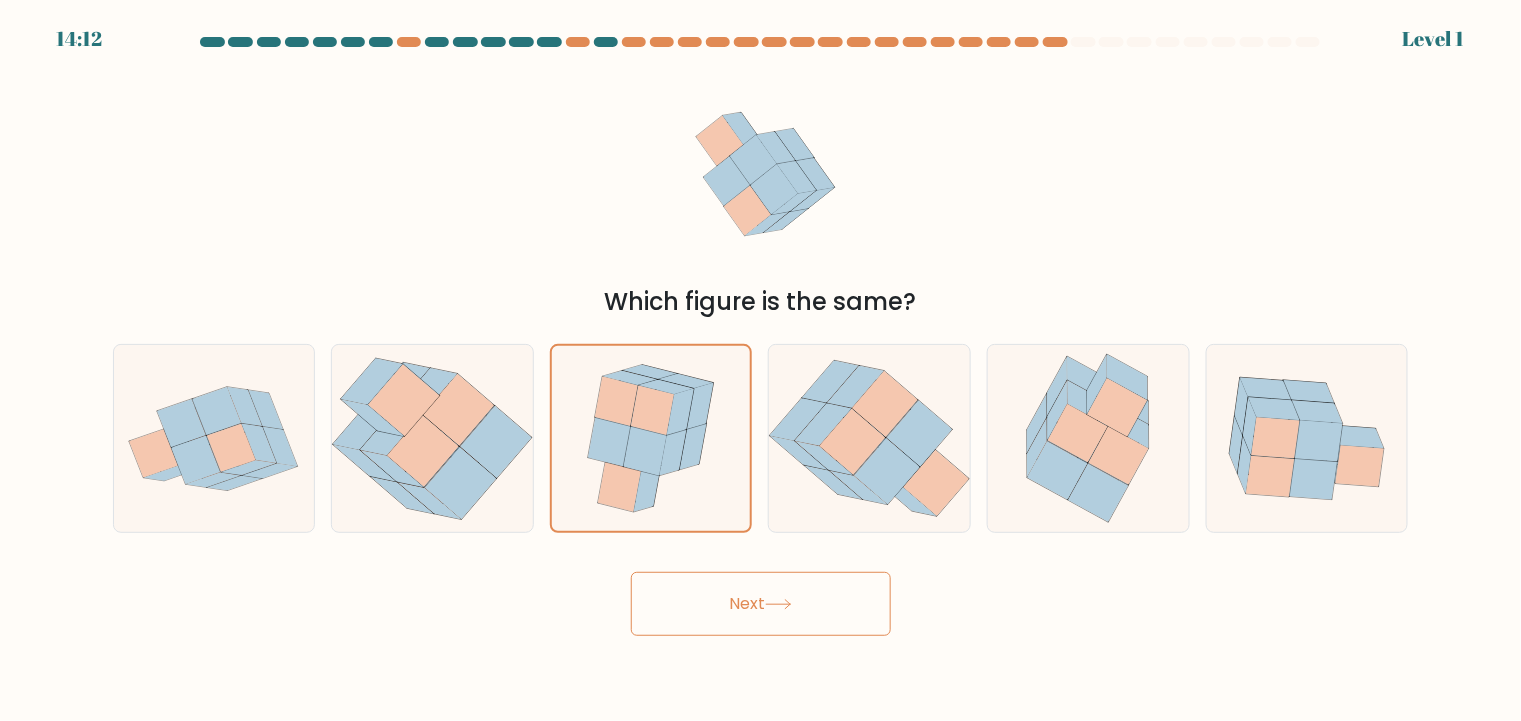 click on "Next" at bounding box center (761, 604) 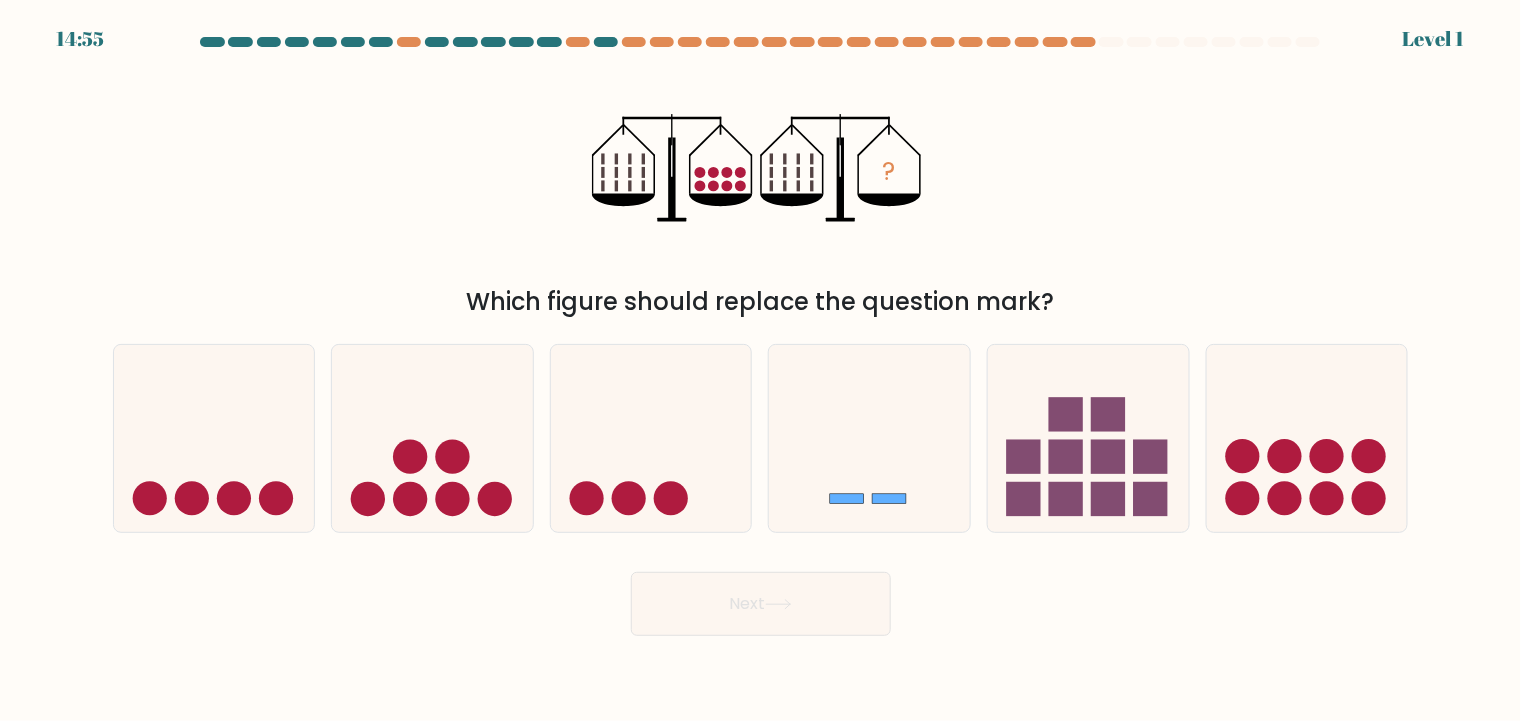 click 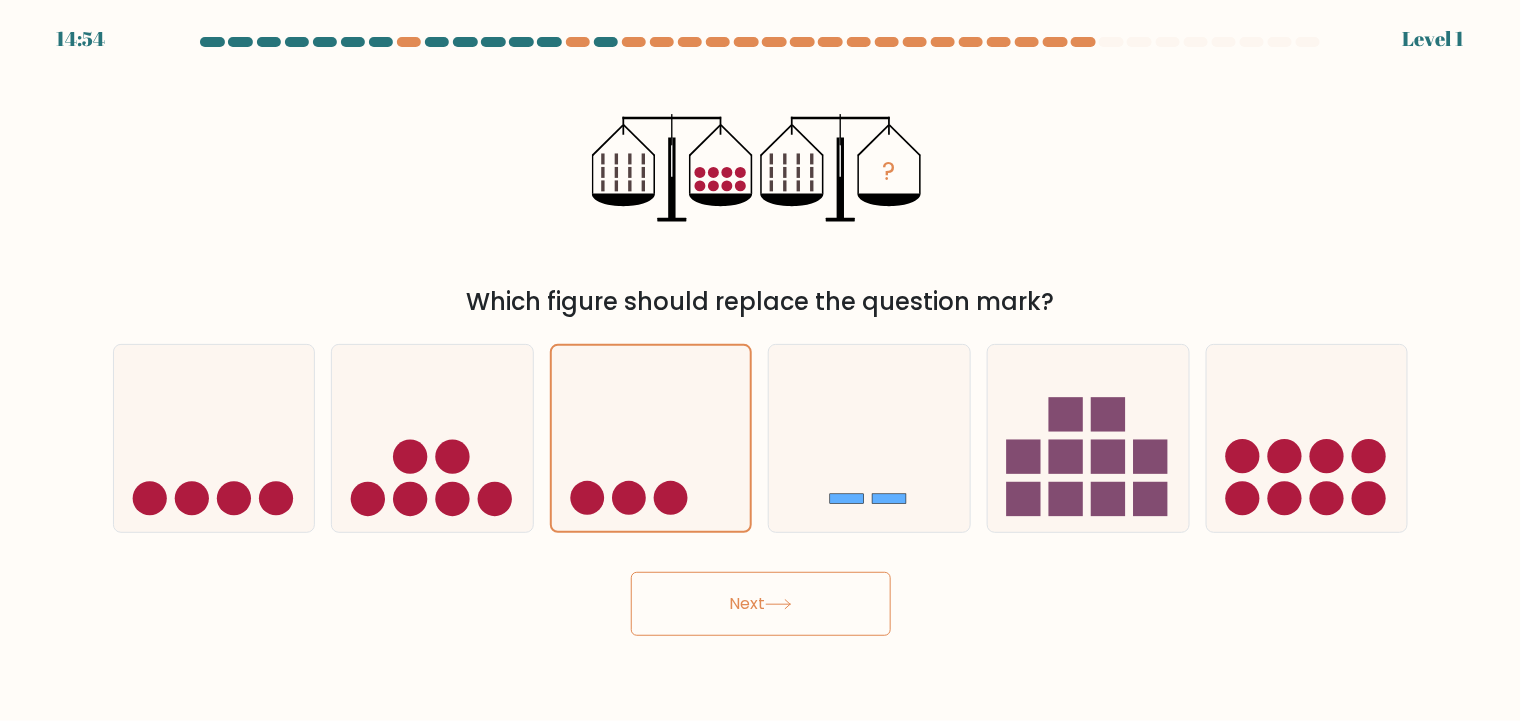 click on "Next" at bounding box center (761, 604) 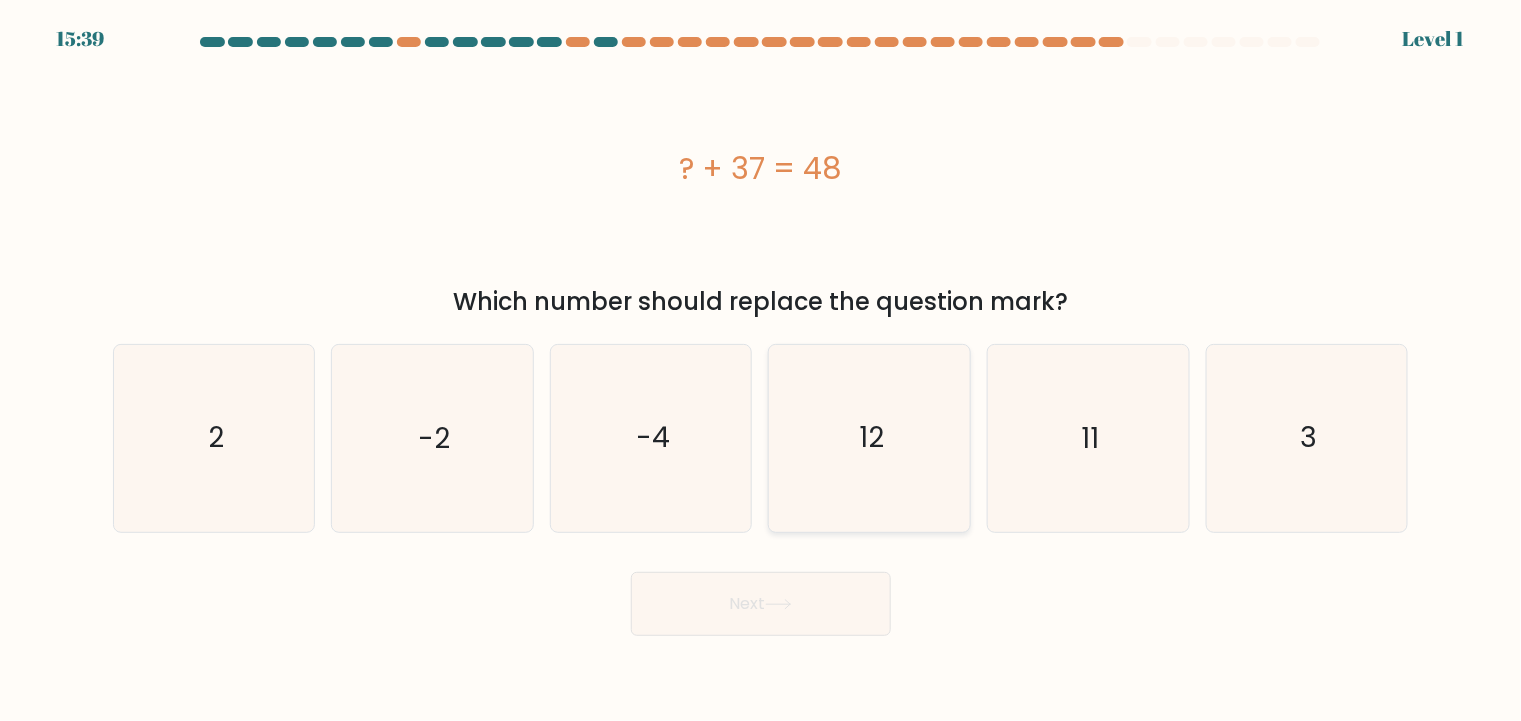 click on "12" 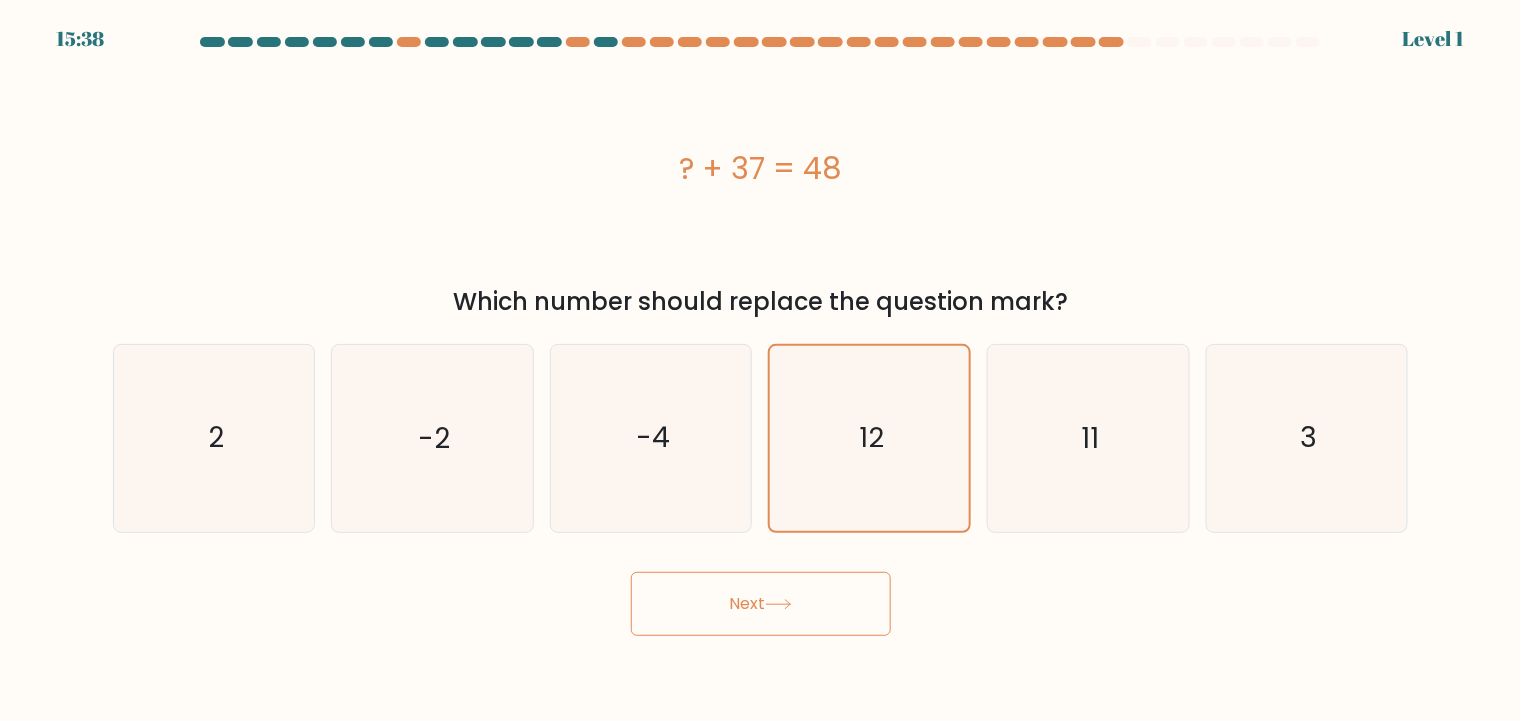 click on "Next" at bounding box center [761, 604] 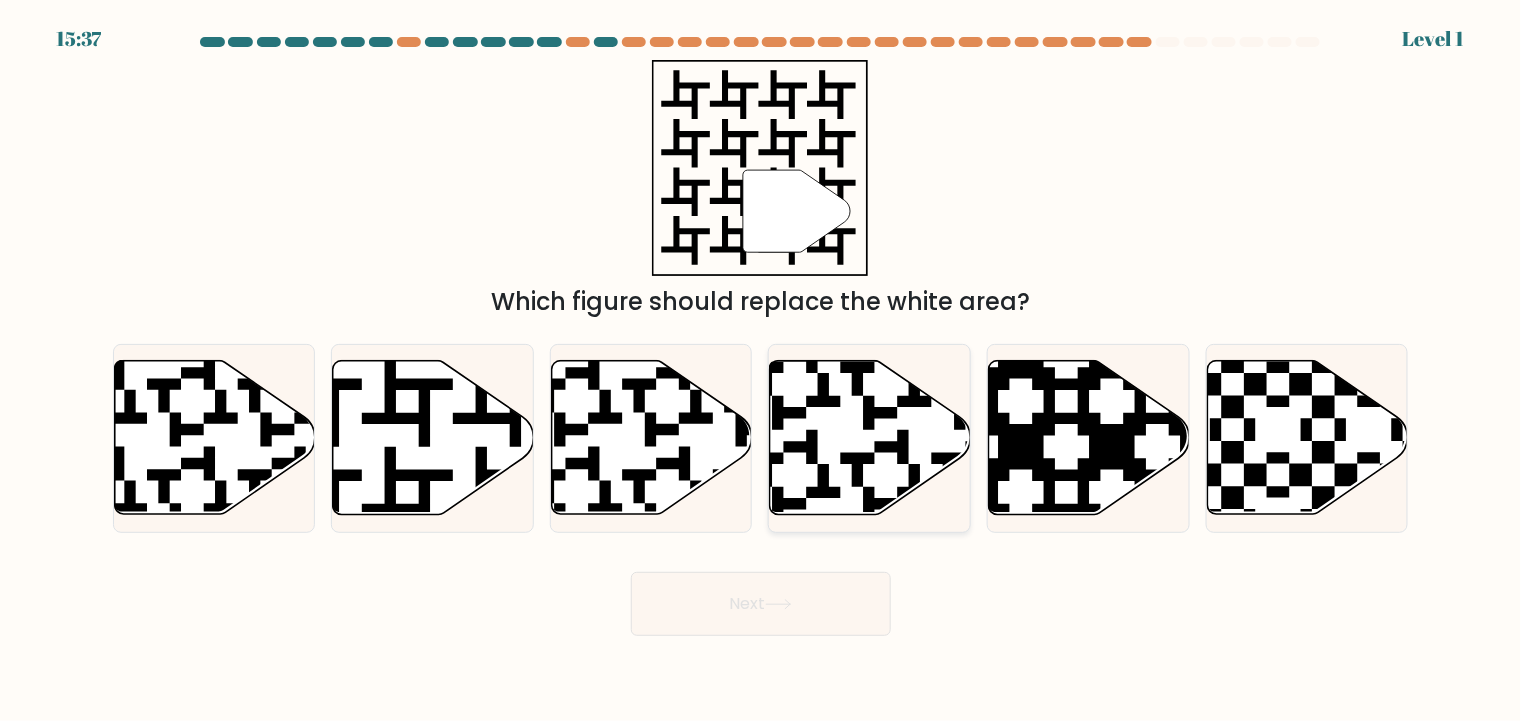 click 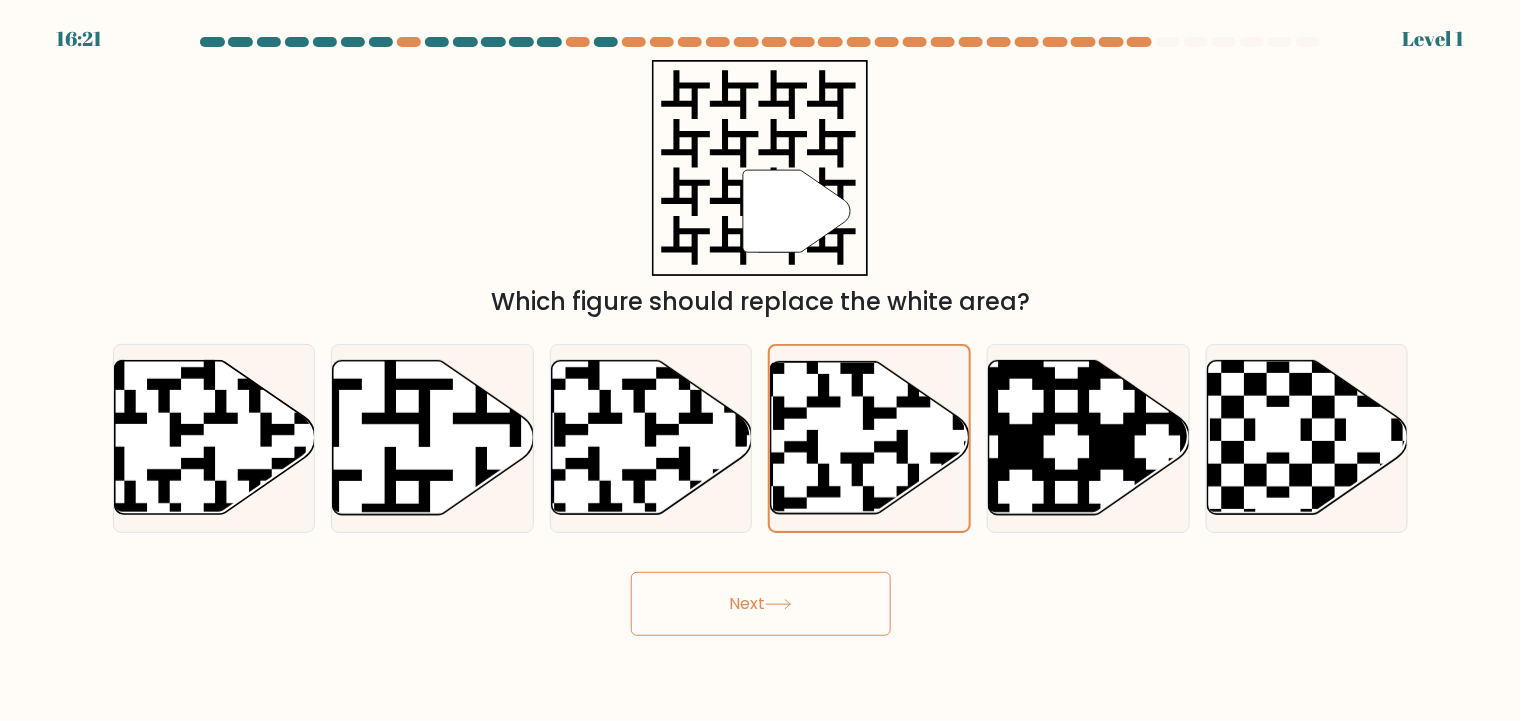 click on "Next" at bounding box center [761, 604] 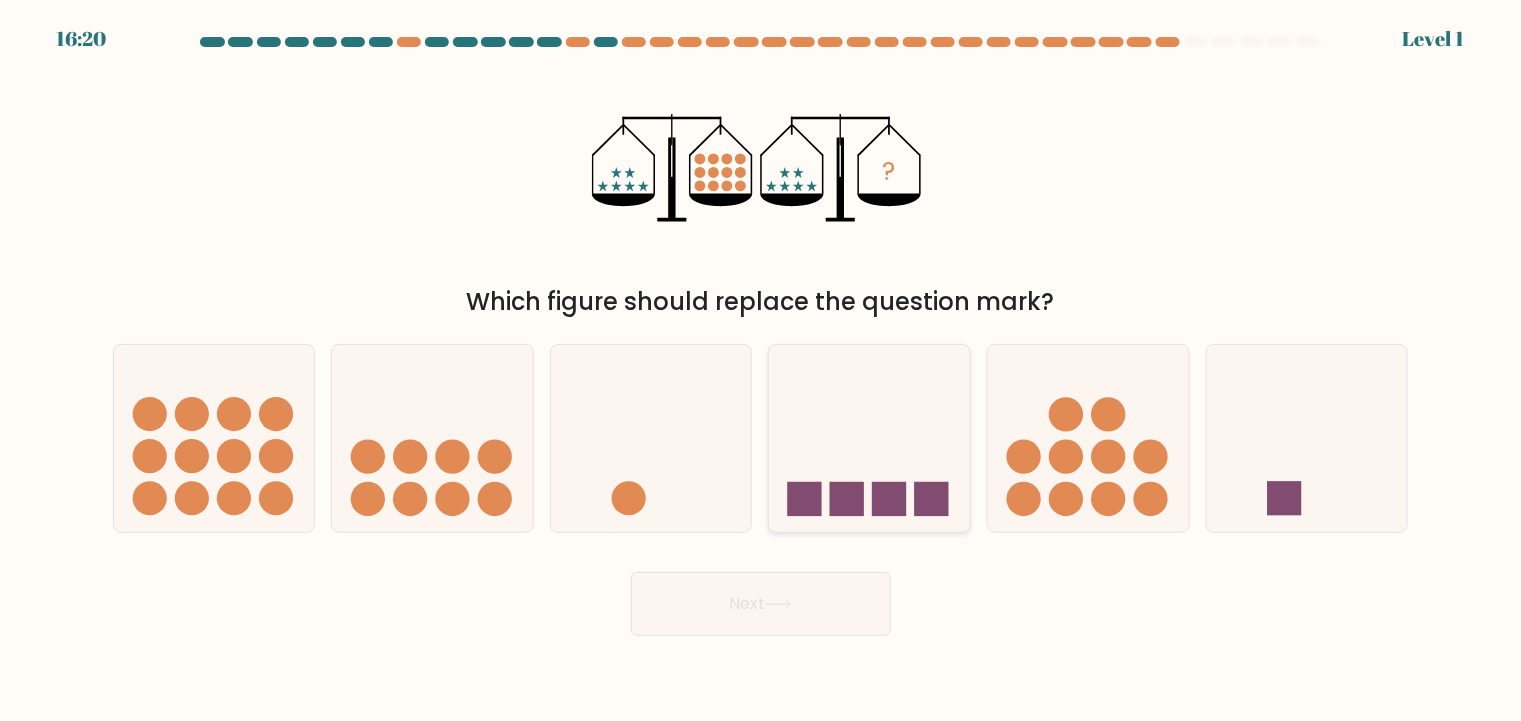click at bounding box center (869, 438) 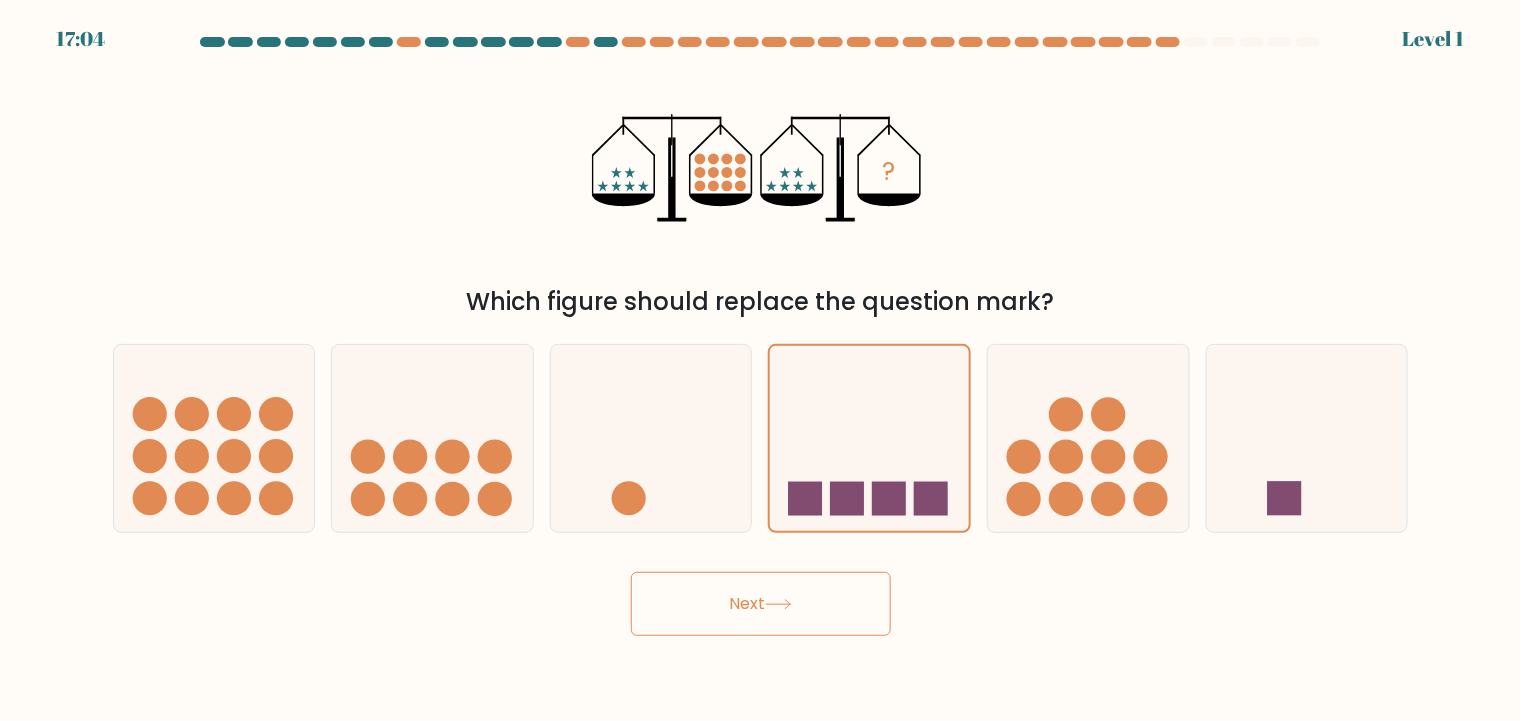 click on "Next" at bounding box center [761, 604] 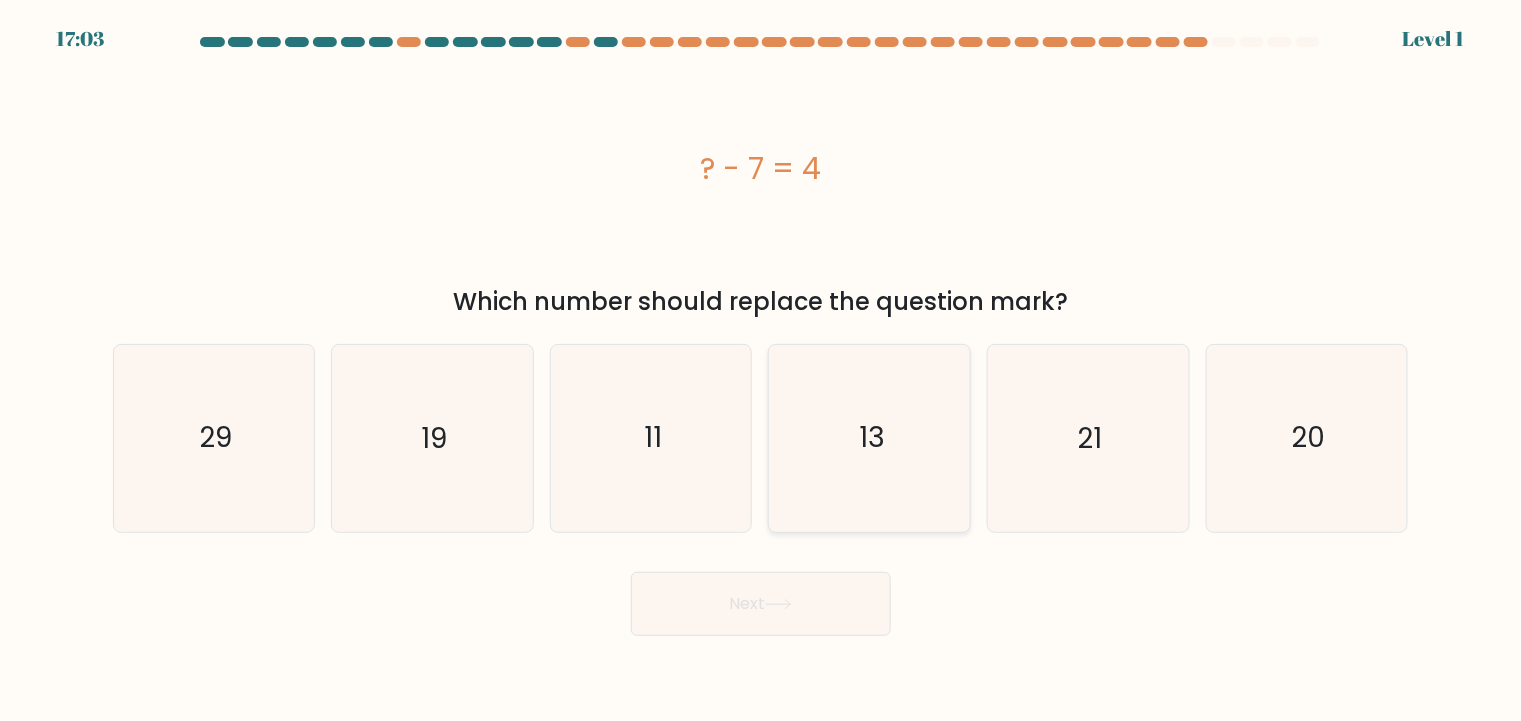 click on "13" 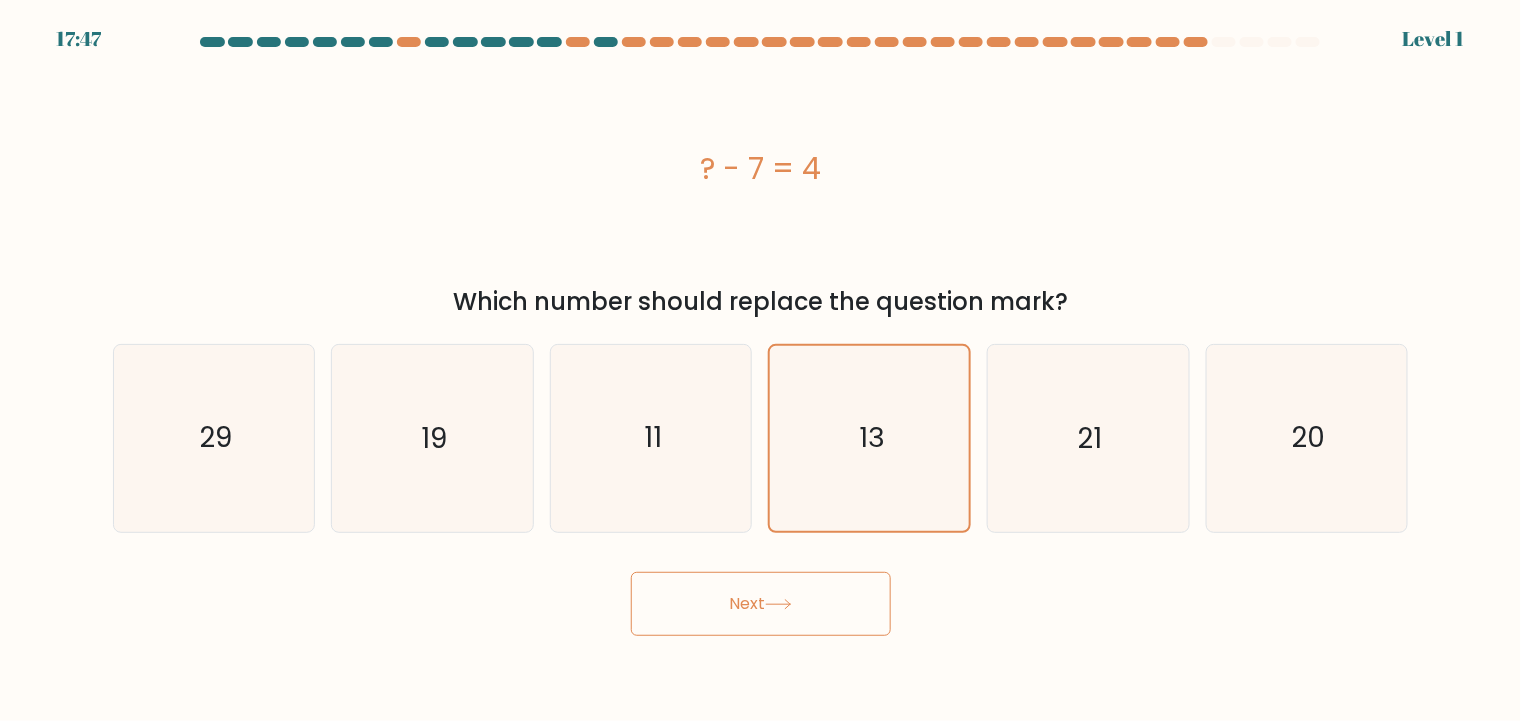 click on "Next" at bounding box center (761, 604) 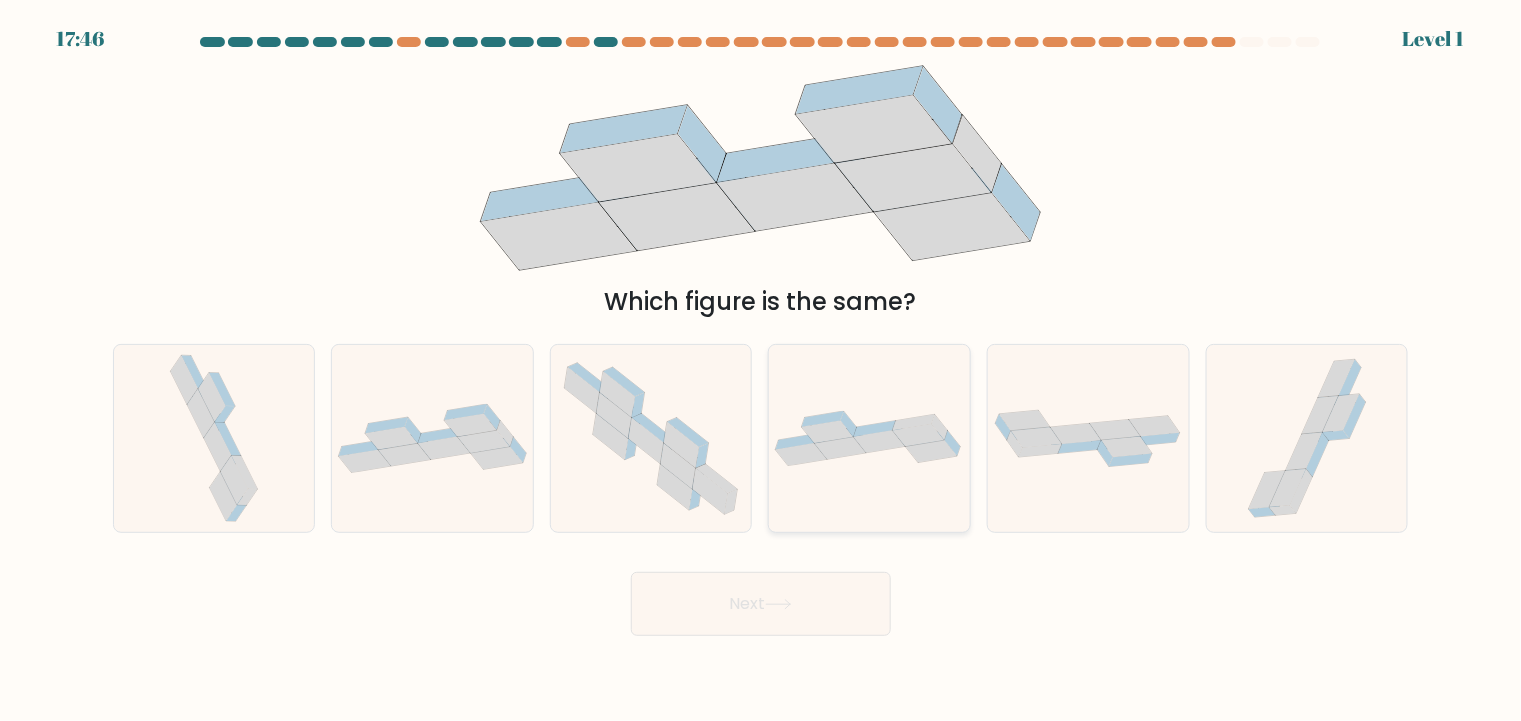 click at bounding box center [869, 438] 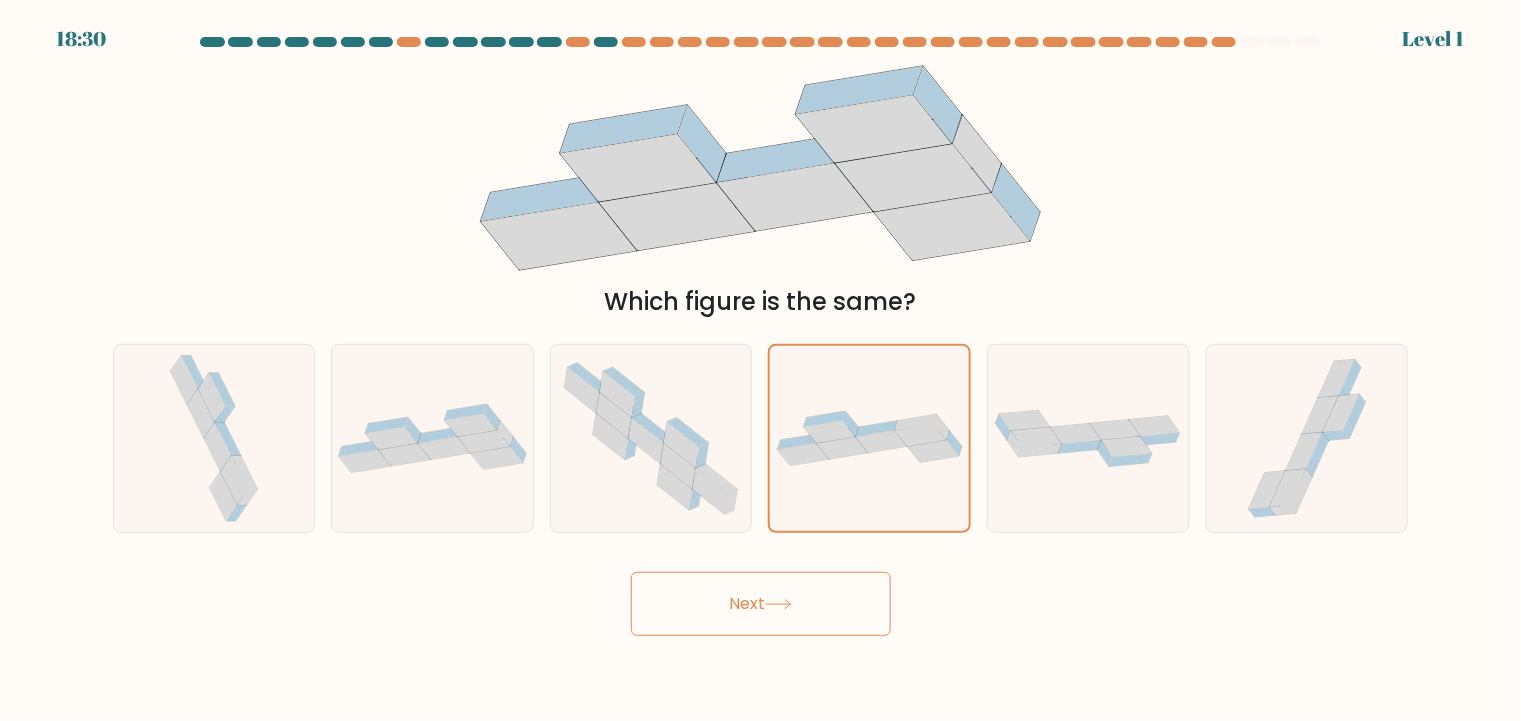 click on "Next" at bounding box center (761, 604) 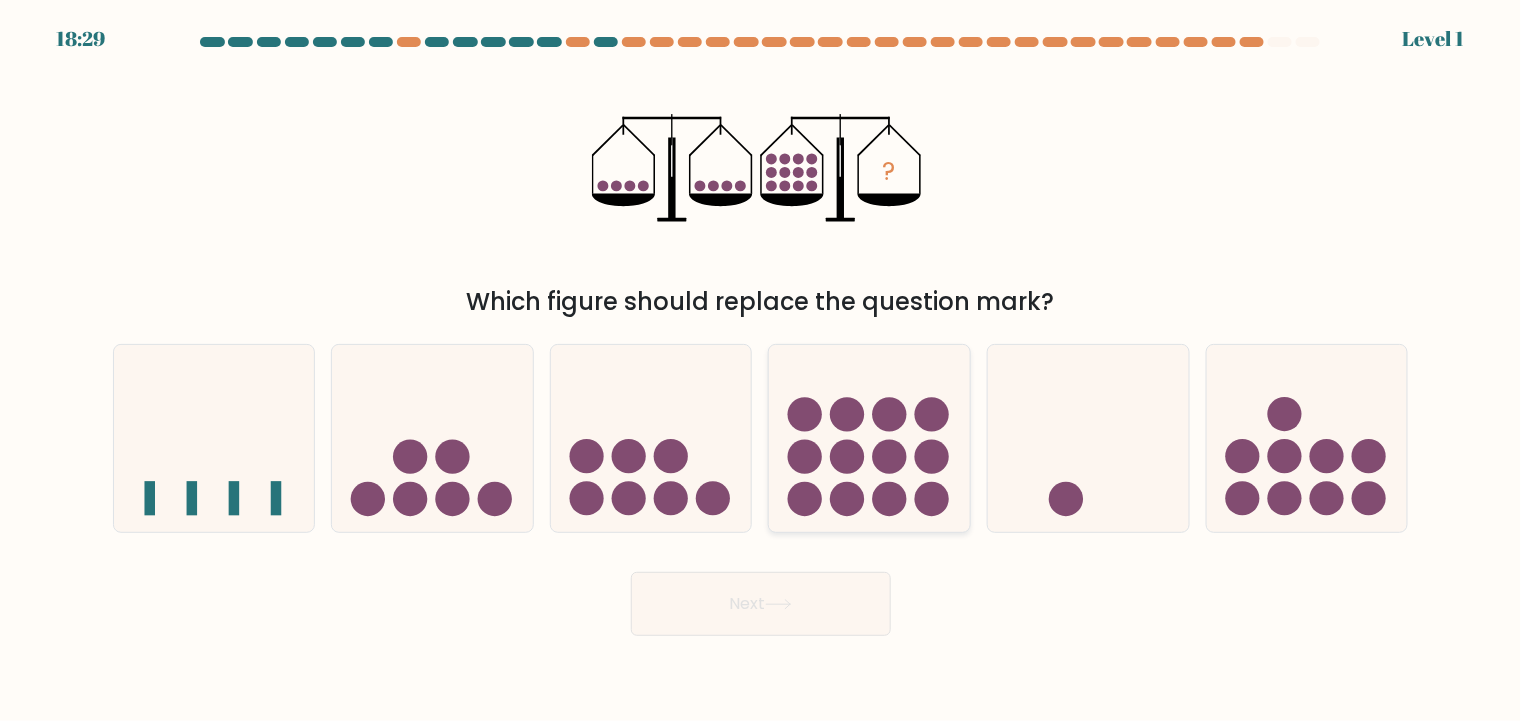 click 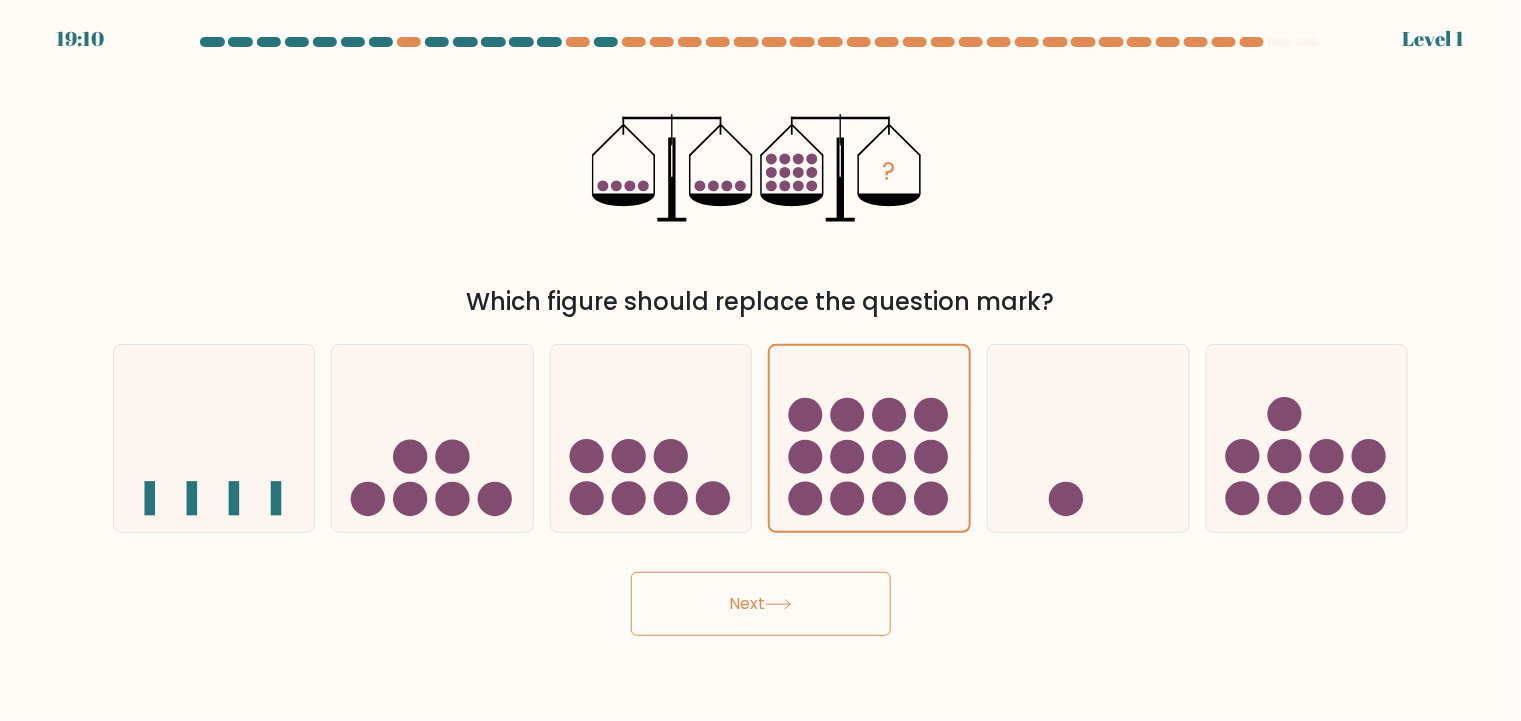 click on "Next" at bounding box center (761, 604) 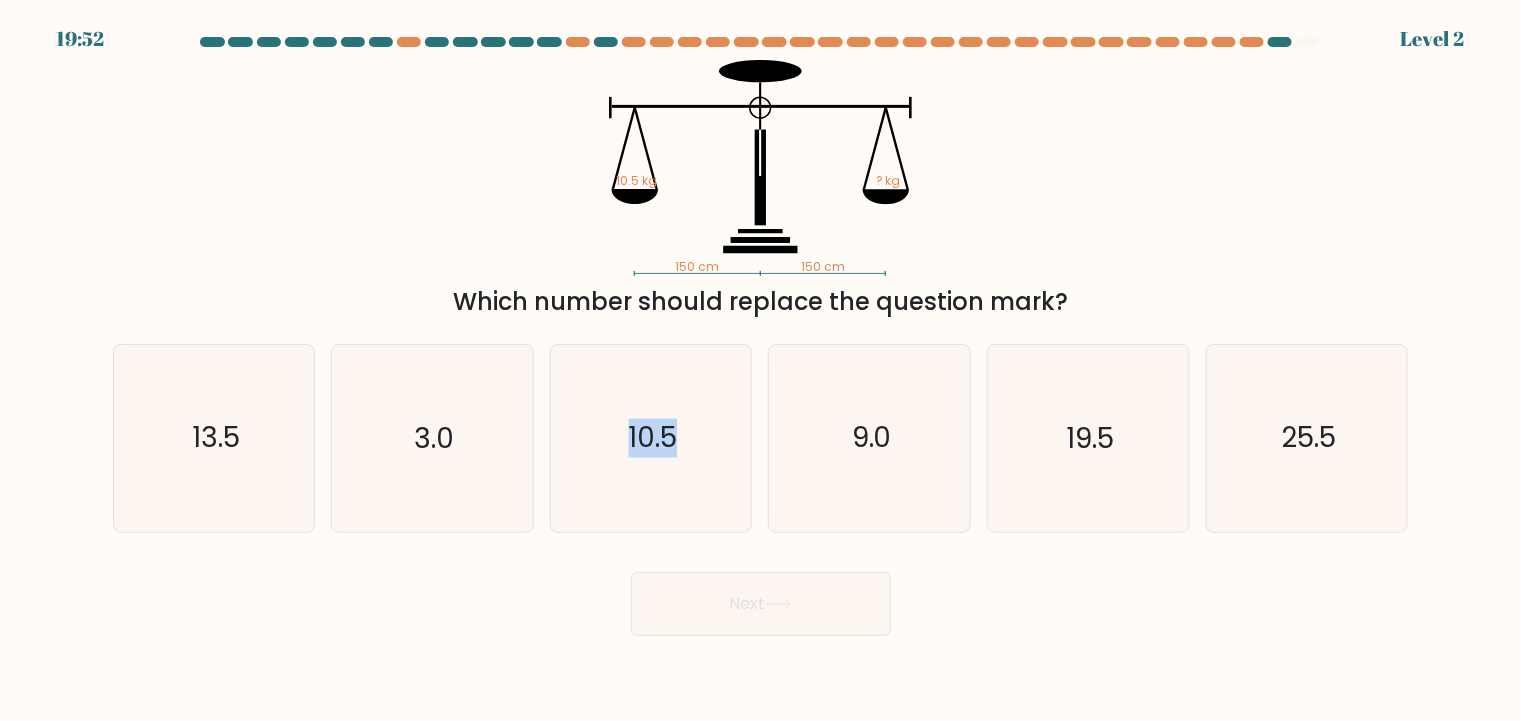 drag, startPoint x: 883, startPoint y: 505, endPoint x: 534, endPoint y: 462, distance: 351.639 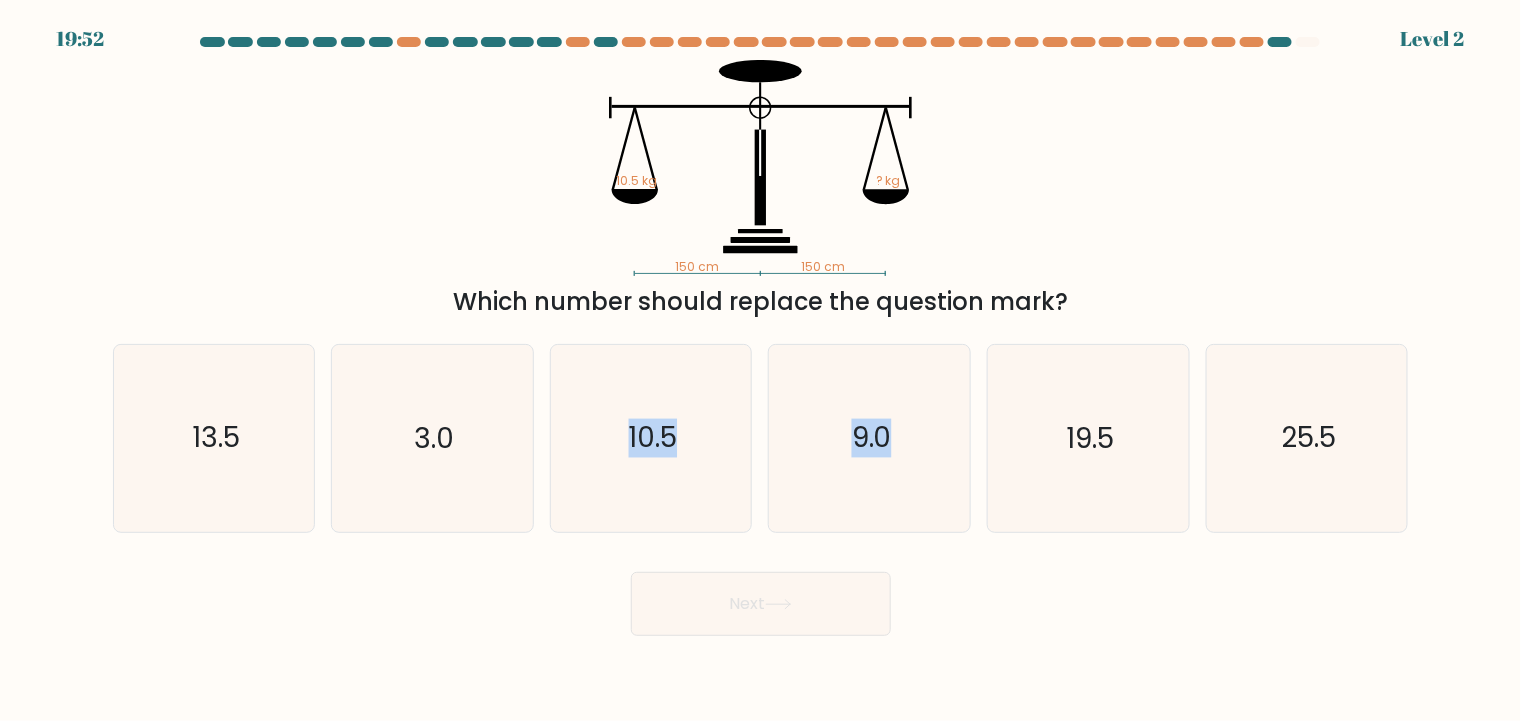 click on "a.
13.5
b.
3.0" at bounding box center [761, 430] 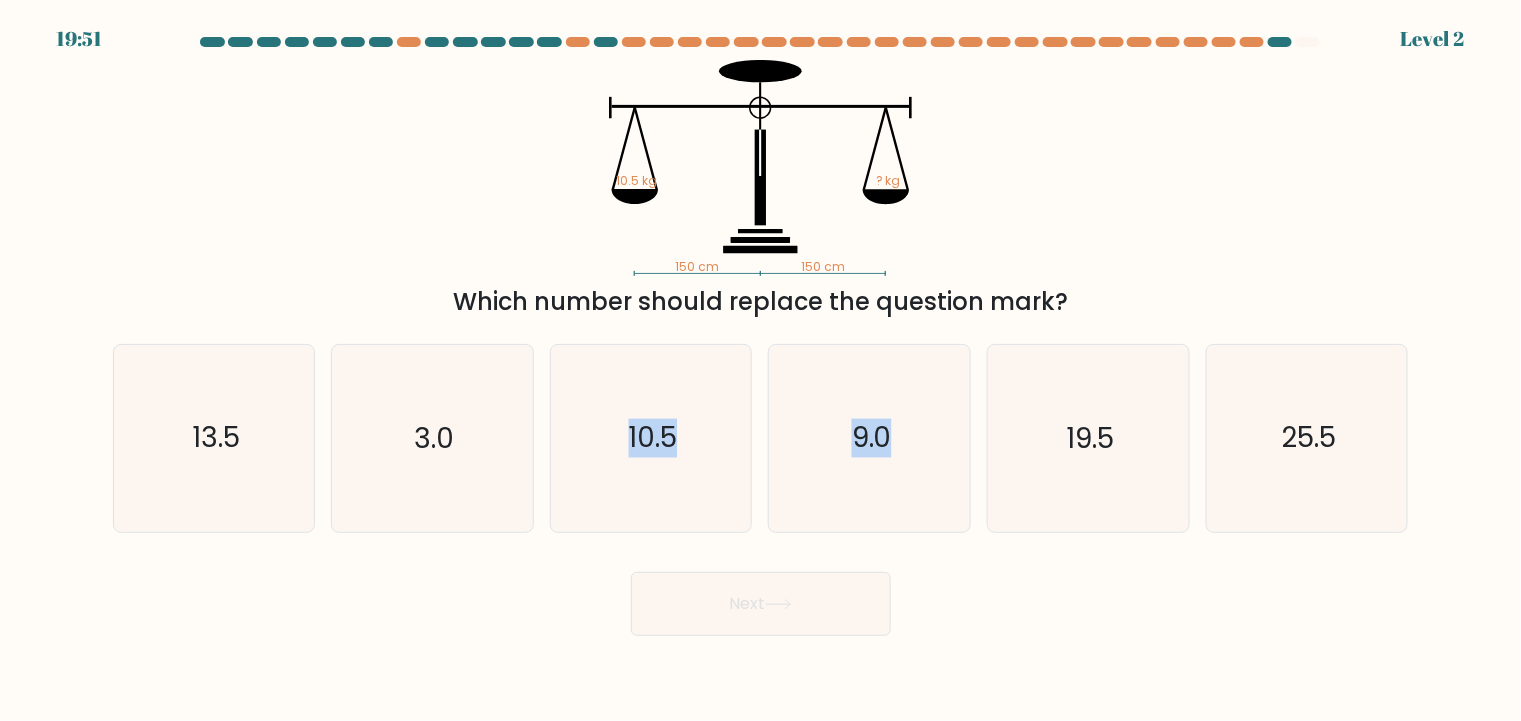click on "b.
3.0" at bounding box center [432, 438] 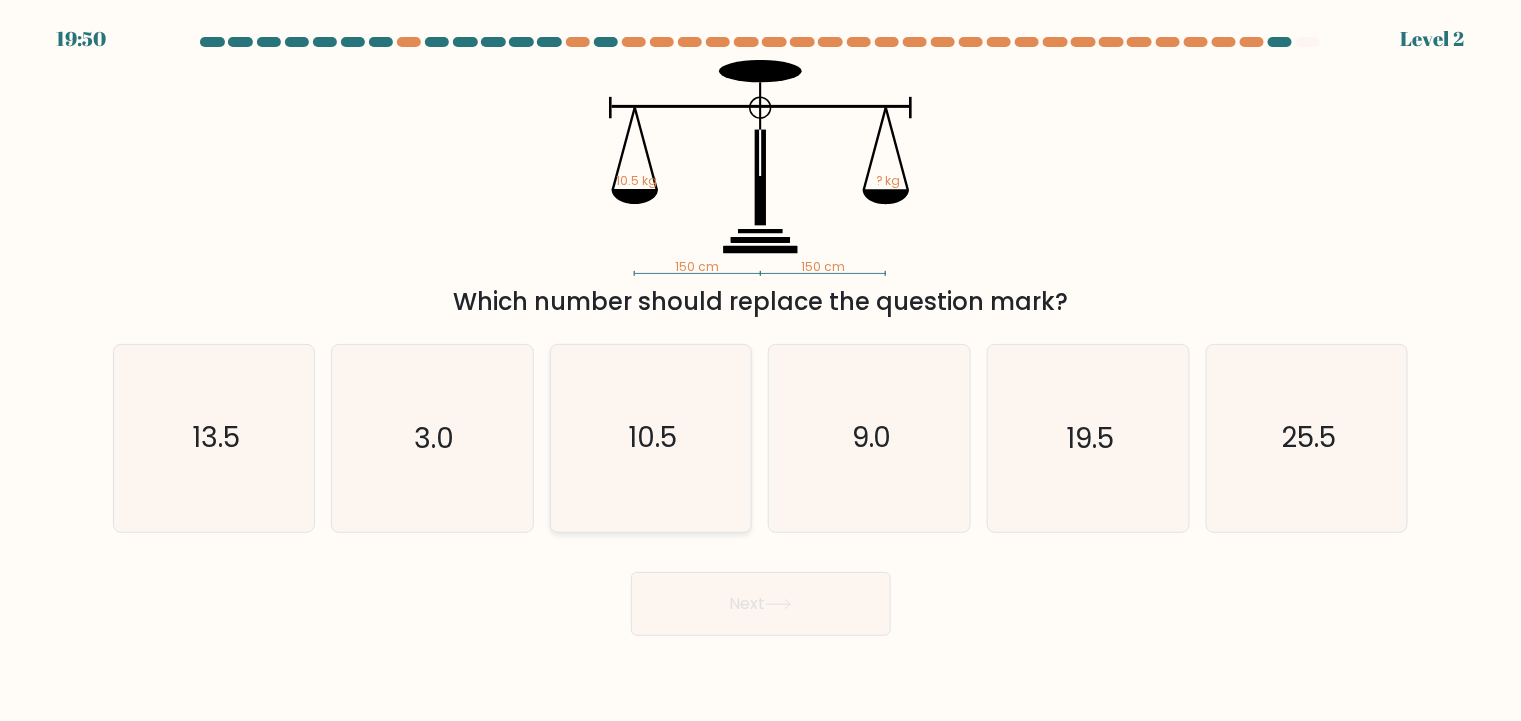 click on "10.5" 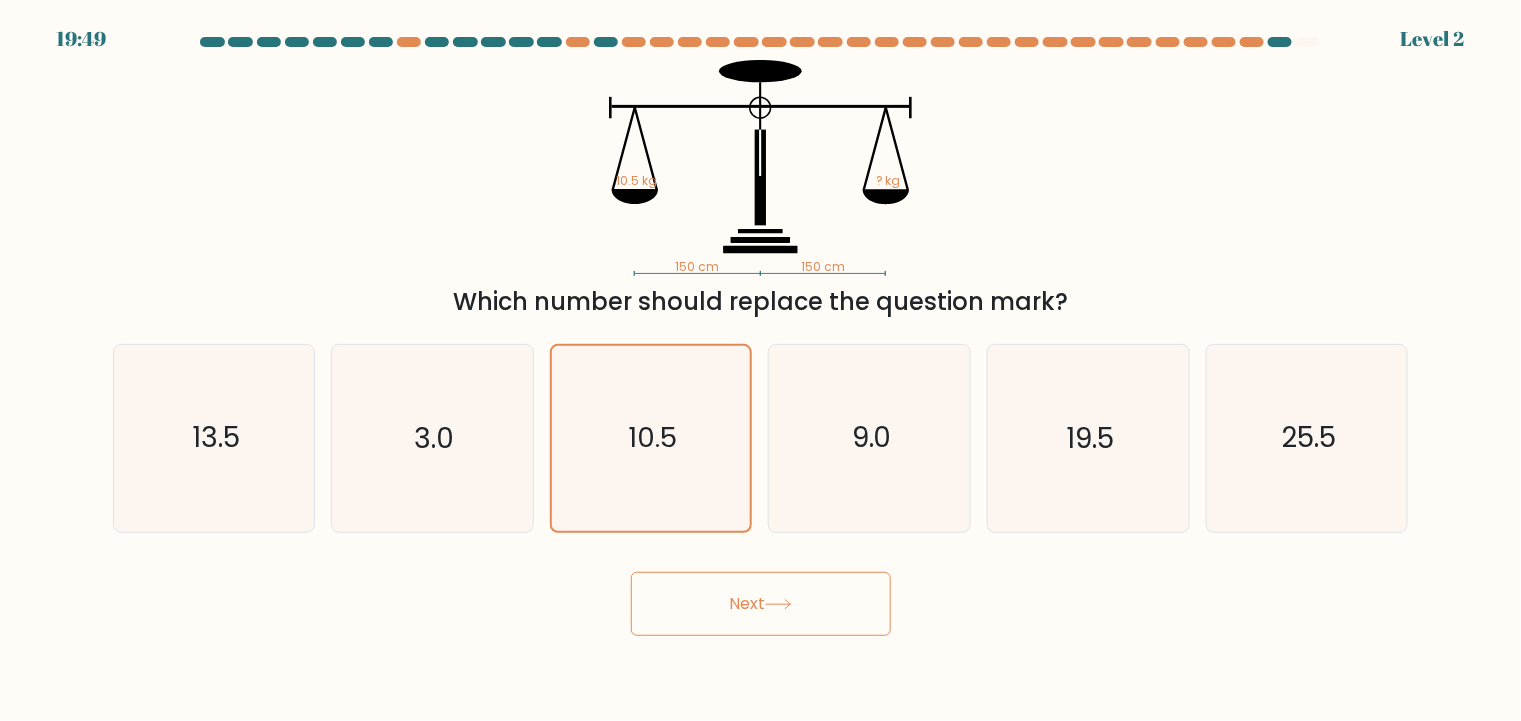 click on "Next" at bounding box center [761, 604] 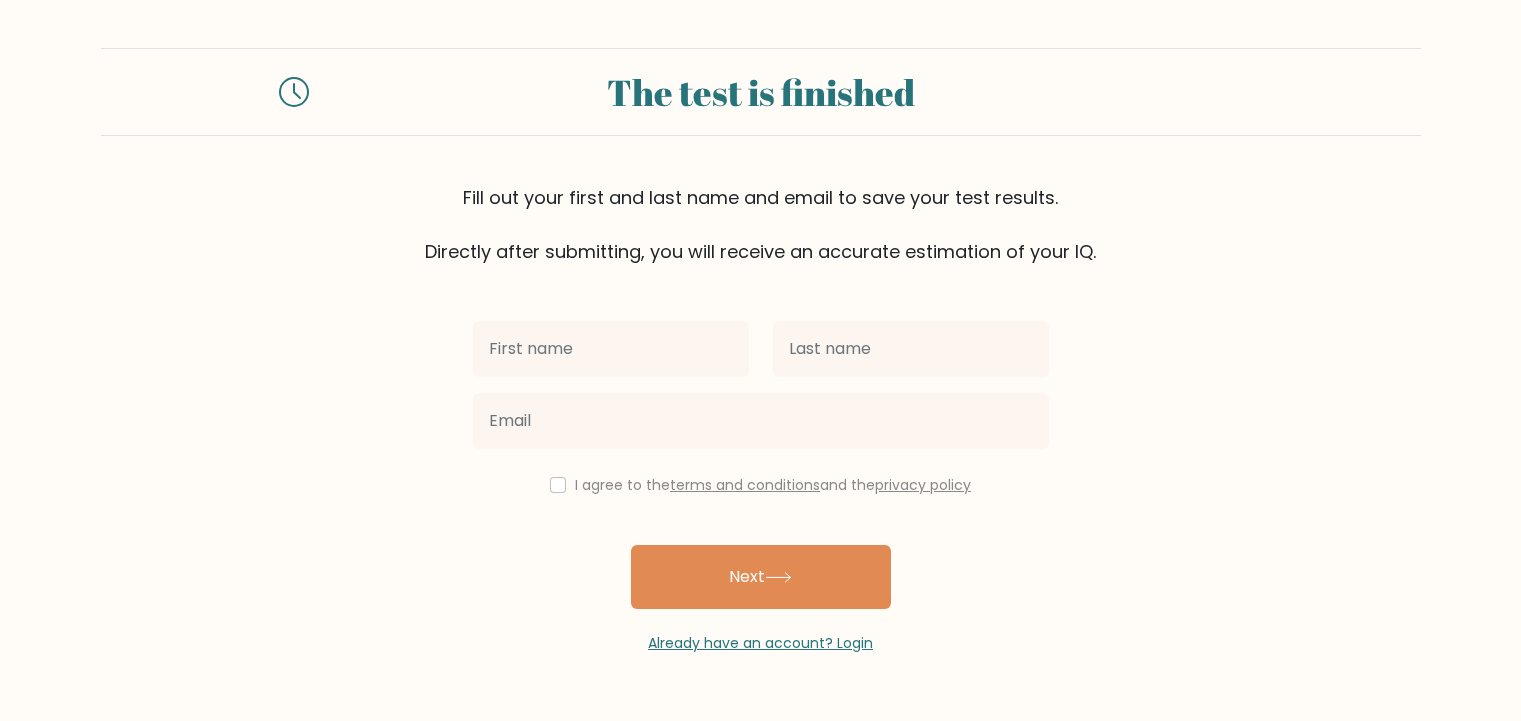 scroll, scrollTop: 0, scrollLeft: 0, axis: both 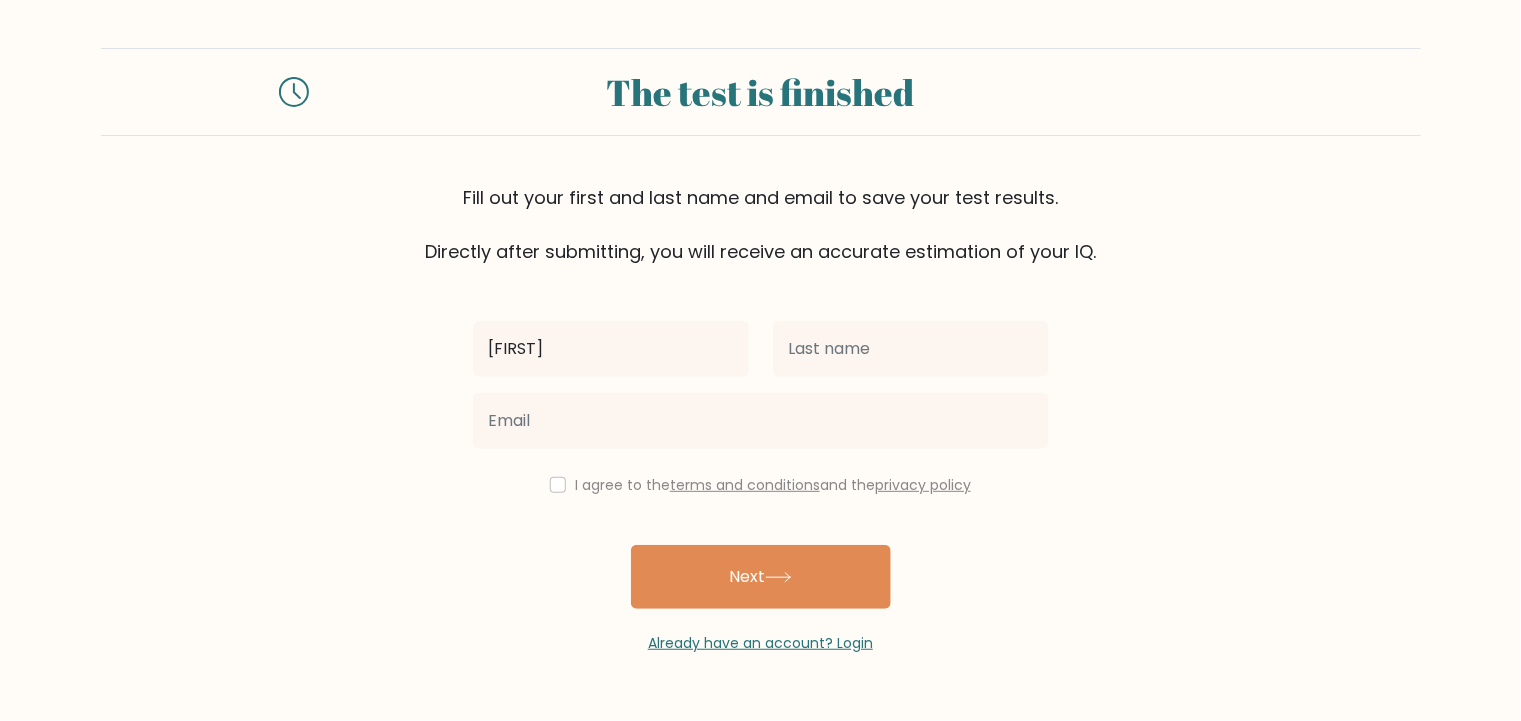 type on "Himanshu" 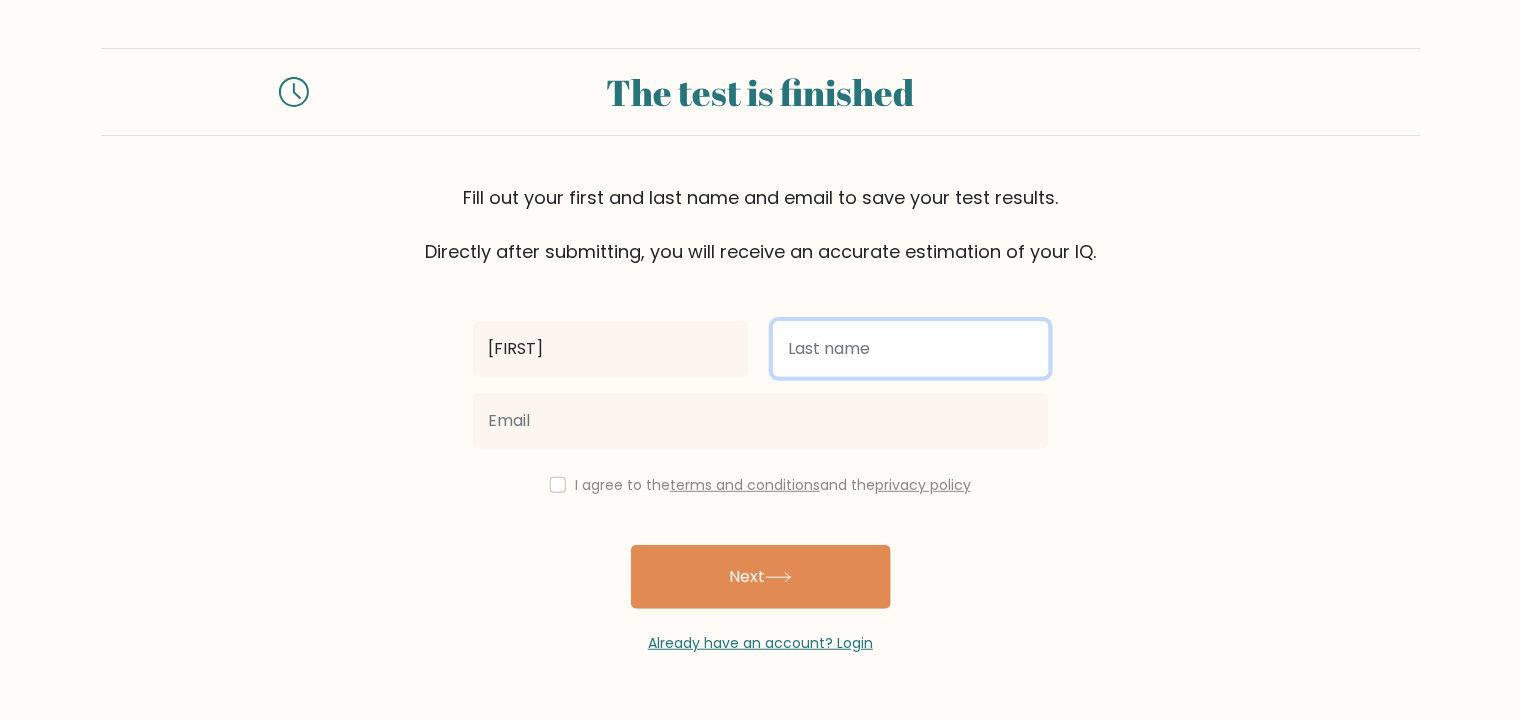 click at bounding box center (911, 349) 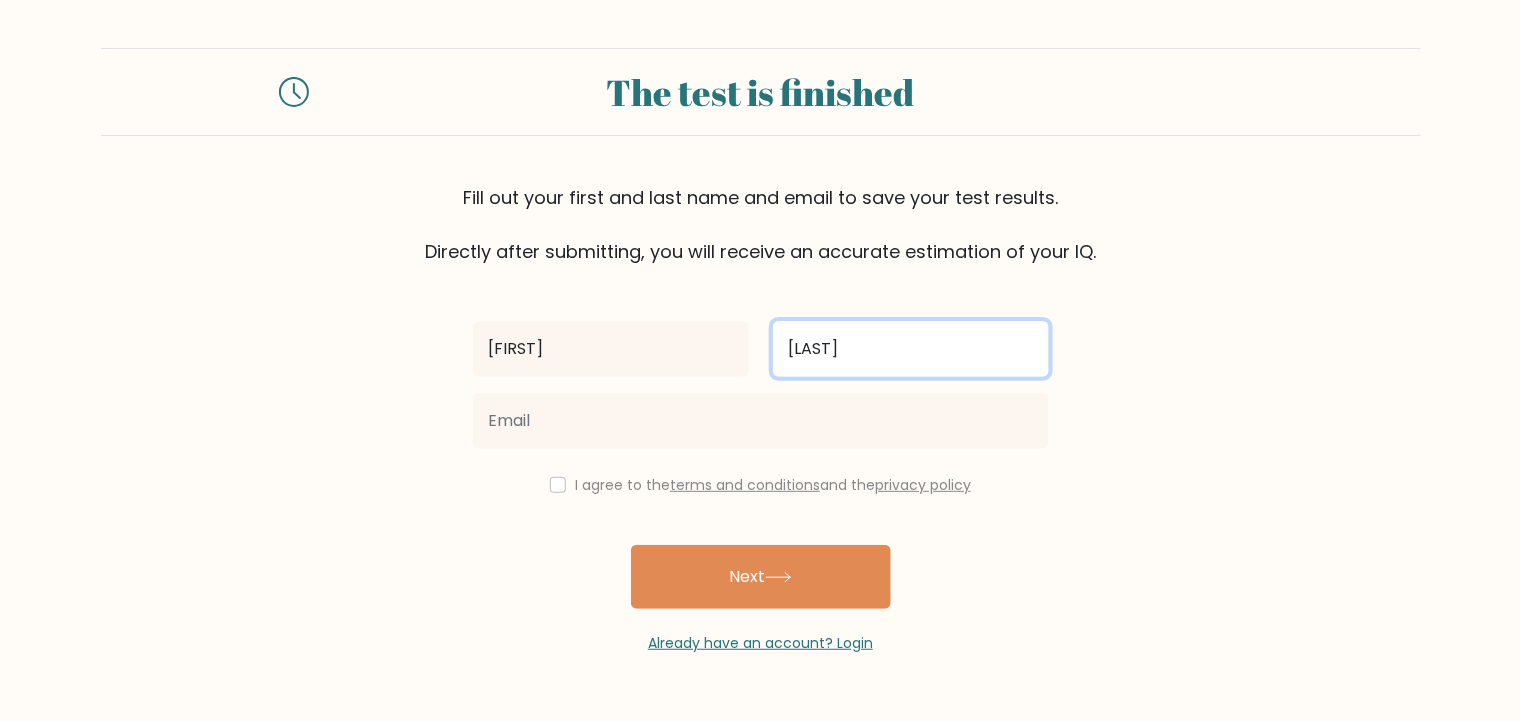 type on "Meena" 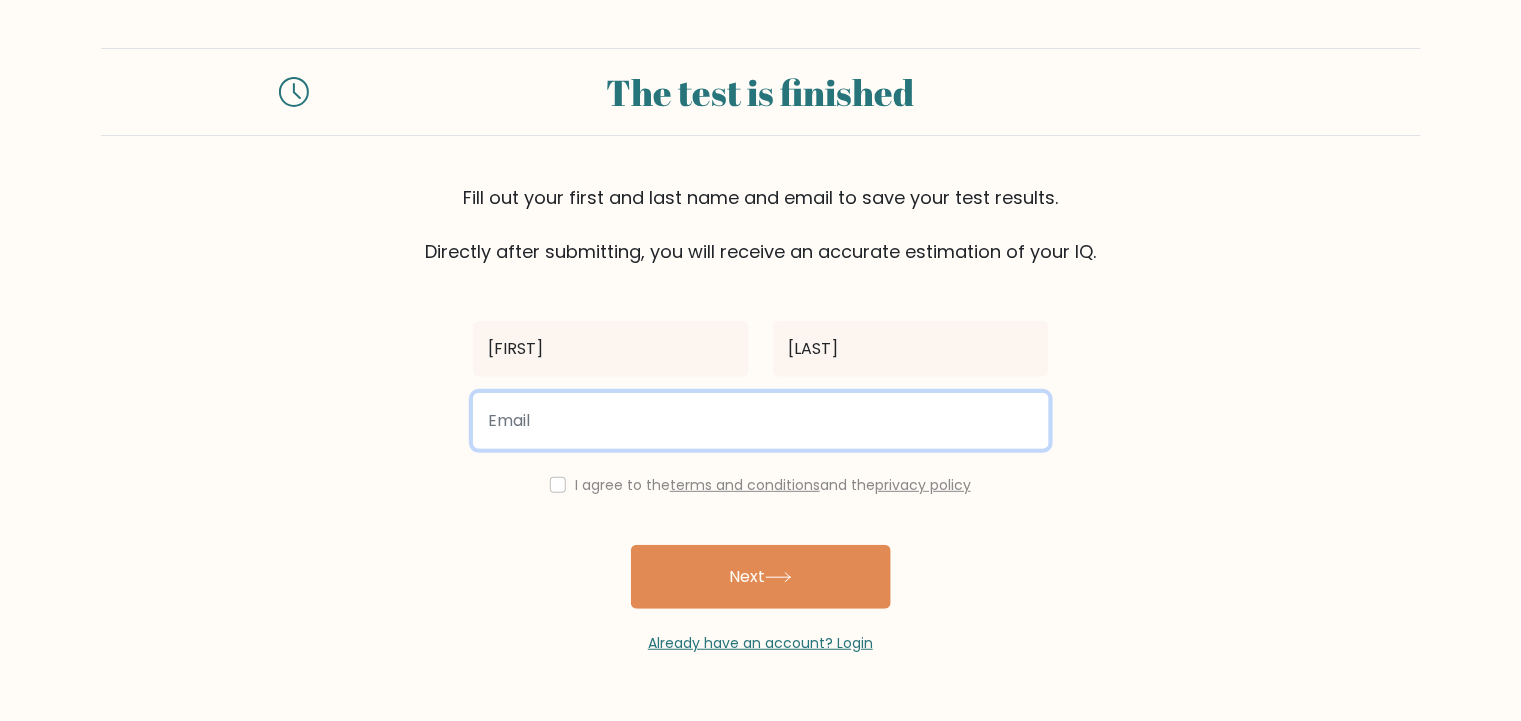 click at bounding box center [761, 421] 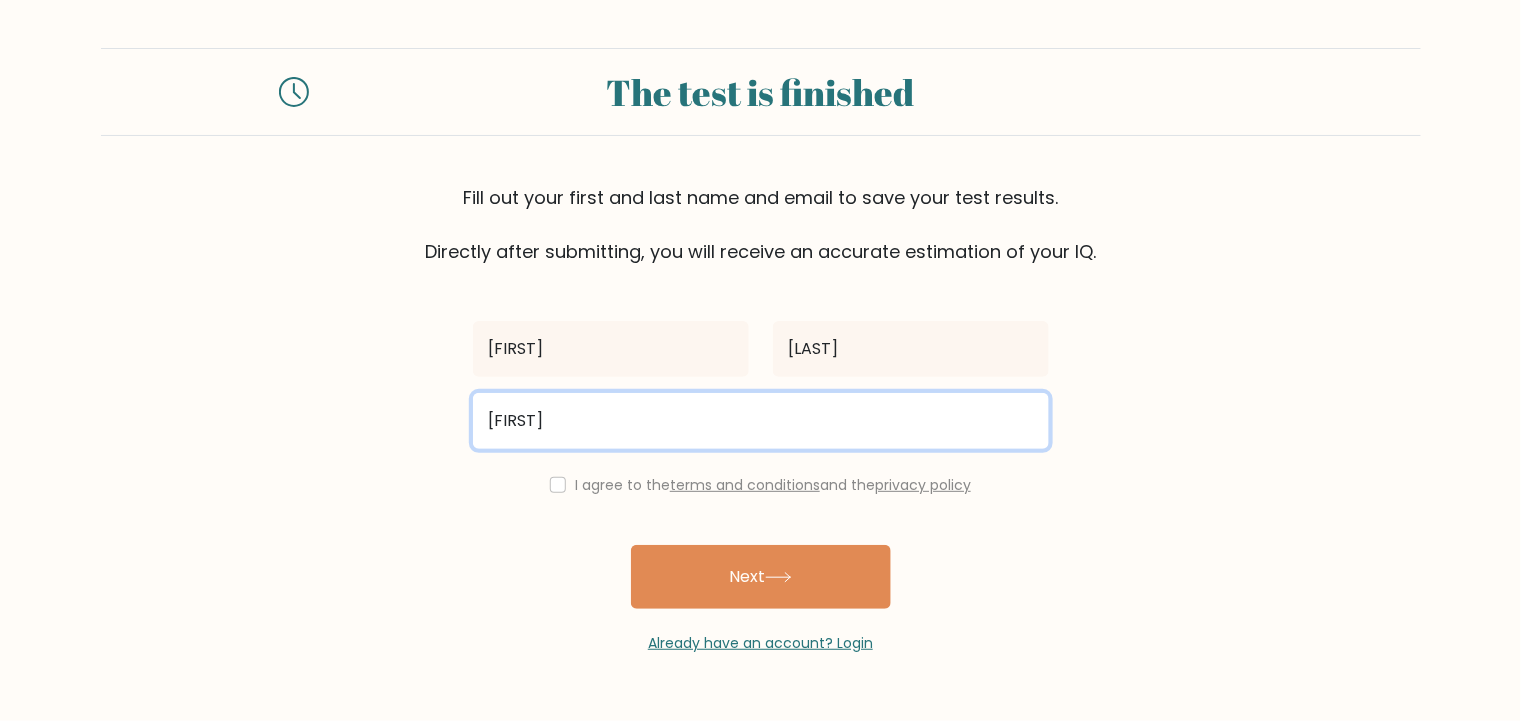 type on "himansh" 